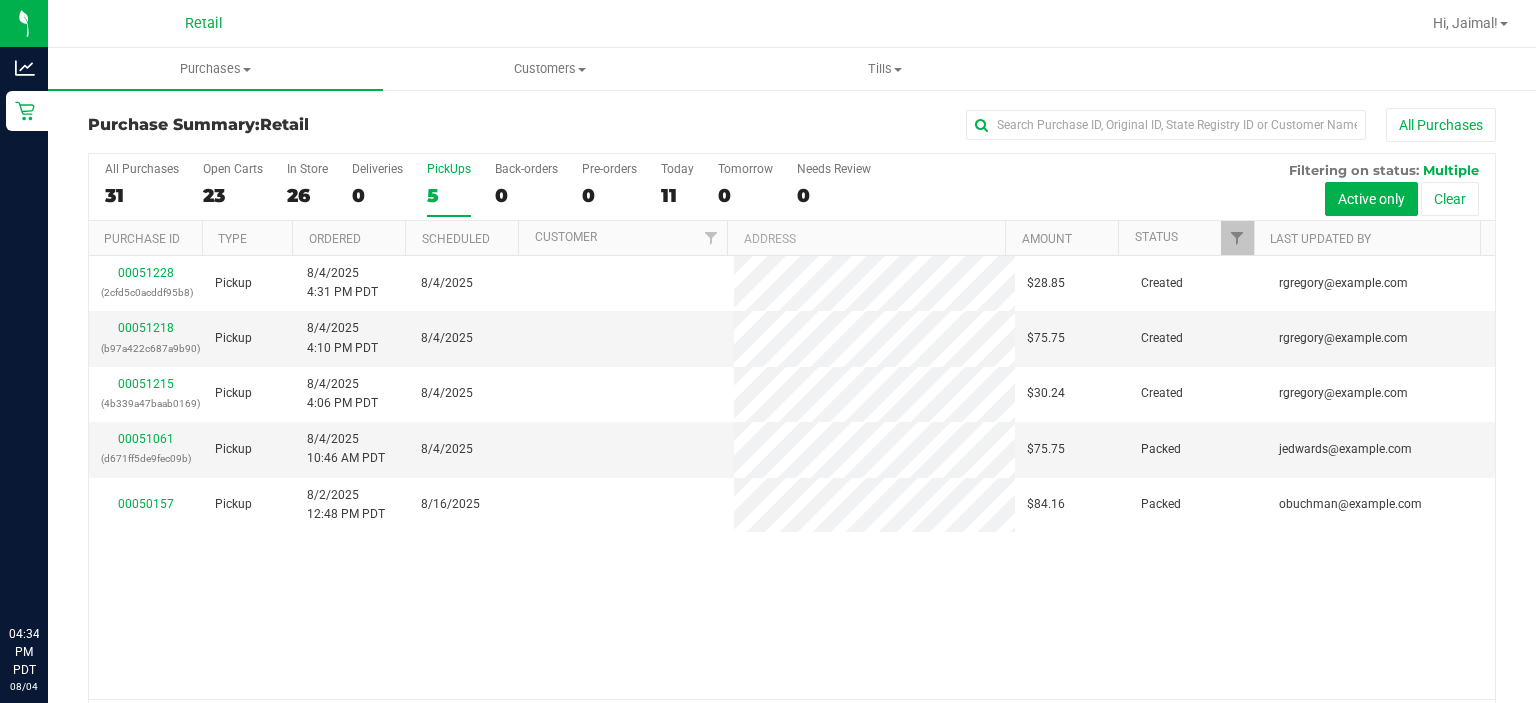 scroll, scrollTop: 0, scrollLeft: 0, axis: both 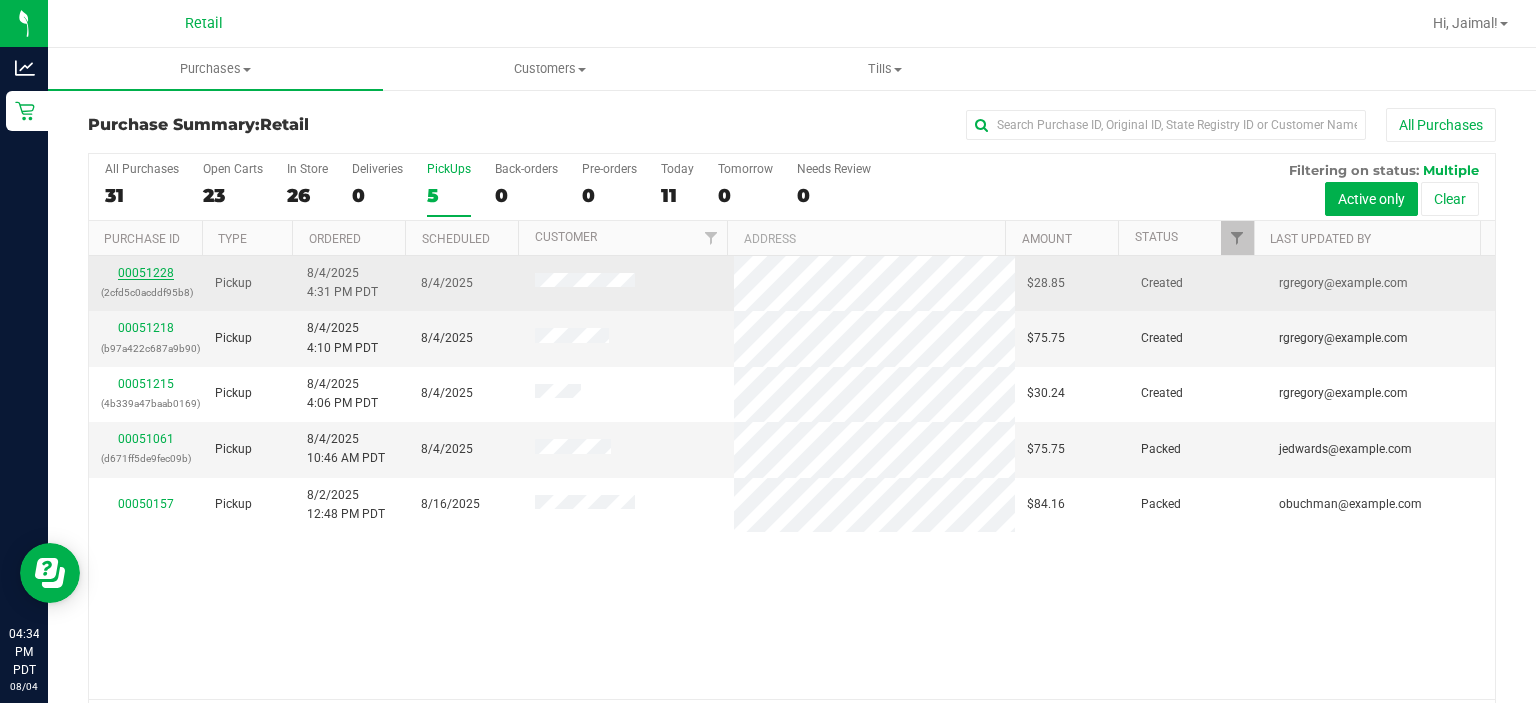 click on "00051228" at bounding box center (146, 273) 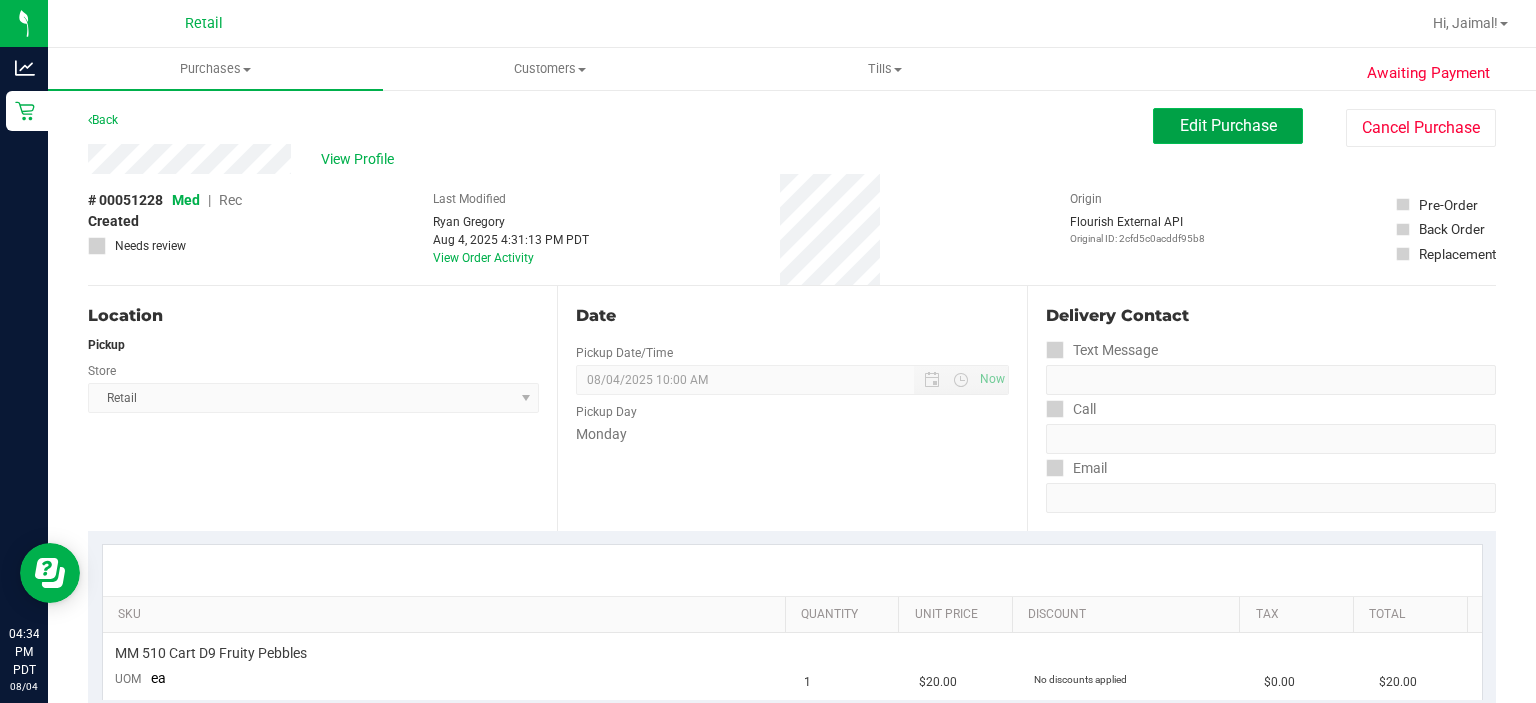 click on "Edit Purchase" at bounding box center (1228, 126) 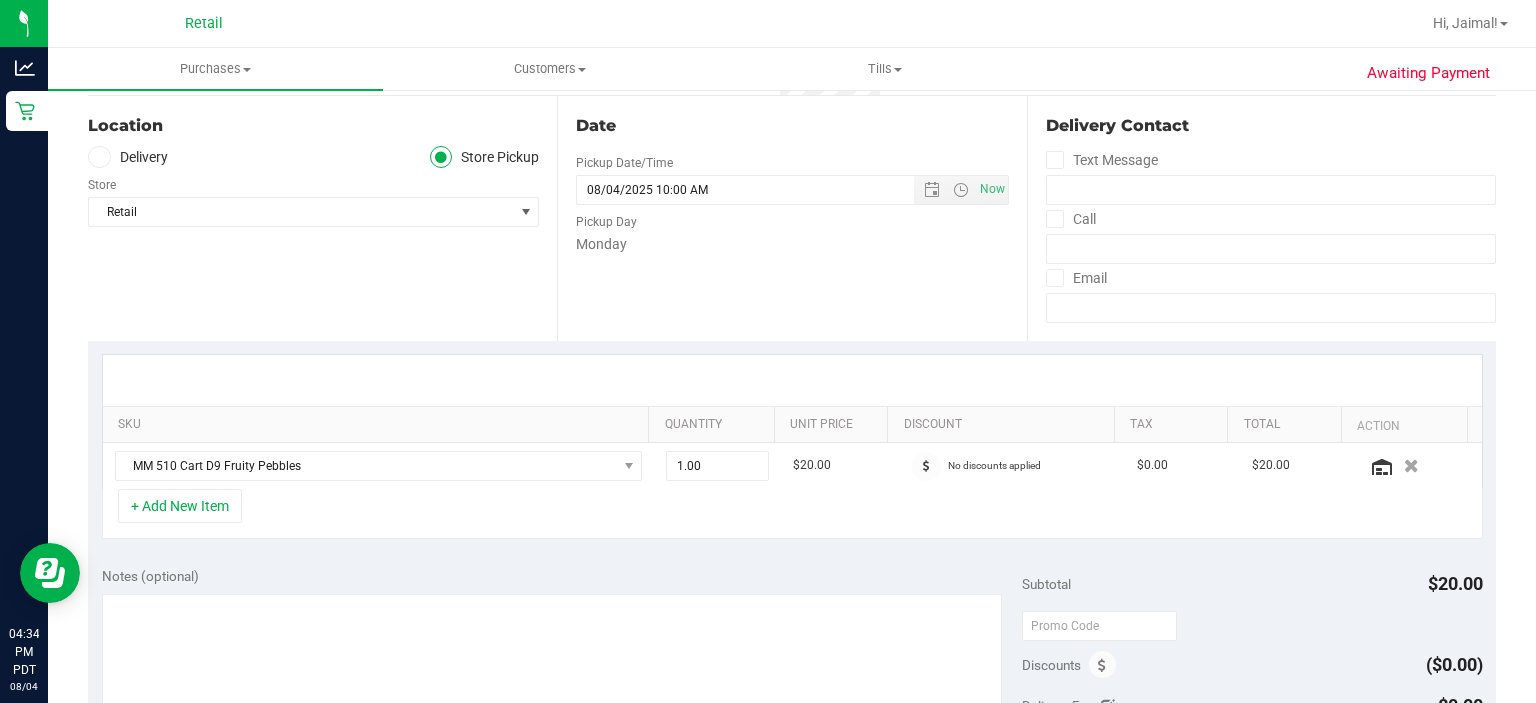 scroll, scrollTop: 0, scrollLeft: 0, axis: both 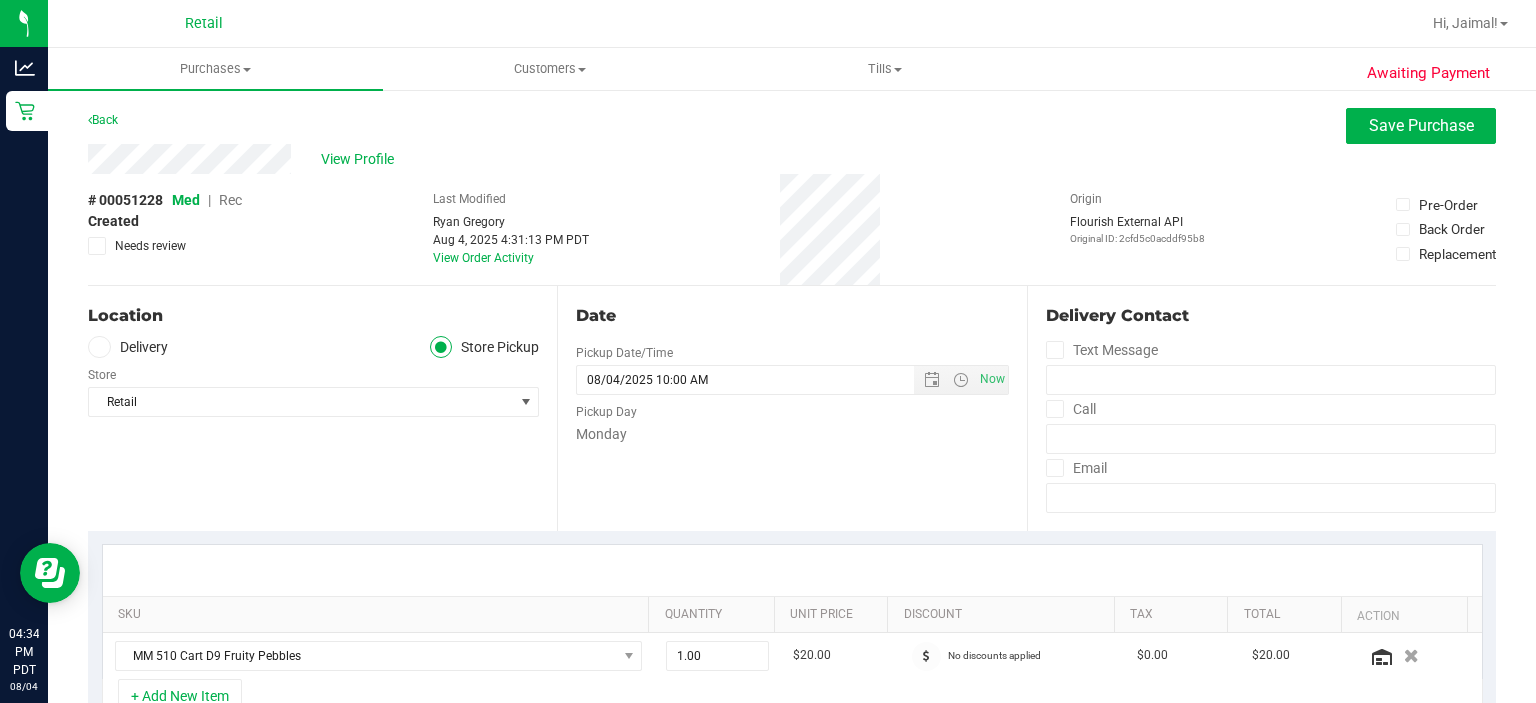 click on "Rec" at bounding box center [230, 200] 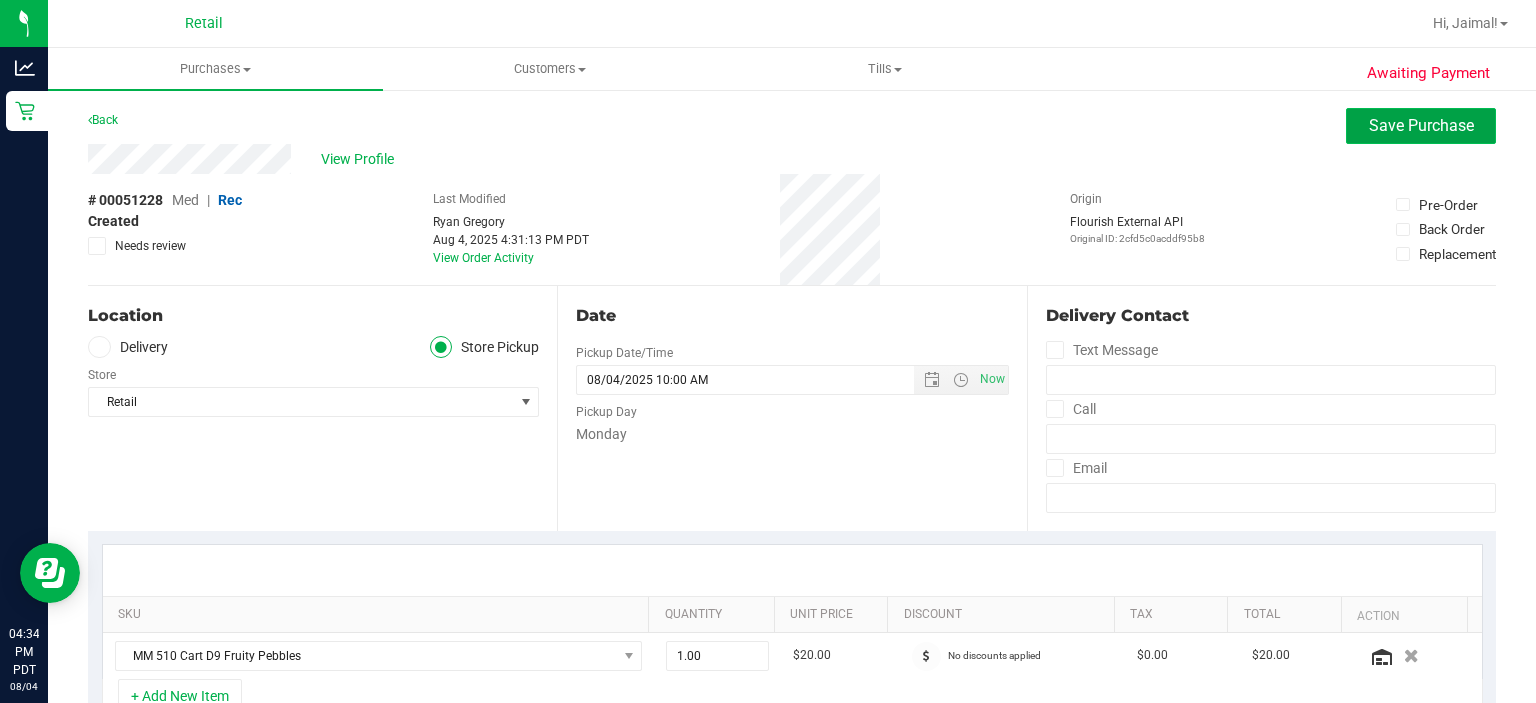 click on "Save Purchase" at bounding box center (1421, 125) 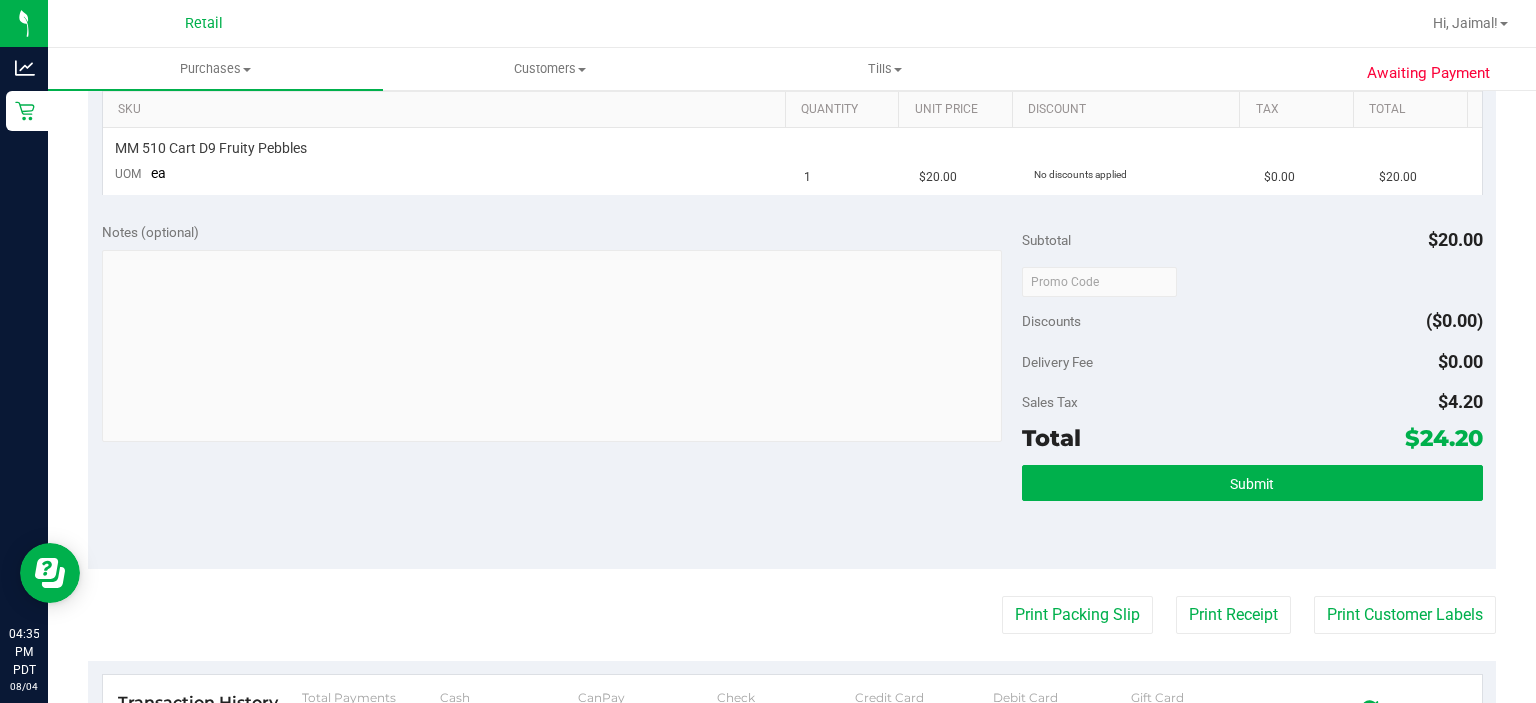 scroll, scrollTop: 504, scrollLeft: 0, axis: vertical 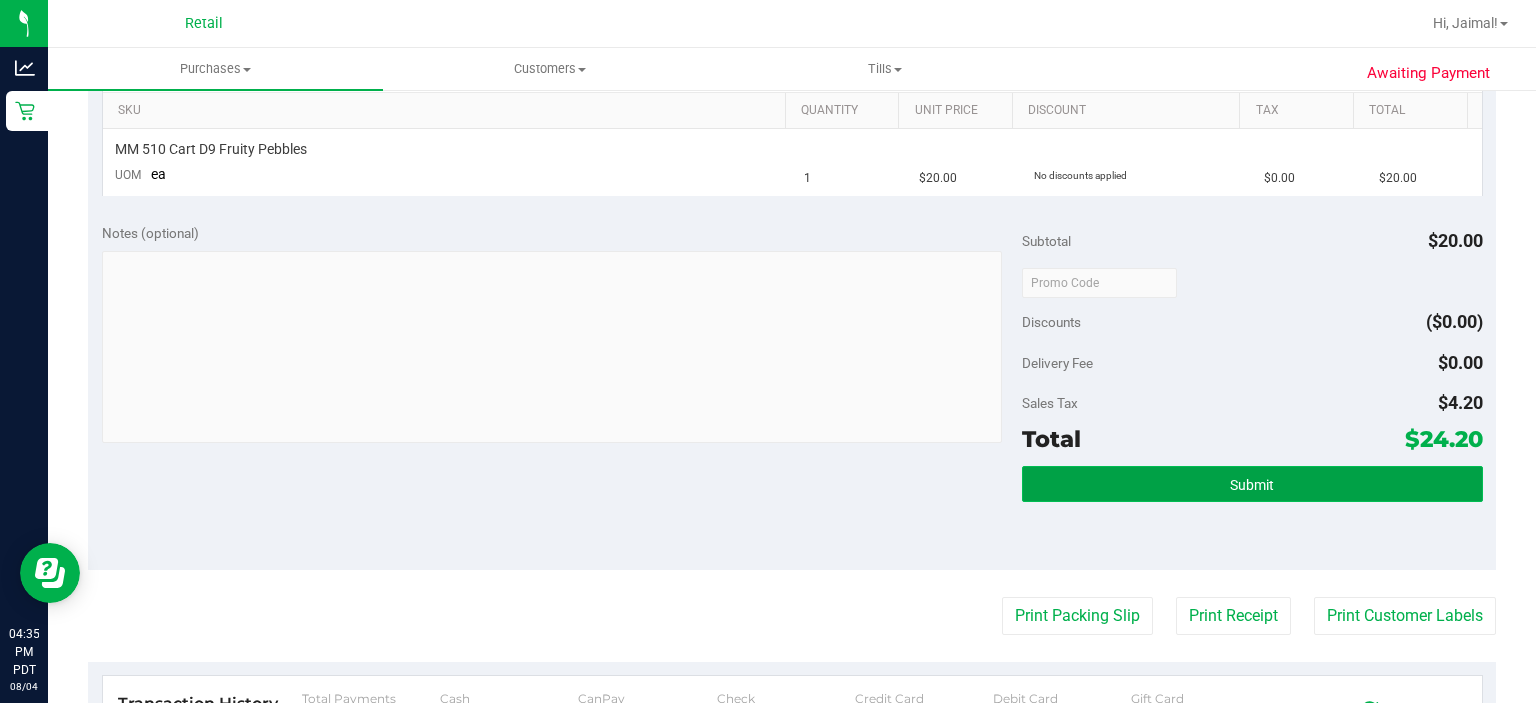 click on "Submit" at bounding box center (1252, 484) 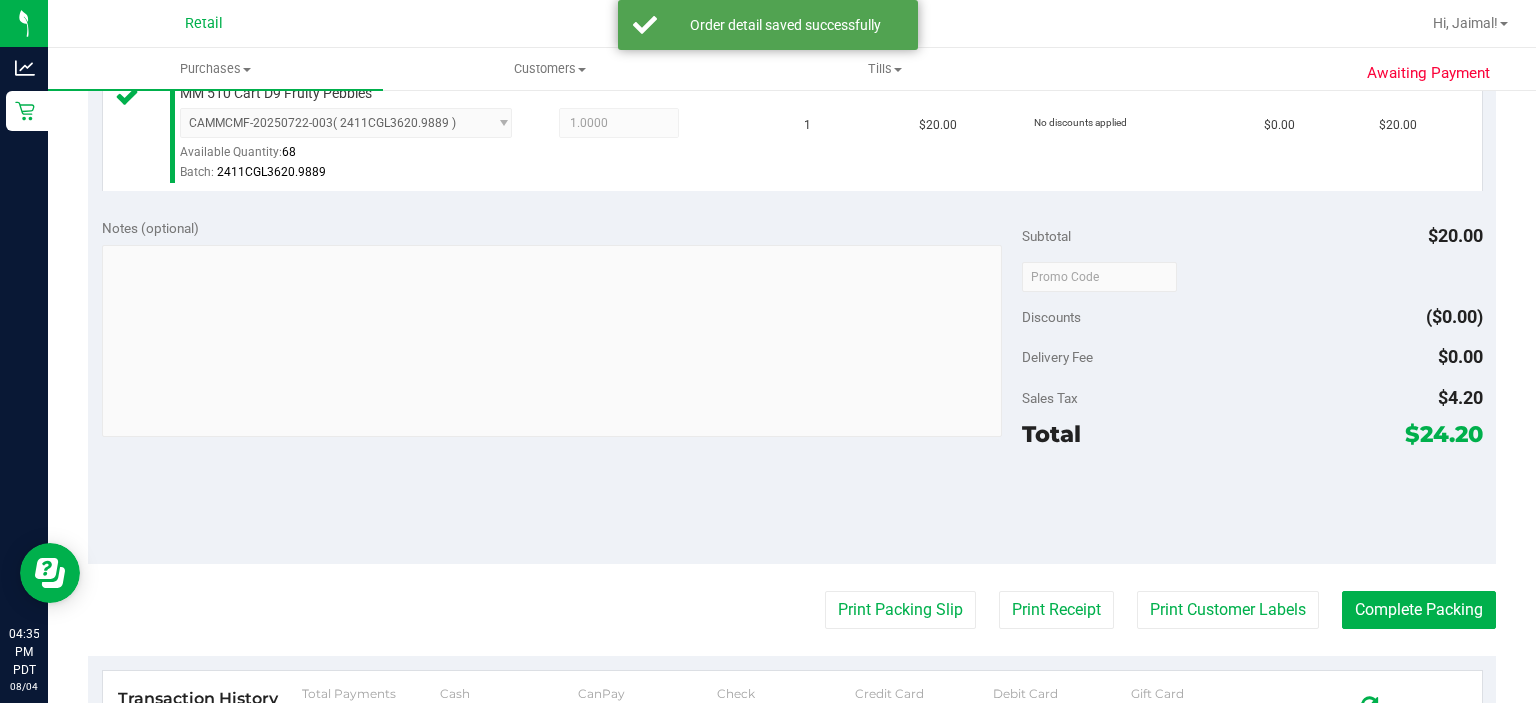 scroll, scrollTop: 576, scrollLeft: 0, axis: vertical 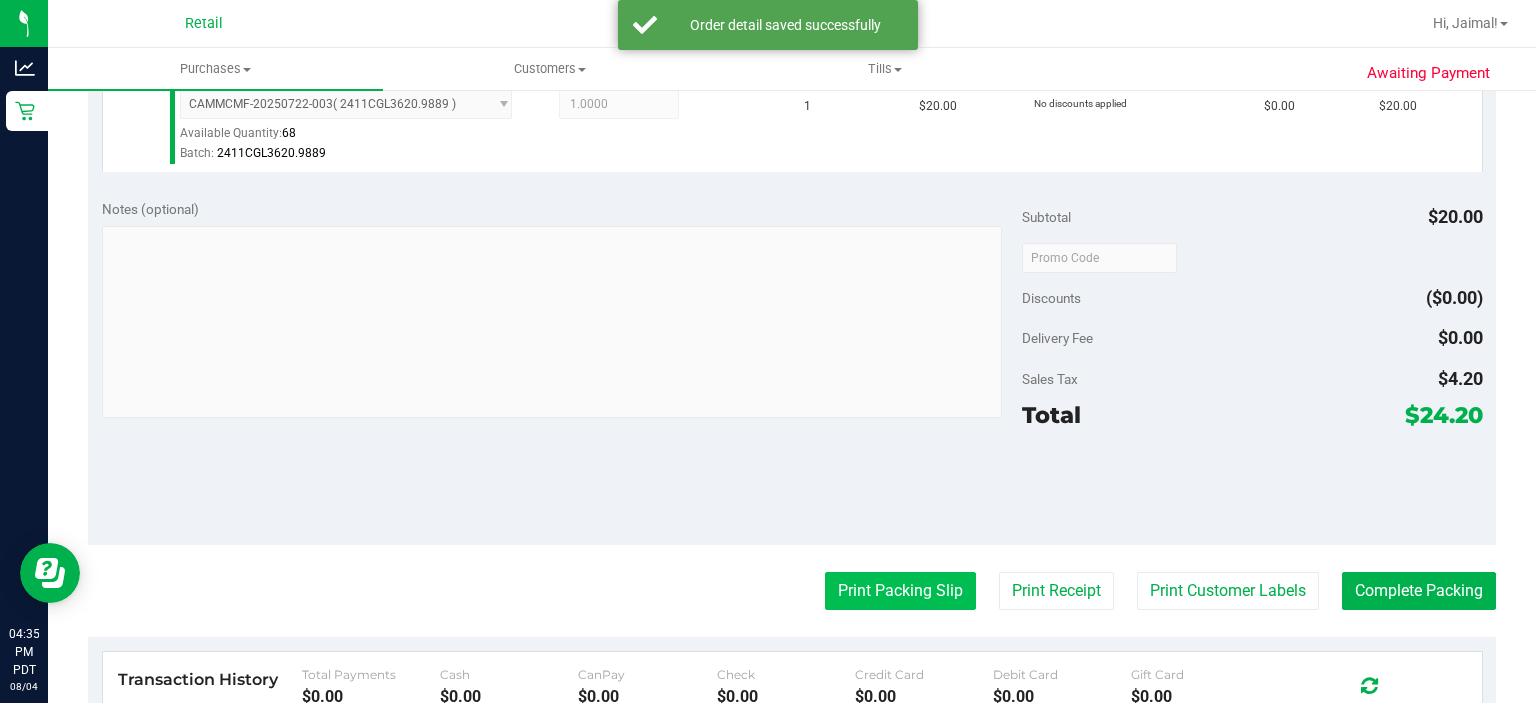 click on "Print Packing Slip" at bounding box center (900, 591) 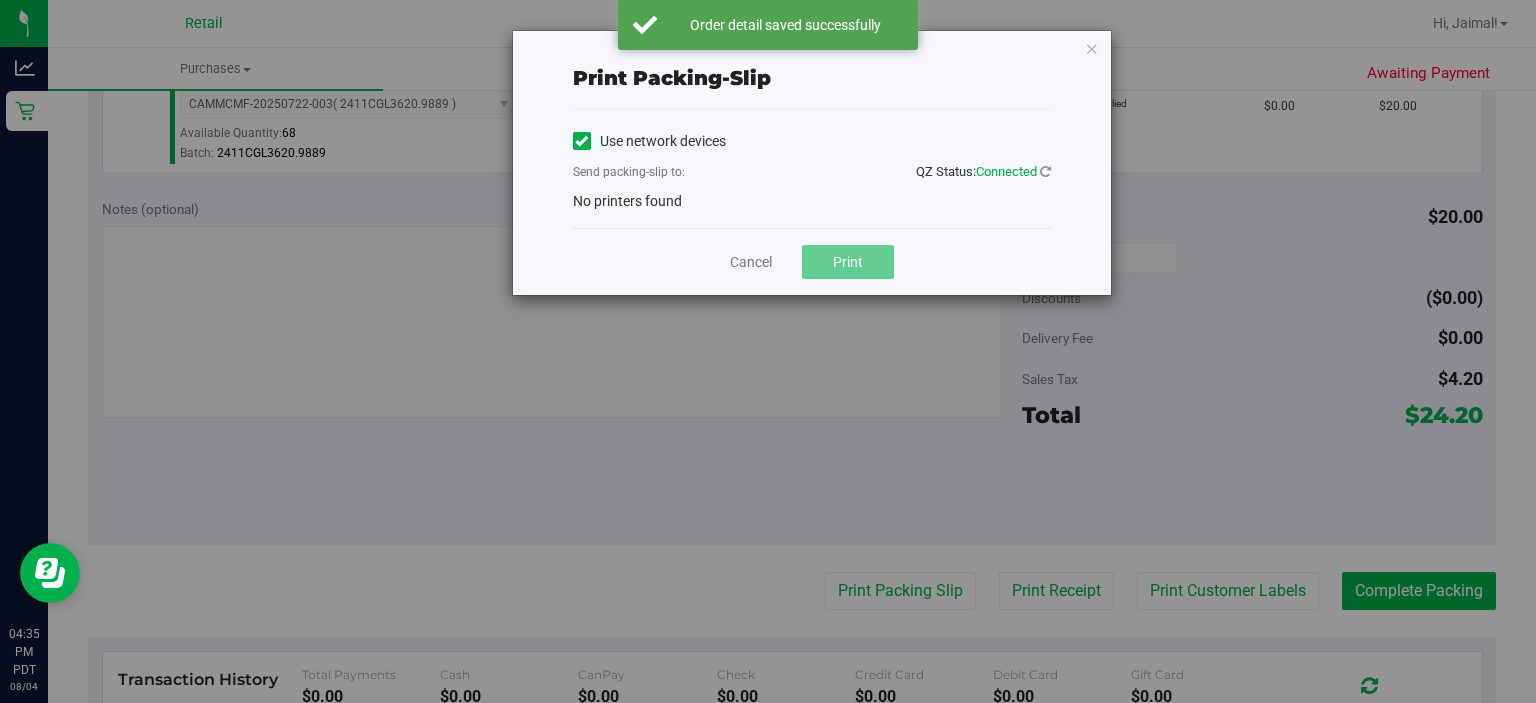 click on "No printers found" at bounding box center [627, 201] 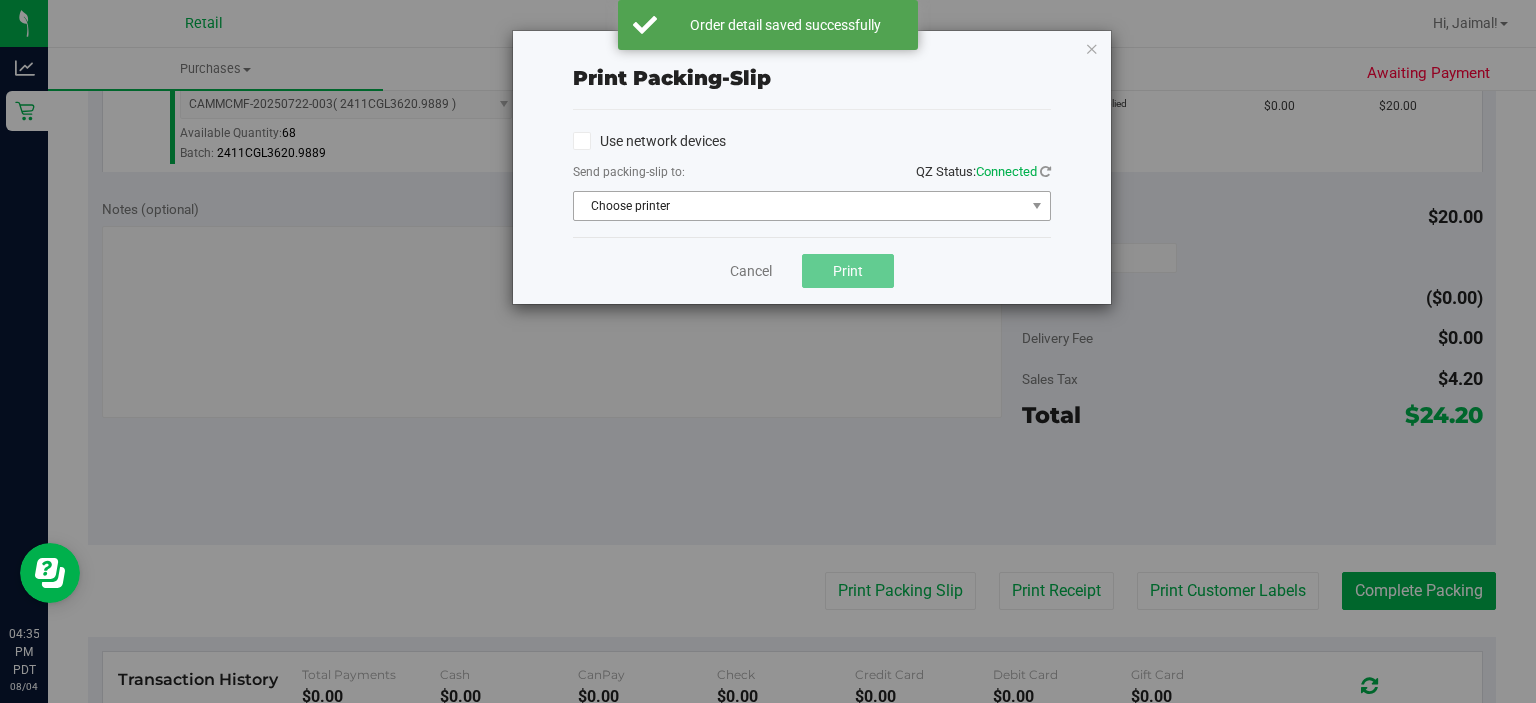 click on "Choose printer" at bounding box center [799, 206] 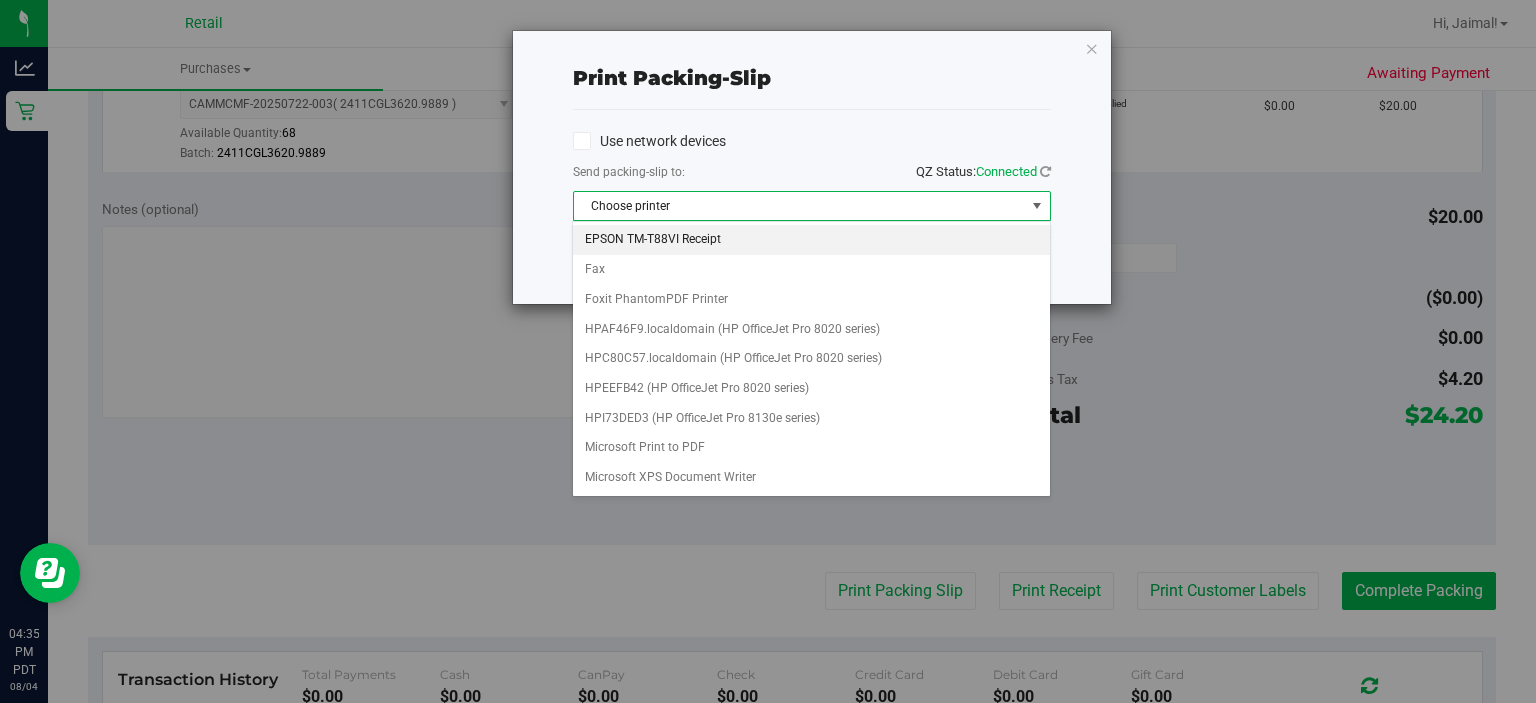 click on "EPSON TM-T88VI Receipt" at bounding box center (811, 240) 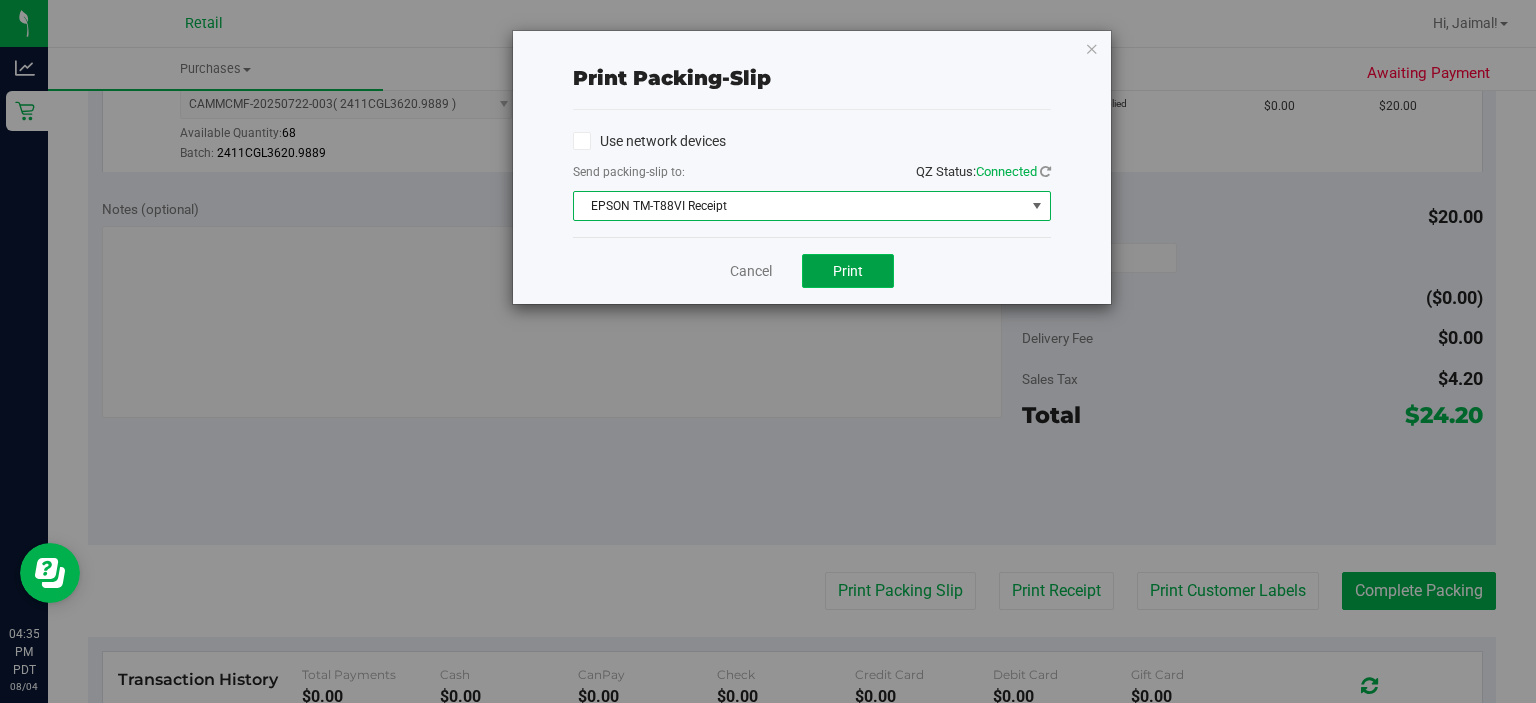 click on "Print" at bounding box center [848, 271] 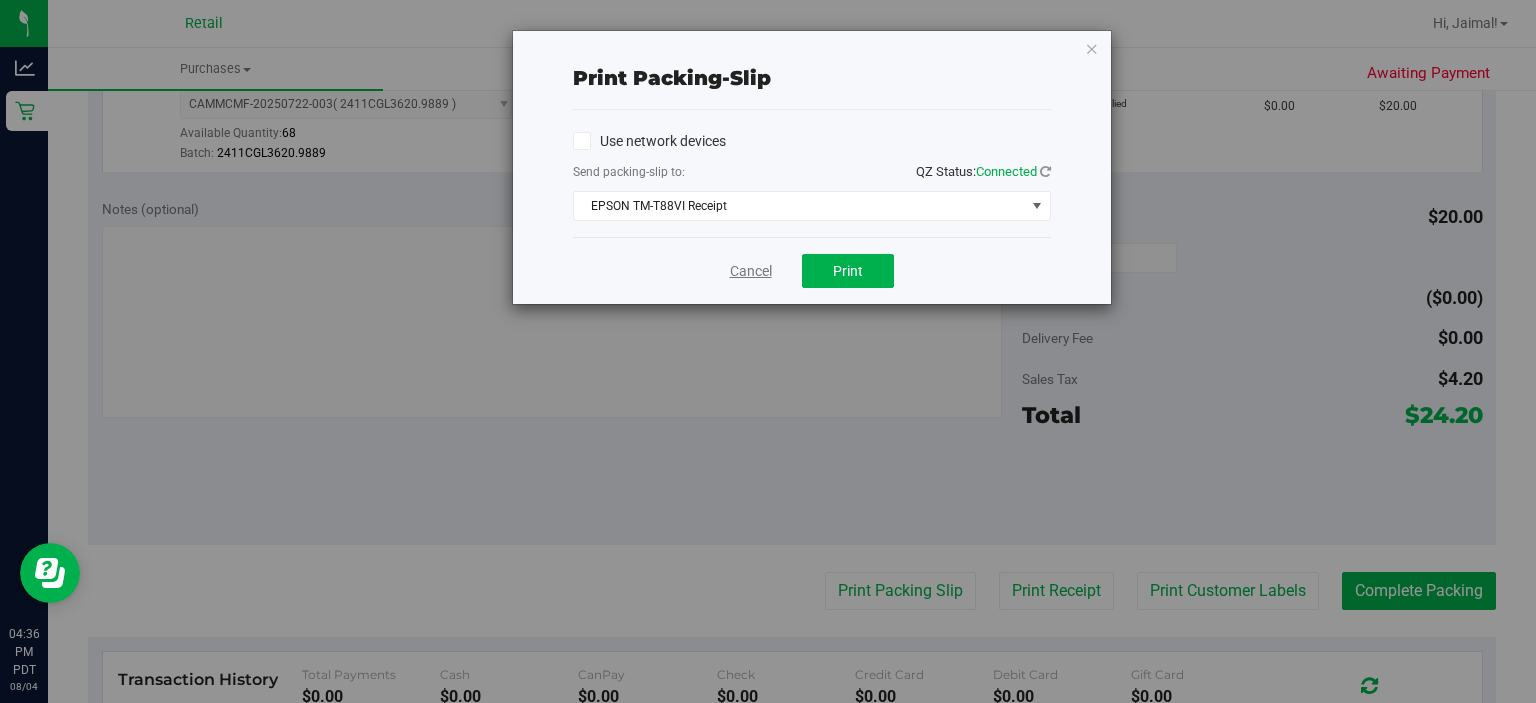 click on "Cancel" at bounding box center [751, 271] 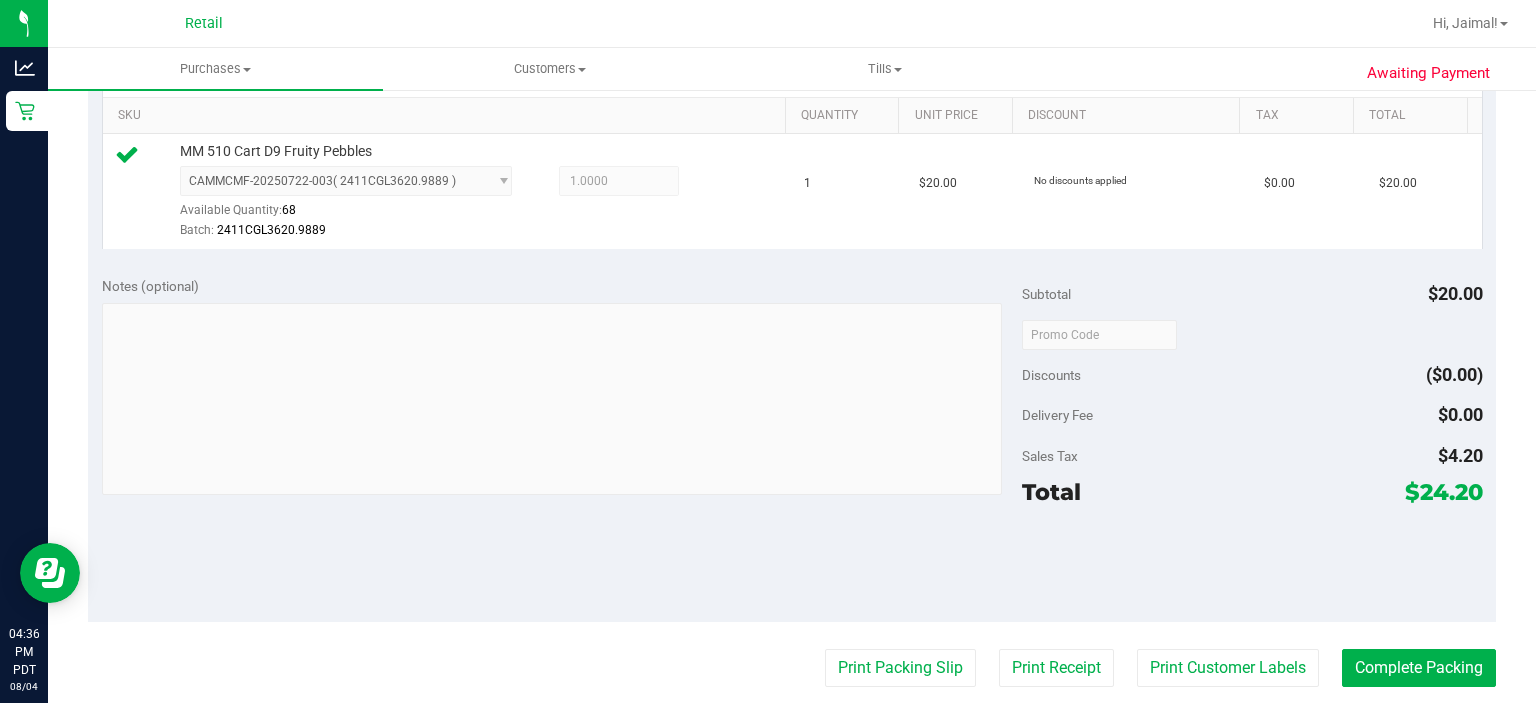 scroll, scrollTop: 501, scrollLeft: 0, axis: vertical 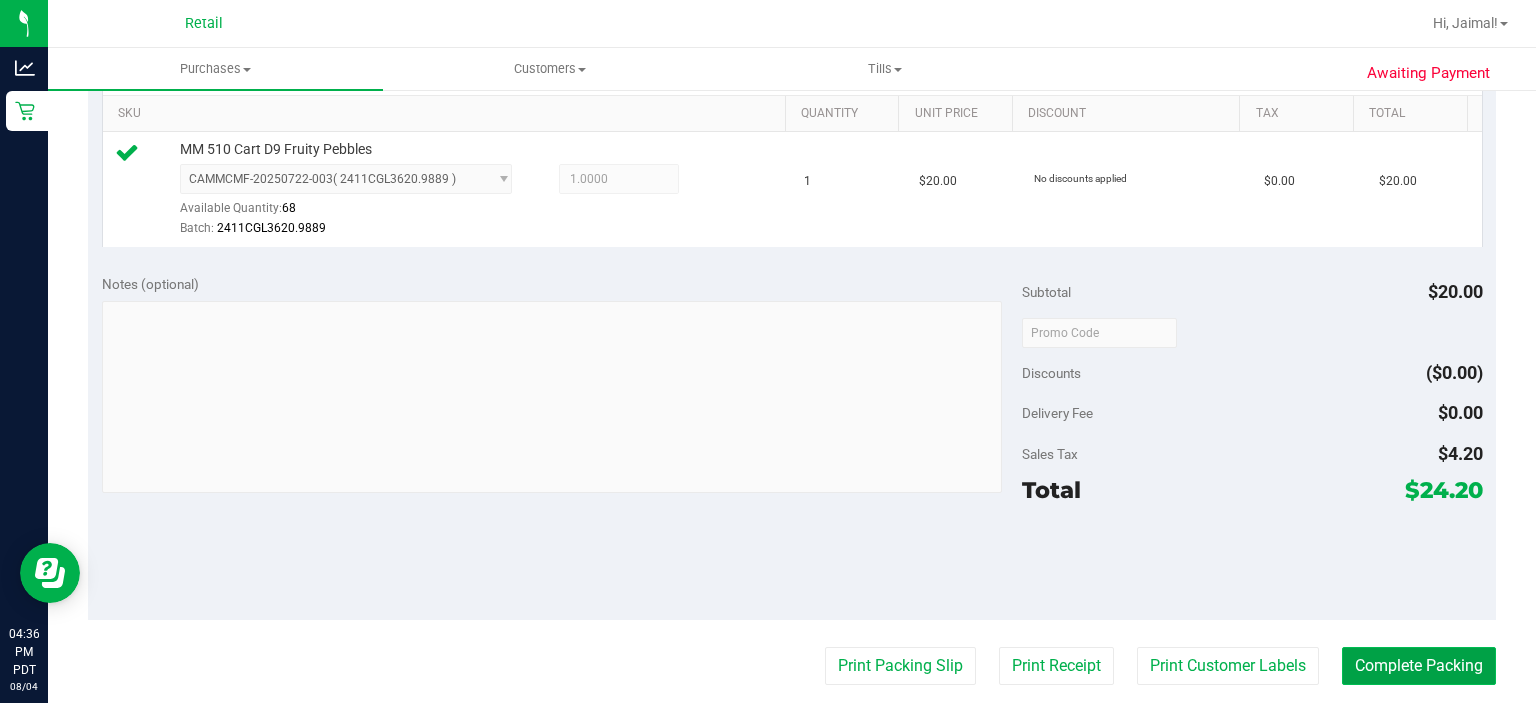 click on "Complete Packing" at bounding box center [1419, 666] 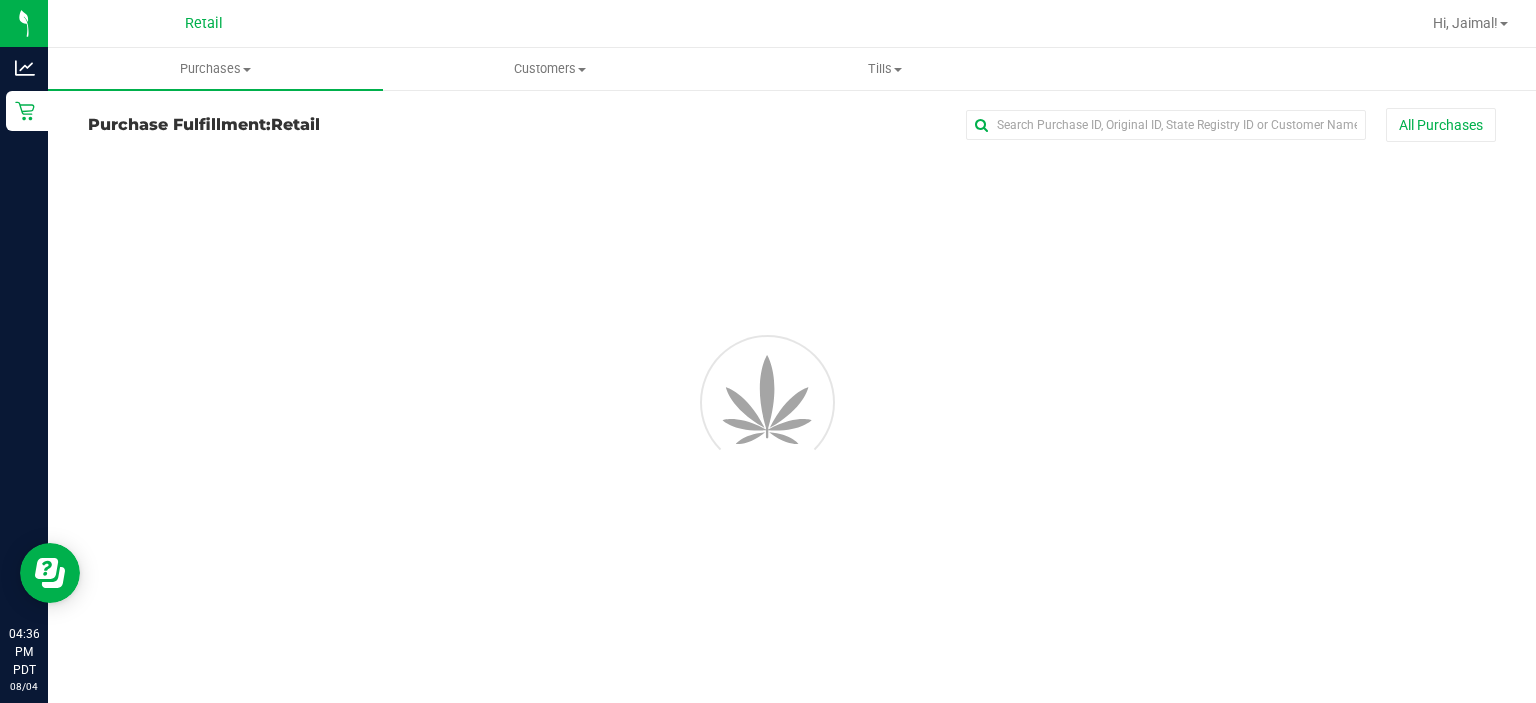 scroll, scrollTop: 0, scrollLeft: 0, axis: both 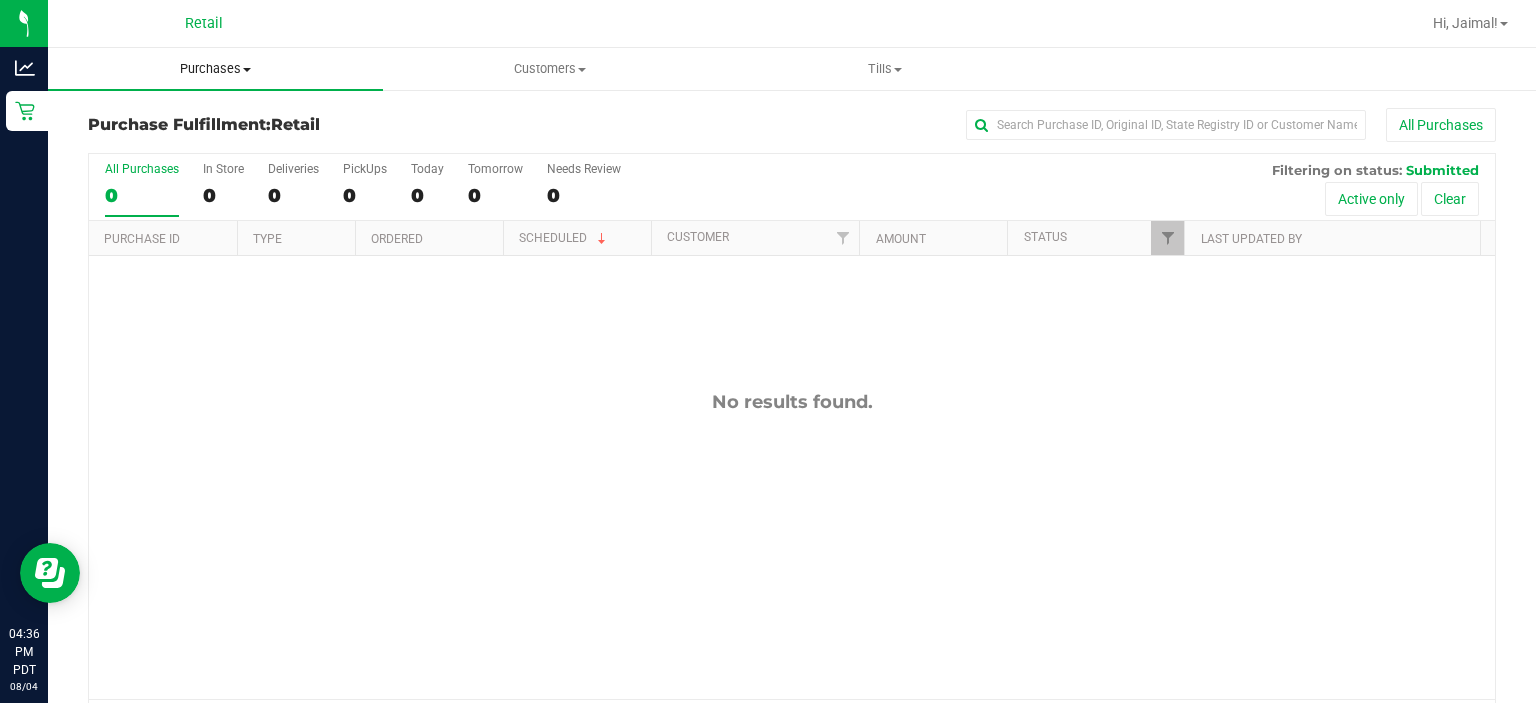 click on "Purchases
Summary of purchases
Fulfillment
All purchases" at bounding box center [215, 69] 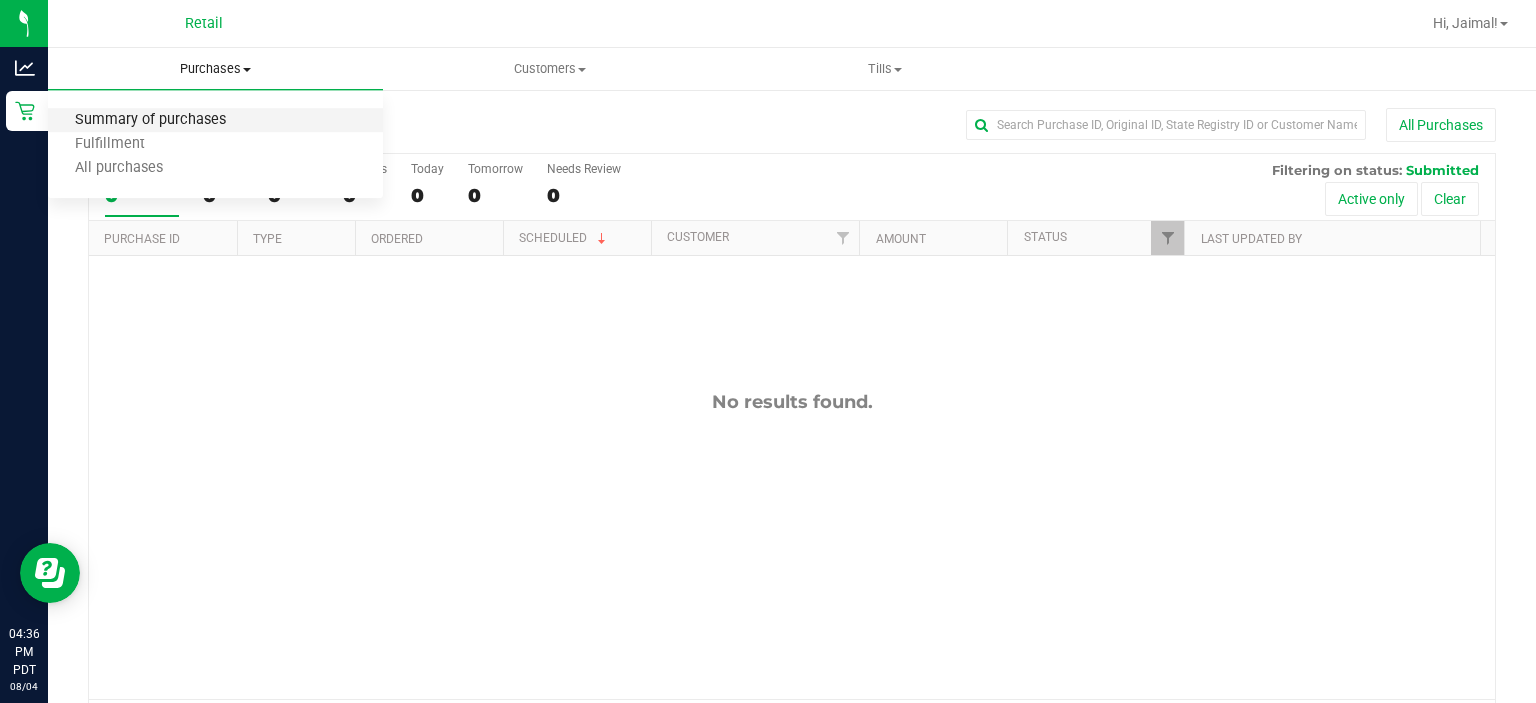 click on "Summary of purchases" at bounding box center (150, 120) 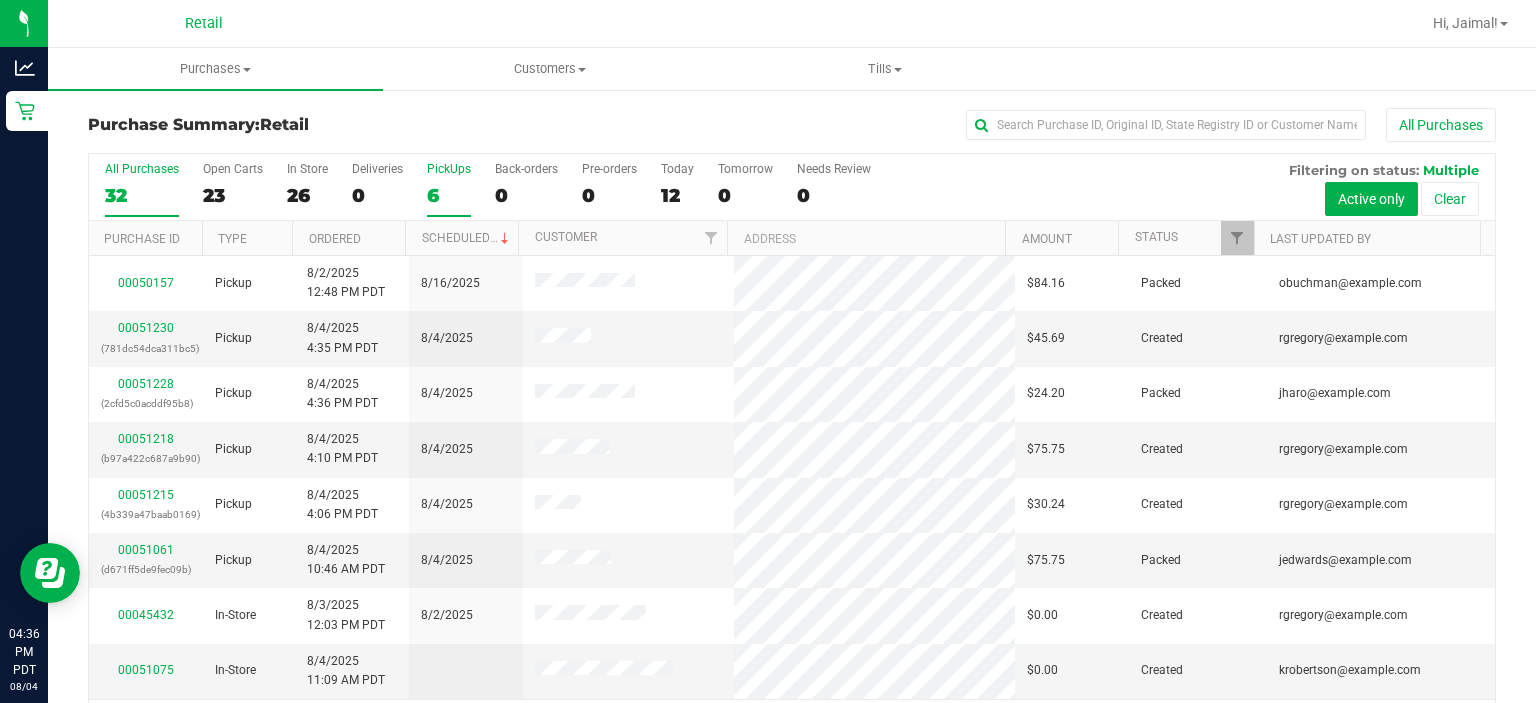 click on "PickUps" at bounding box center (449, 169) 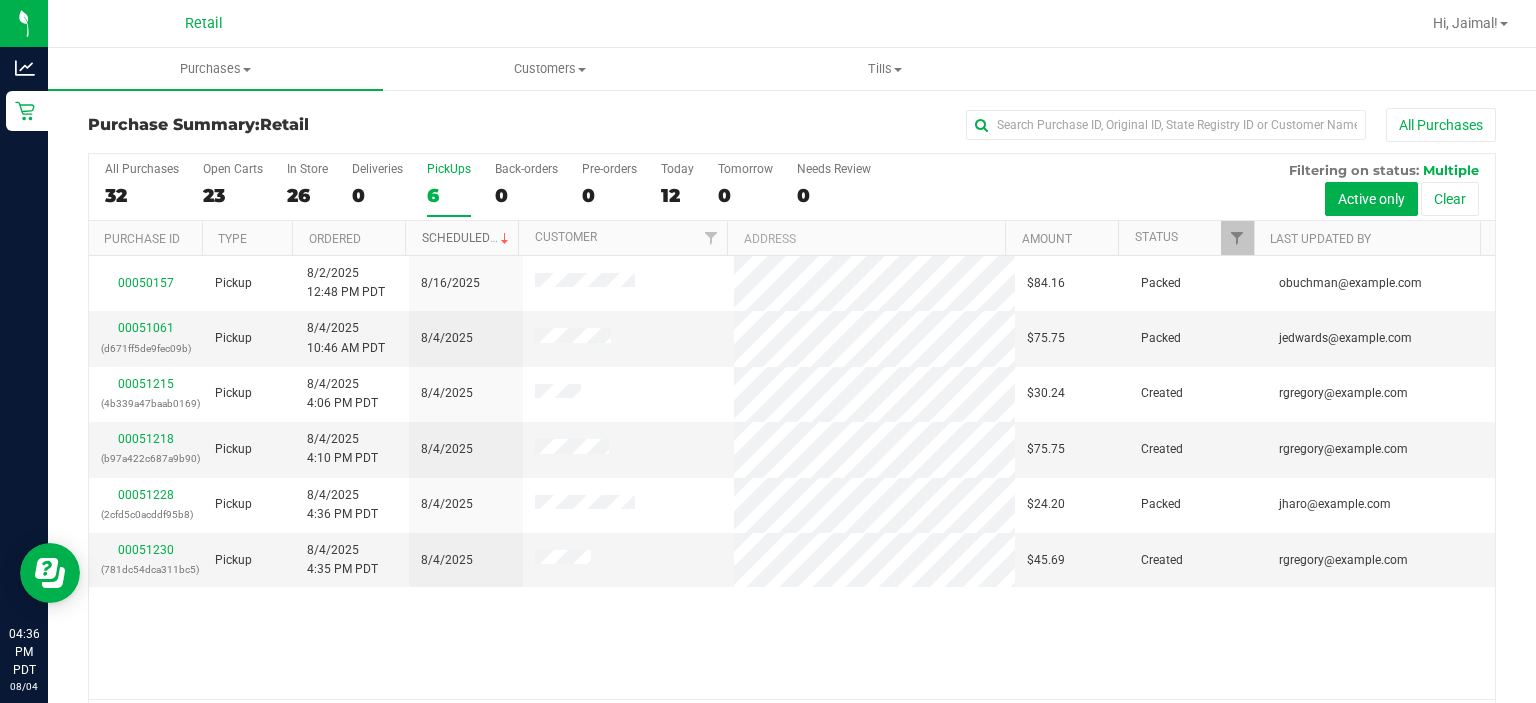 click on "Scheduled" at bounding box center (467, 238) 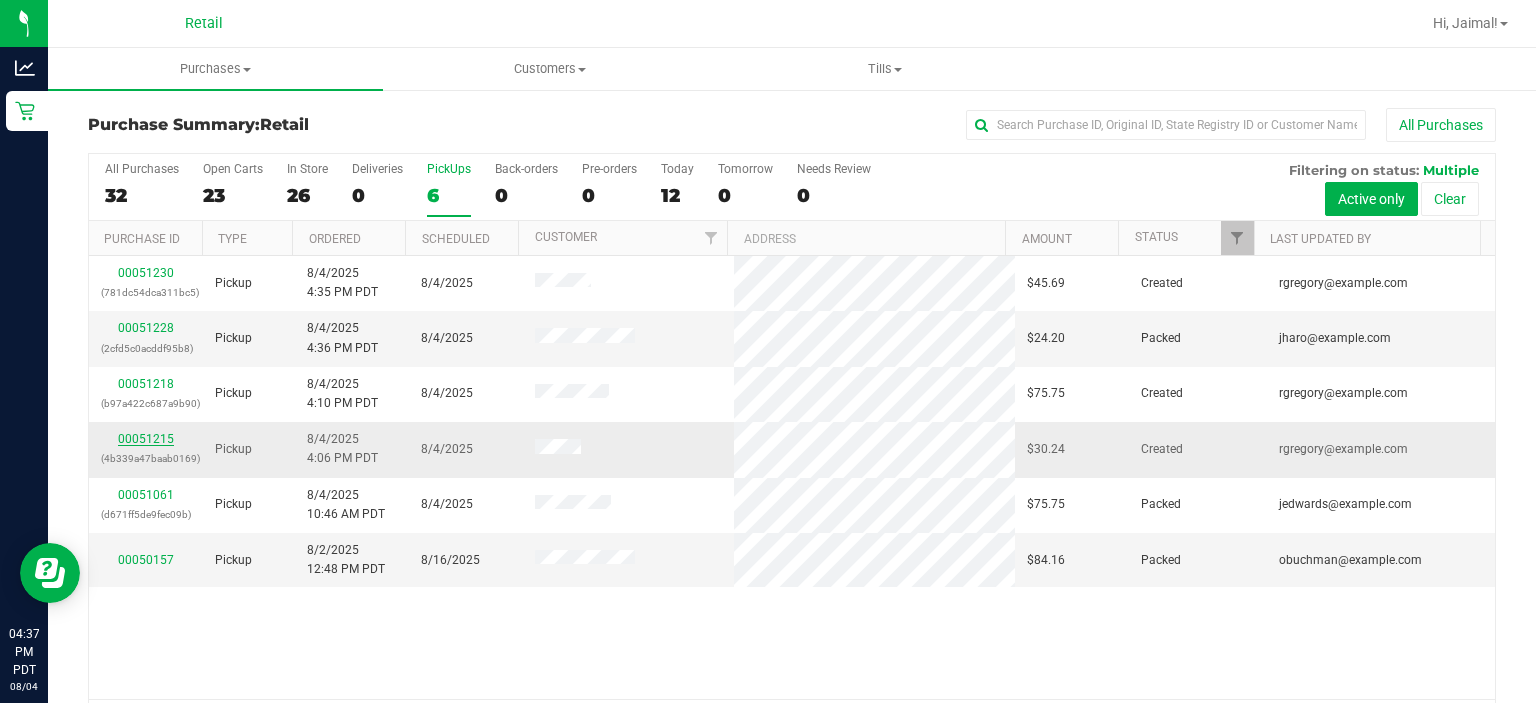 click on "00051215" at bounding box center (146, 439) 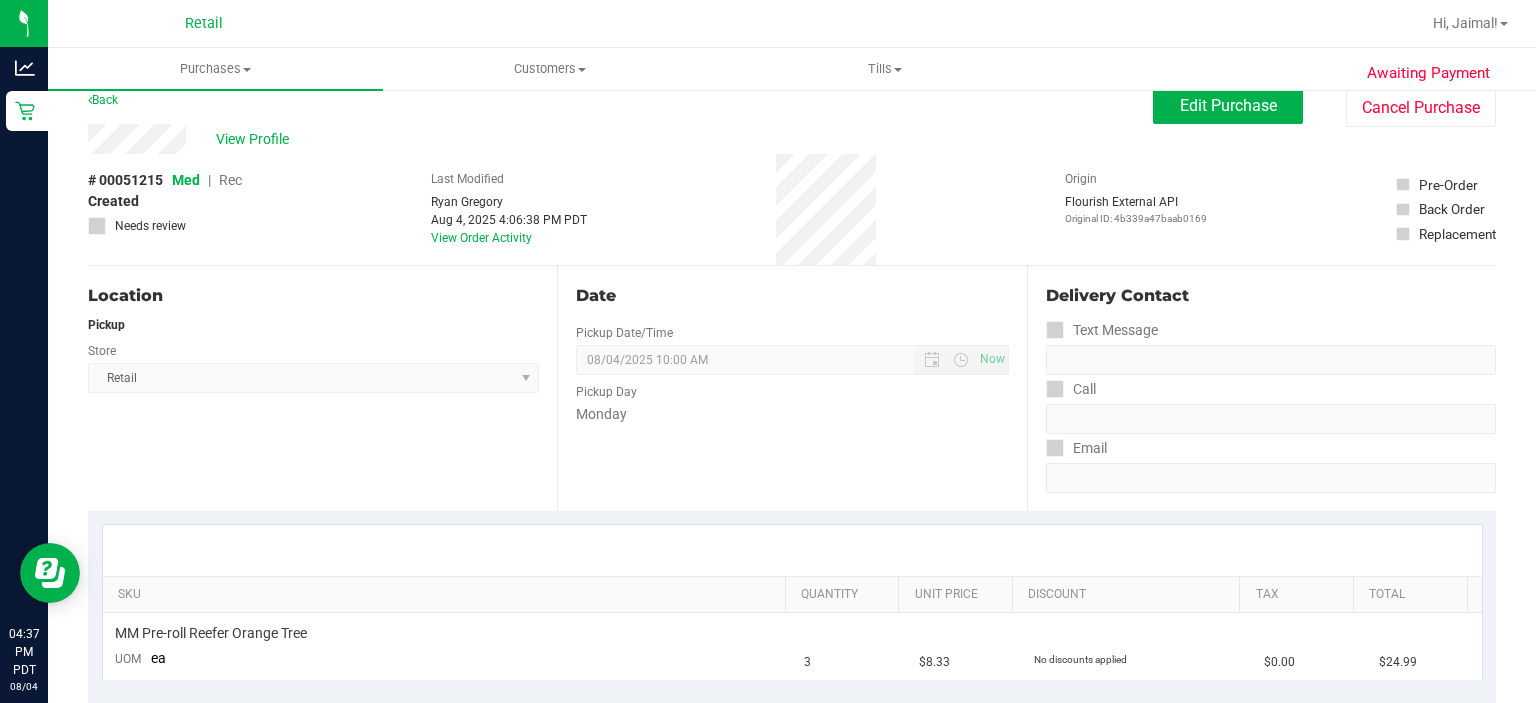 scroll, scrollTop: 0, scrollLeft: 0, axis: both 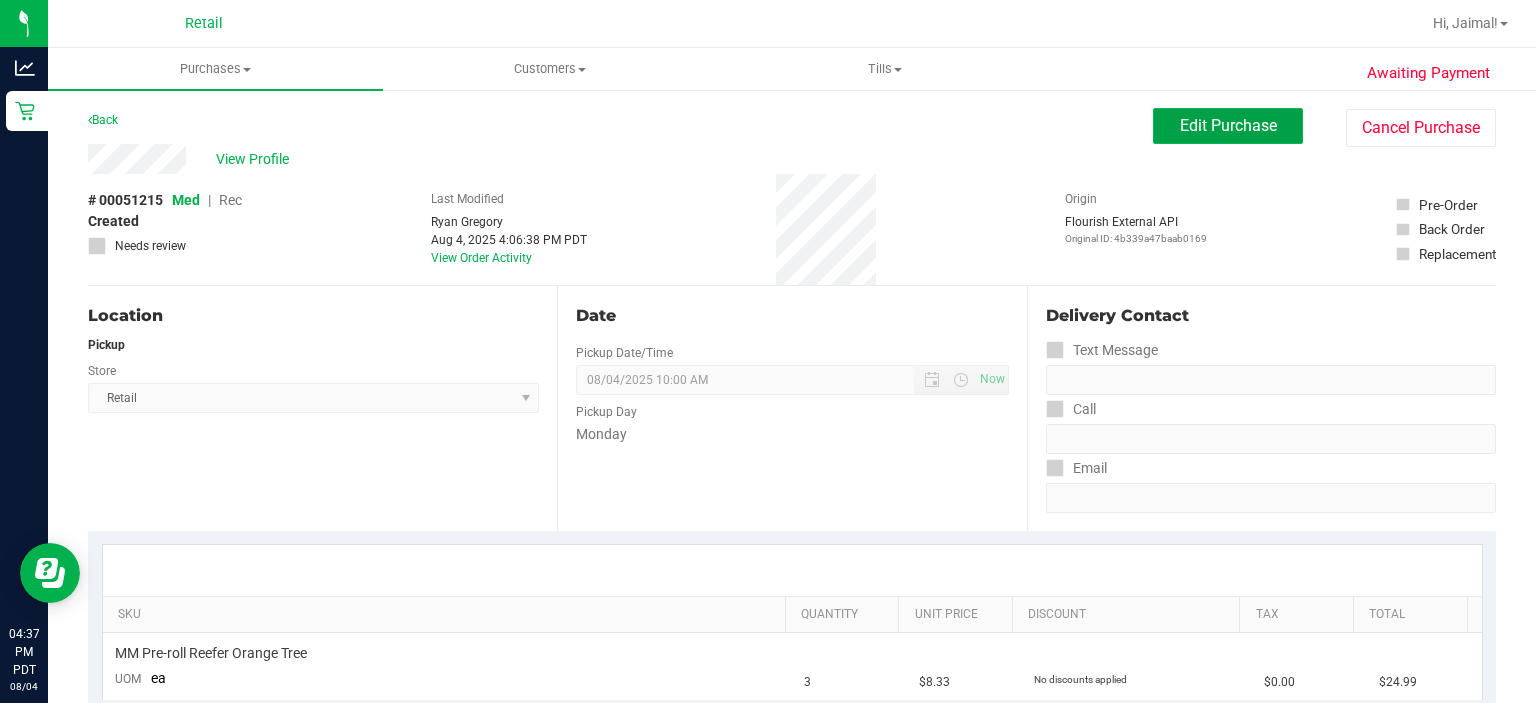 click on "Edit Purchase" at bounding box center [1228, 126] 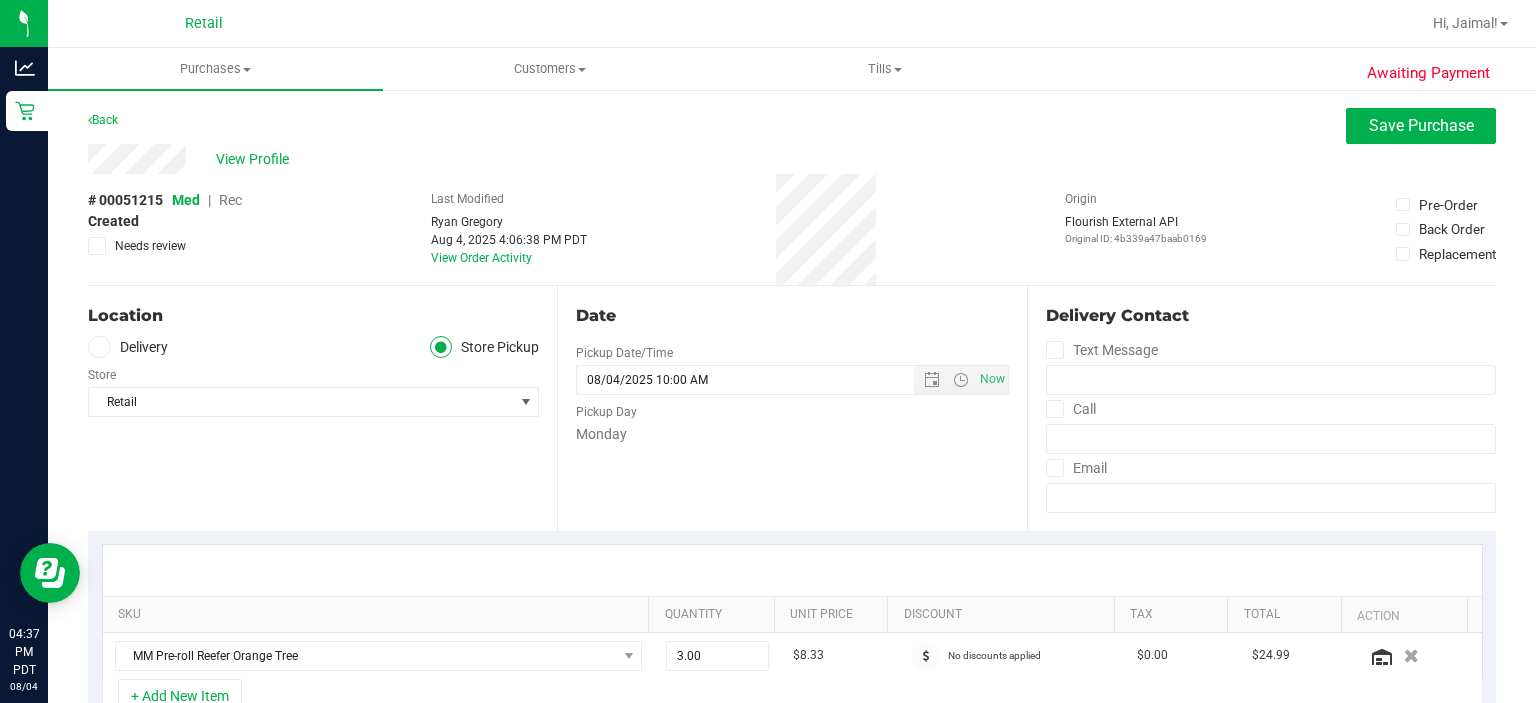 click on "Rec" at bounding box center (230, 200) 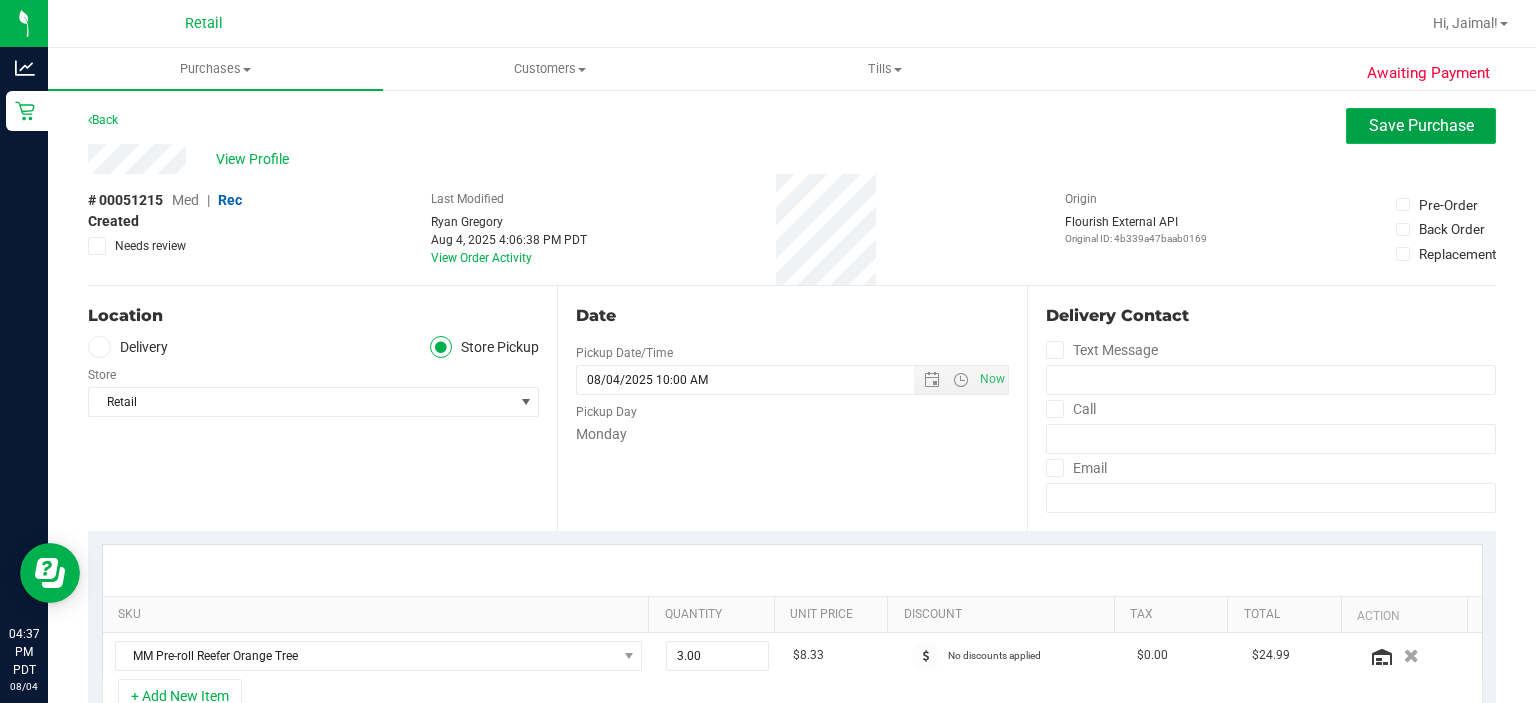 click on "Save Purchase" at bounding box center (1421, 125) 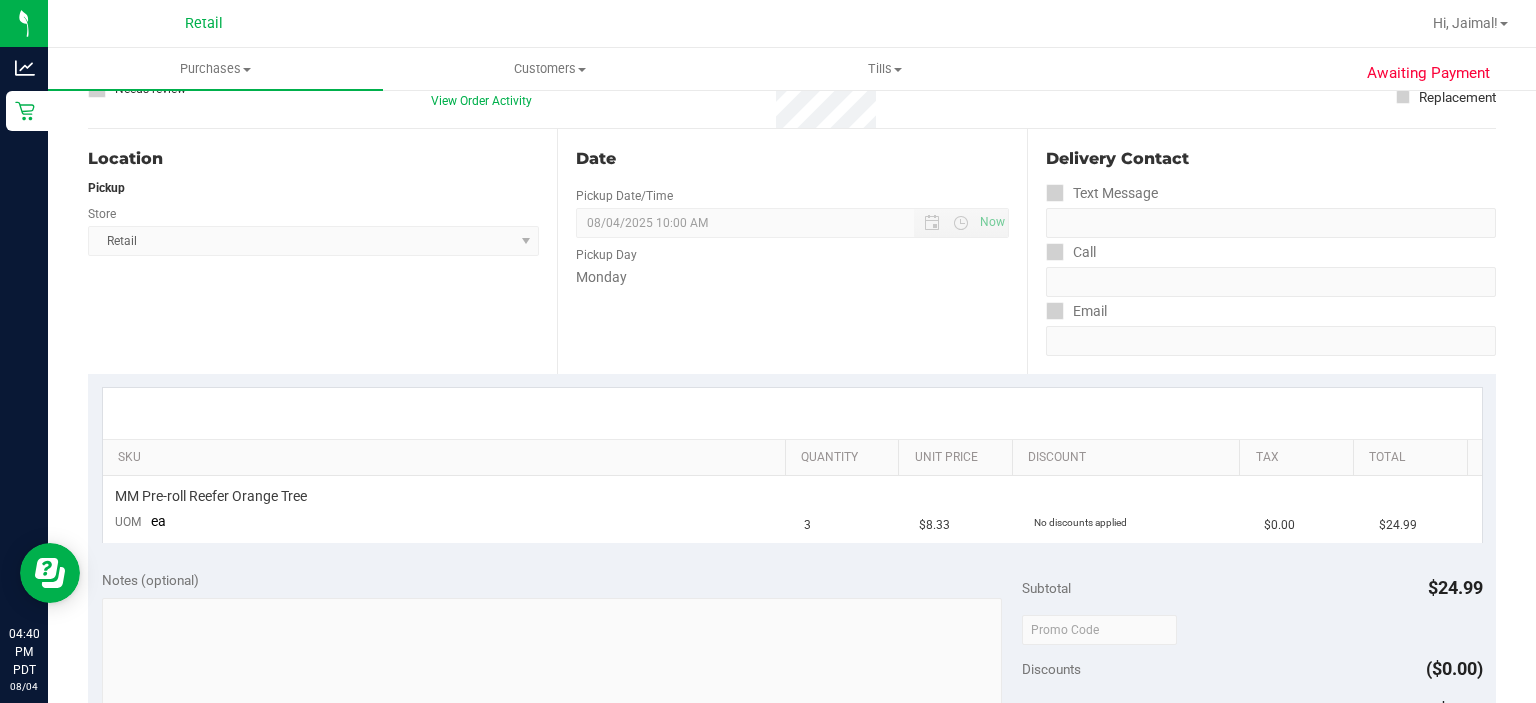scroll, scrollTop: 0, scrollLeft: 0, axis: both 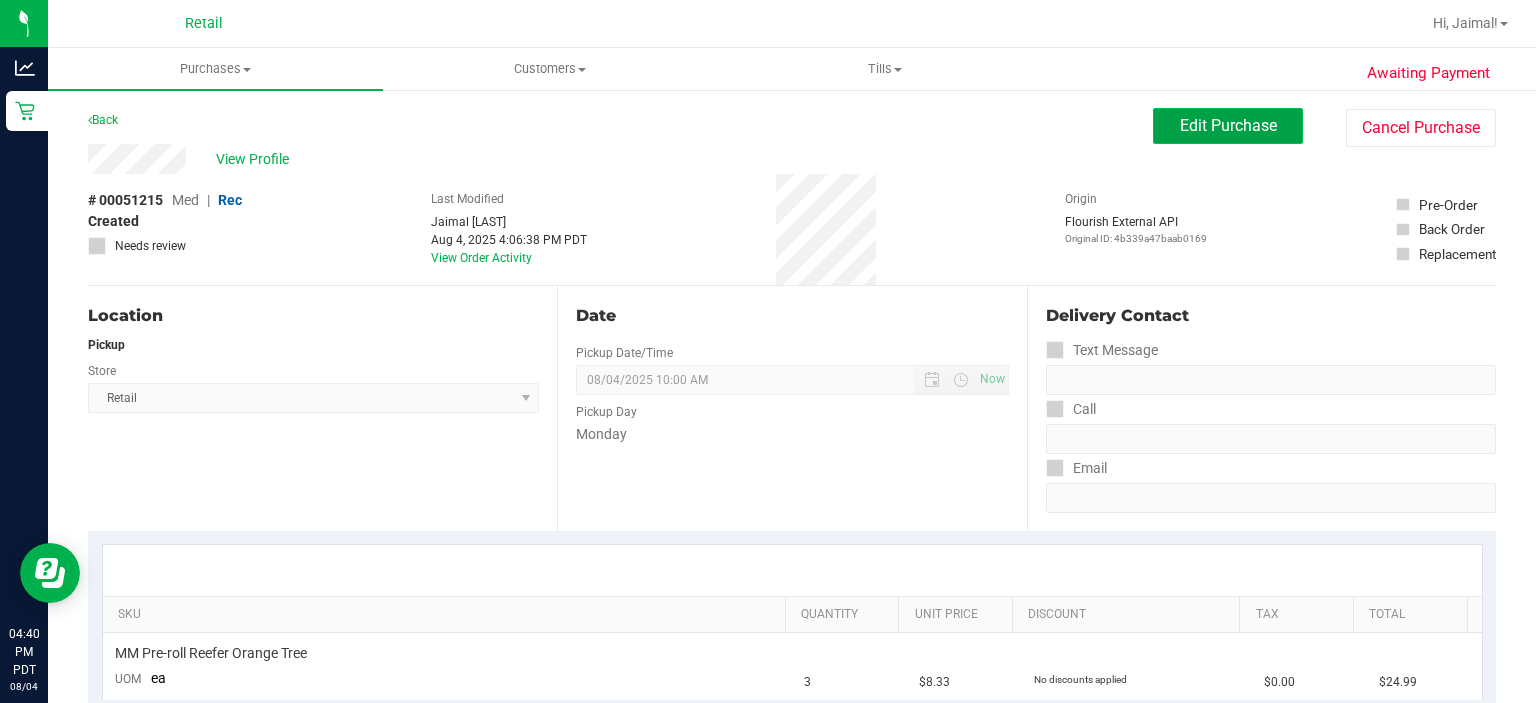 click on "Edit Purchase" at bounding box center [1228, 126] 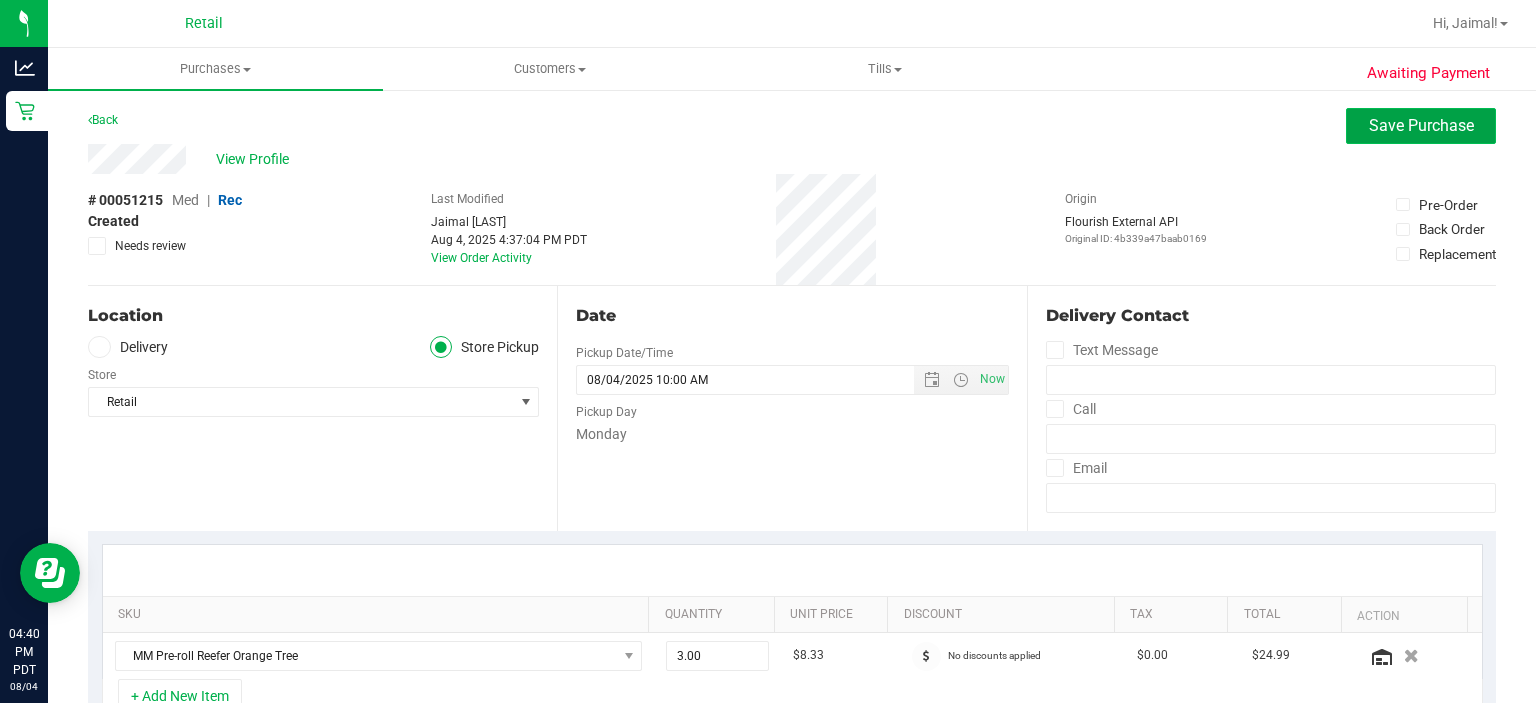 click on "Save Purchase" at bounding box center (1421, 125) 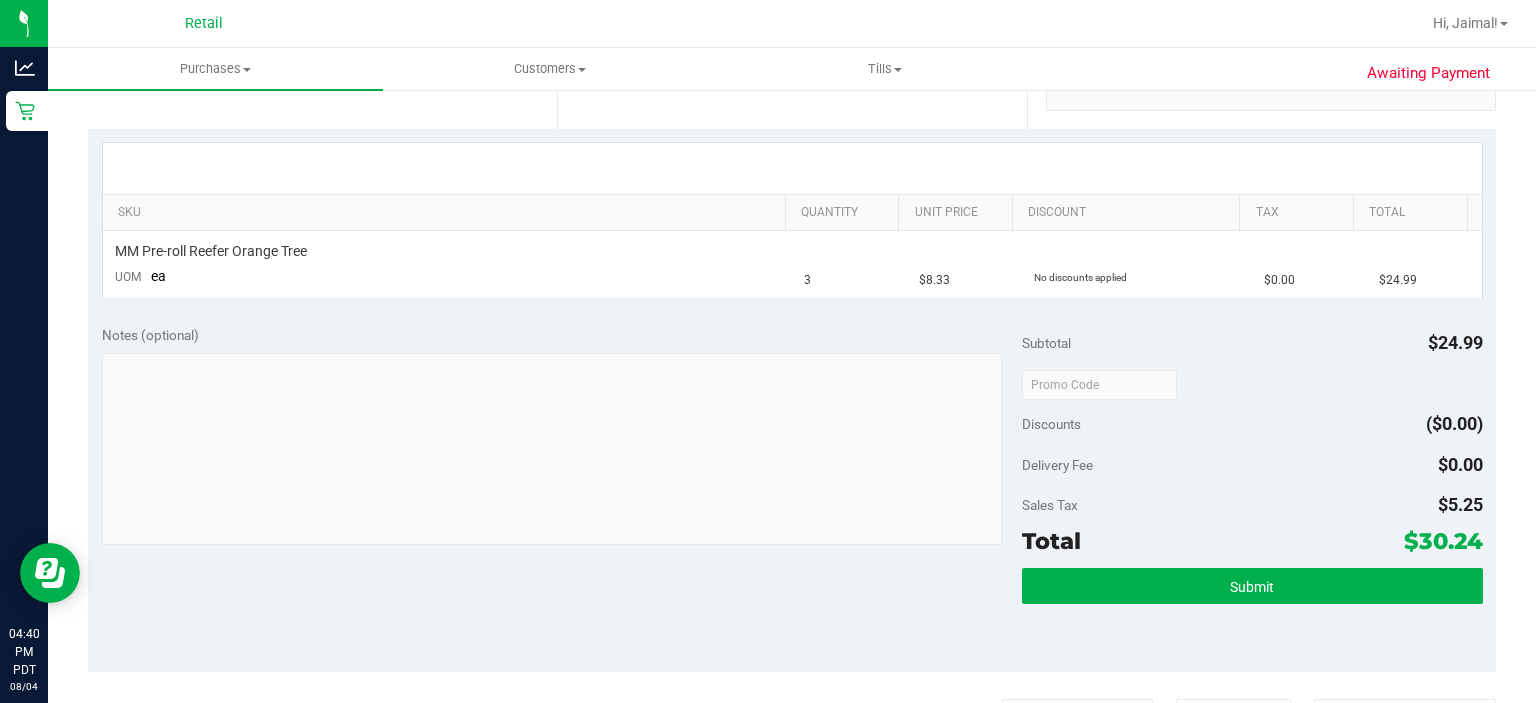 scroll, scrollTop: 487, scrollLeft: 0, axis: vertical 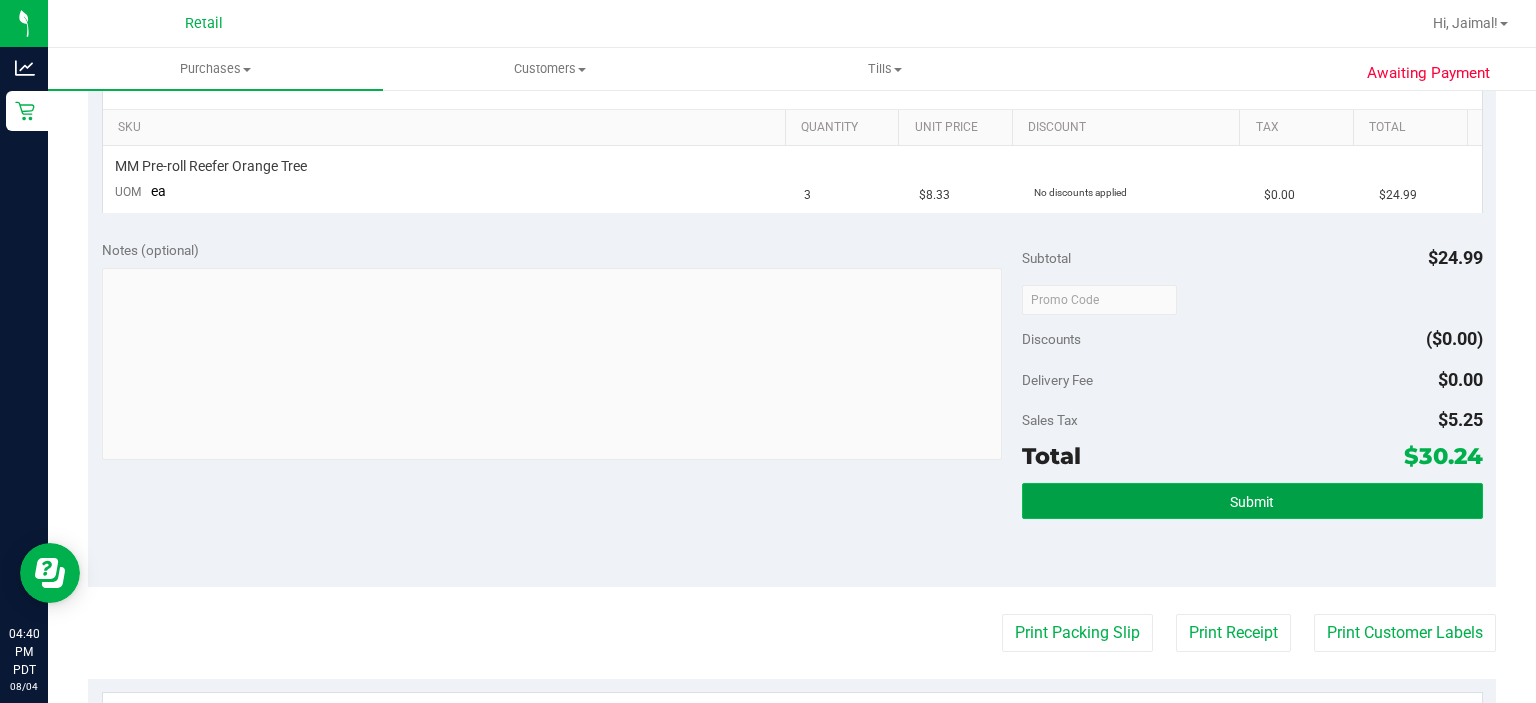 click on "Submit" at bounding box center (1252, 501) 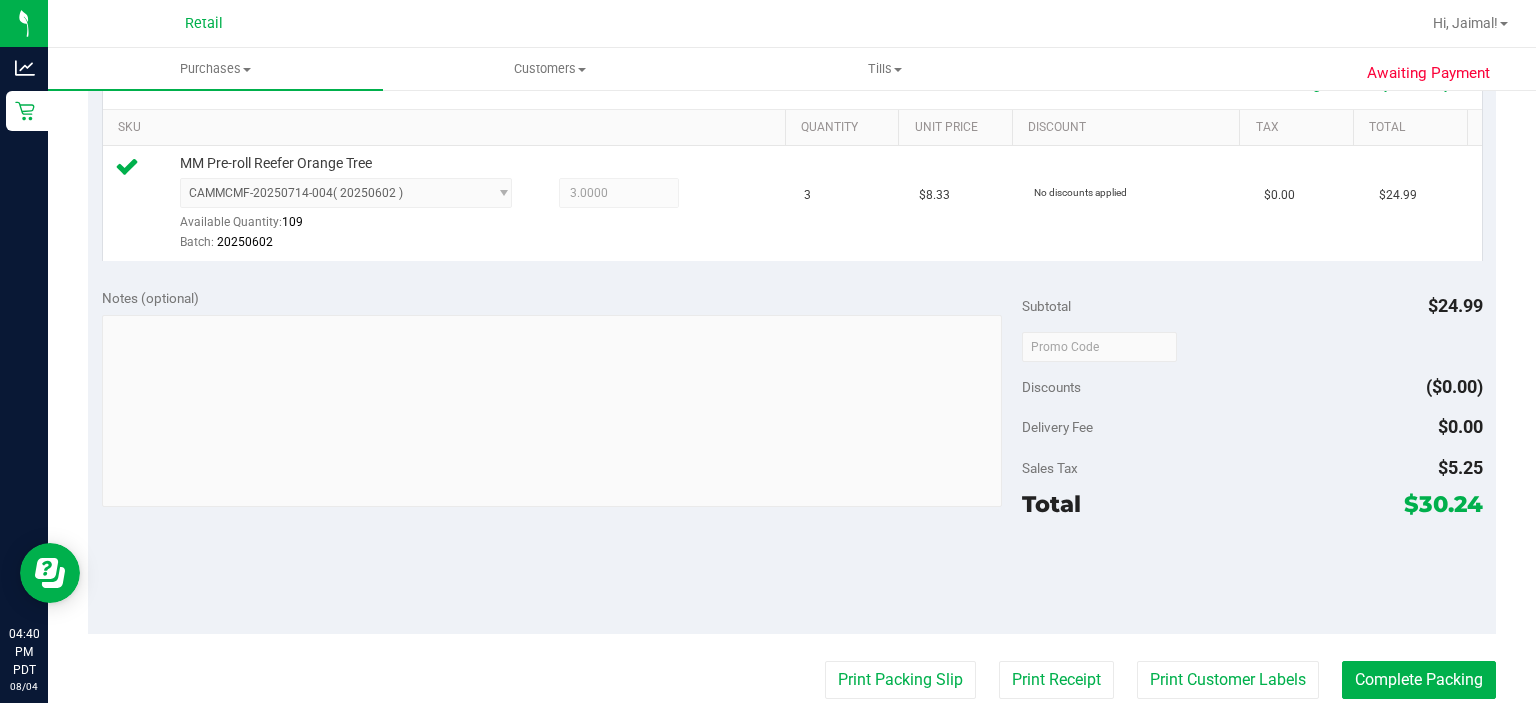 scroll, scrollTop: 696, scrollLeft: 0, axis: vertical 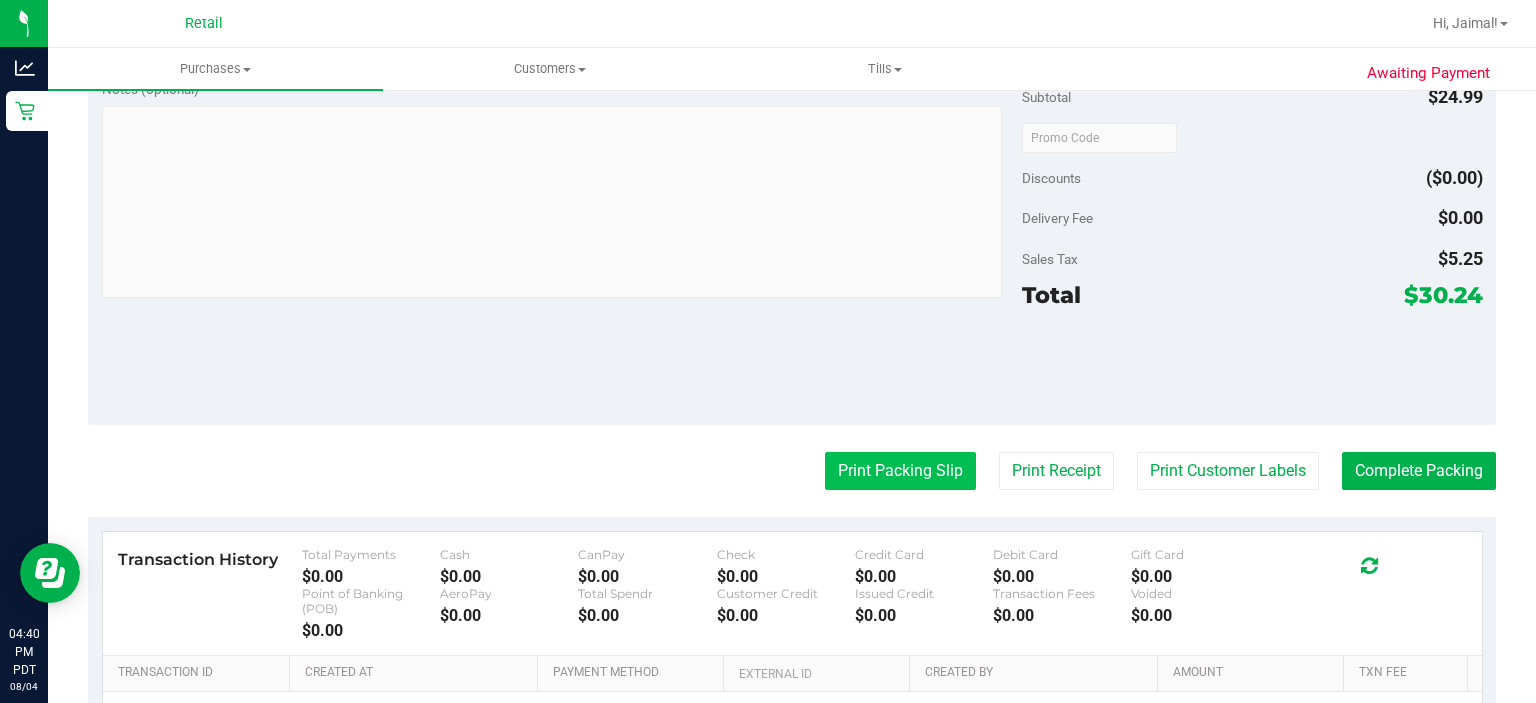 click on "Print Packing Slip" at bounding box center [900, 471] 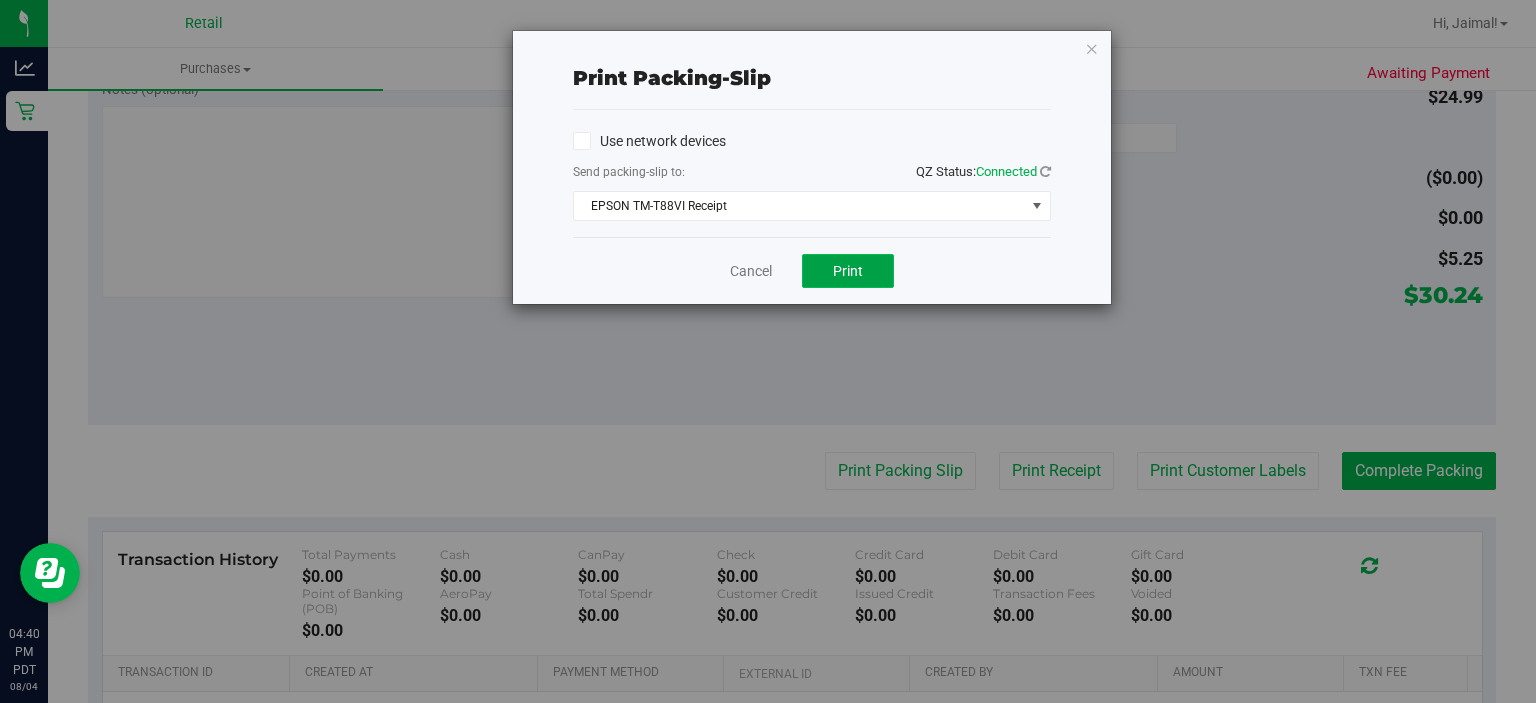 click on "Print" at bounding box center [848, 271] 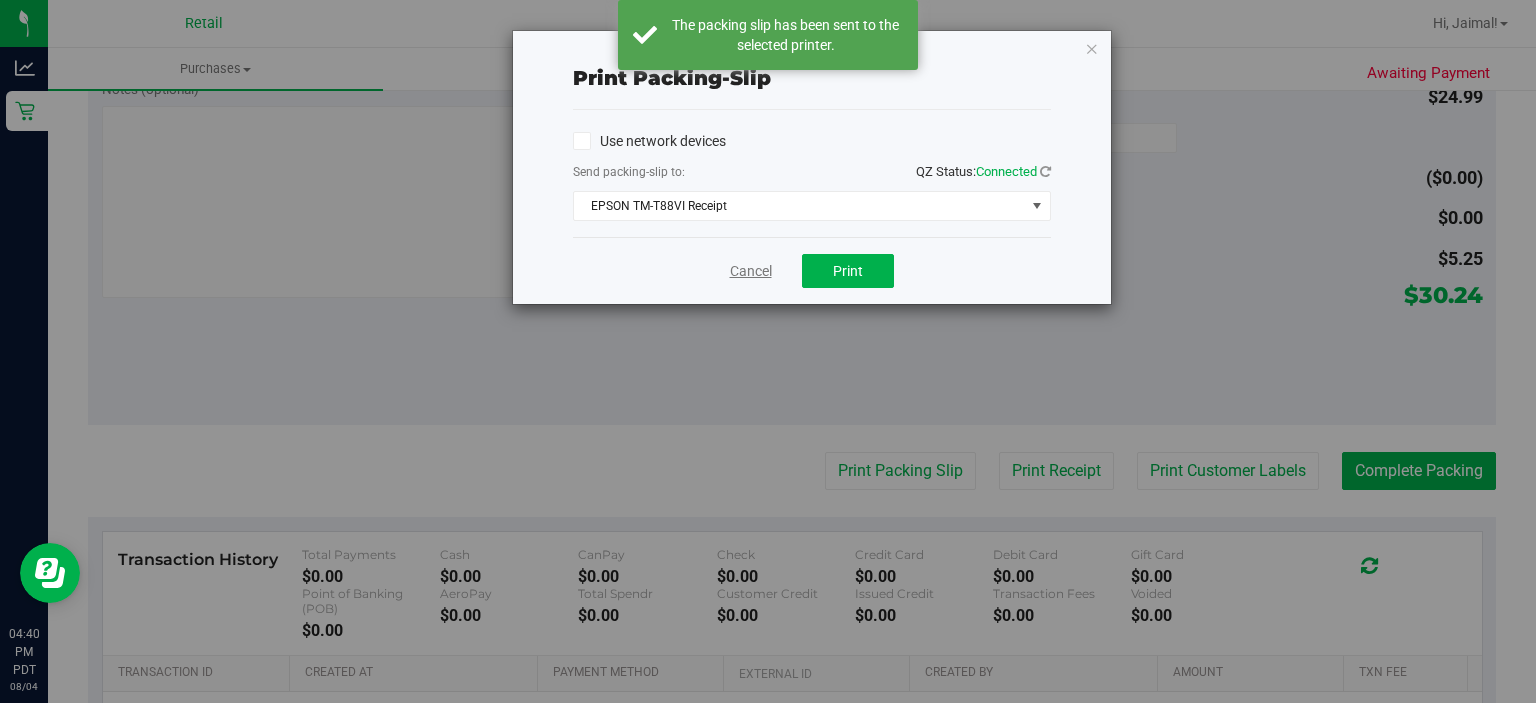 click on "Cancel" at bounding box center (751, 271) 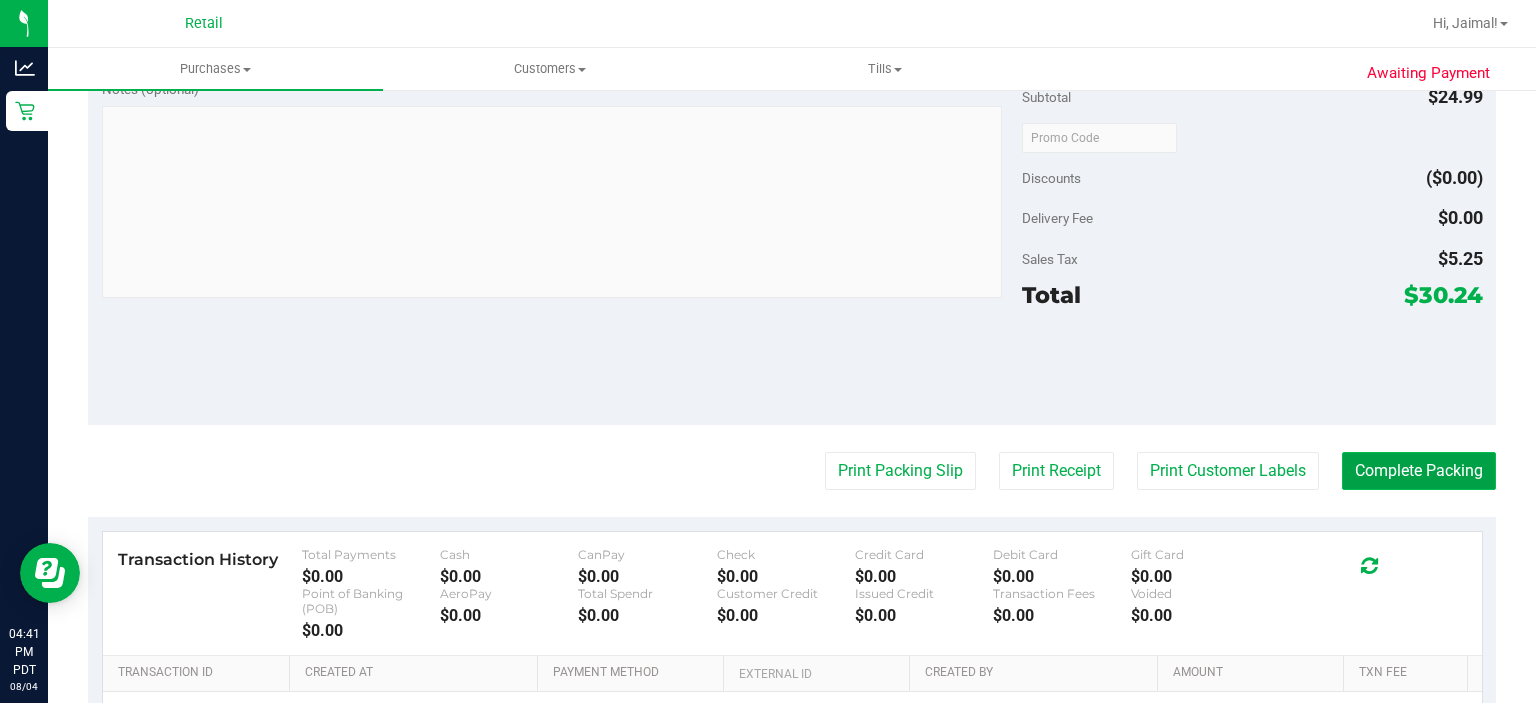click on "Complete Packing" at bounding box center (1419, 471) 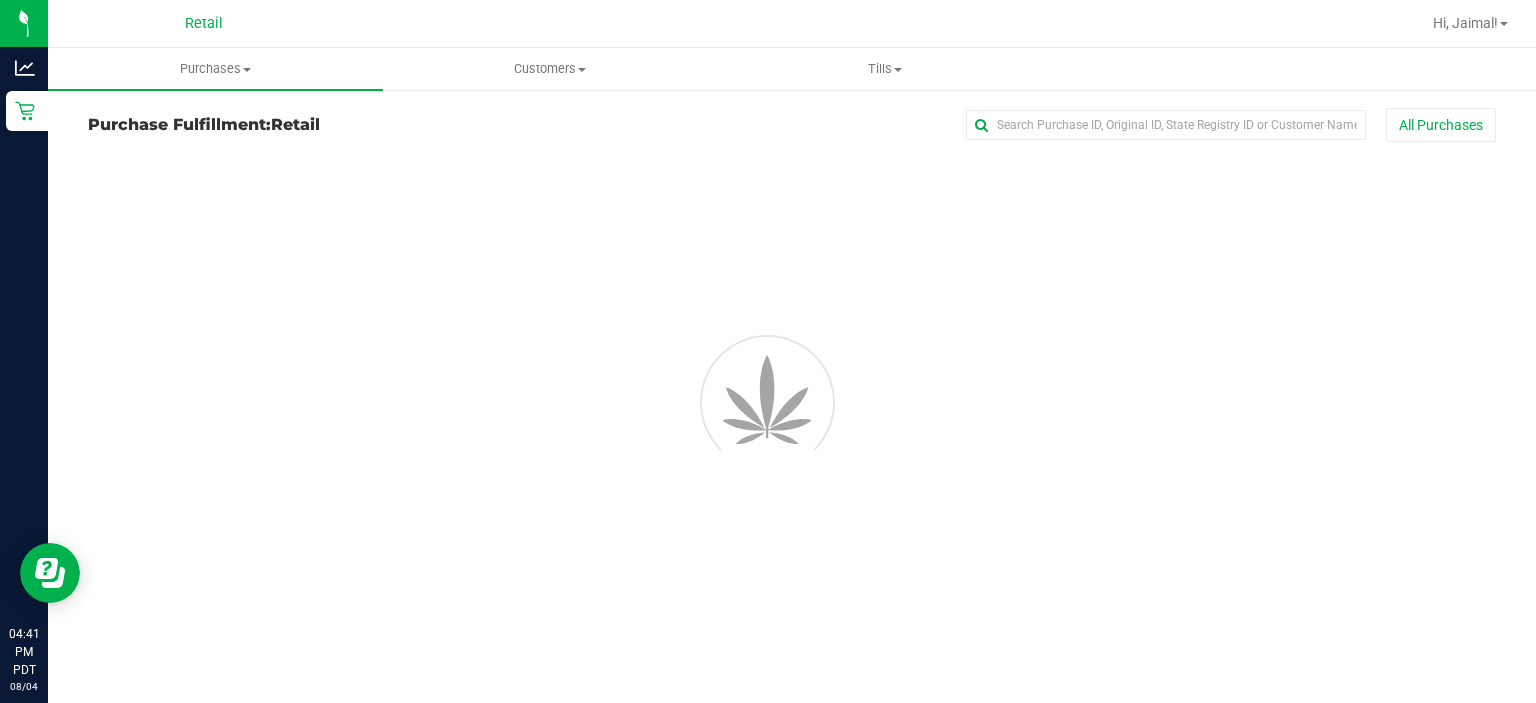scroll, scrollTop: 0, scrollLeft: 0, axis: both 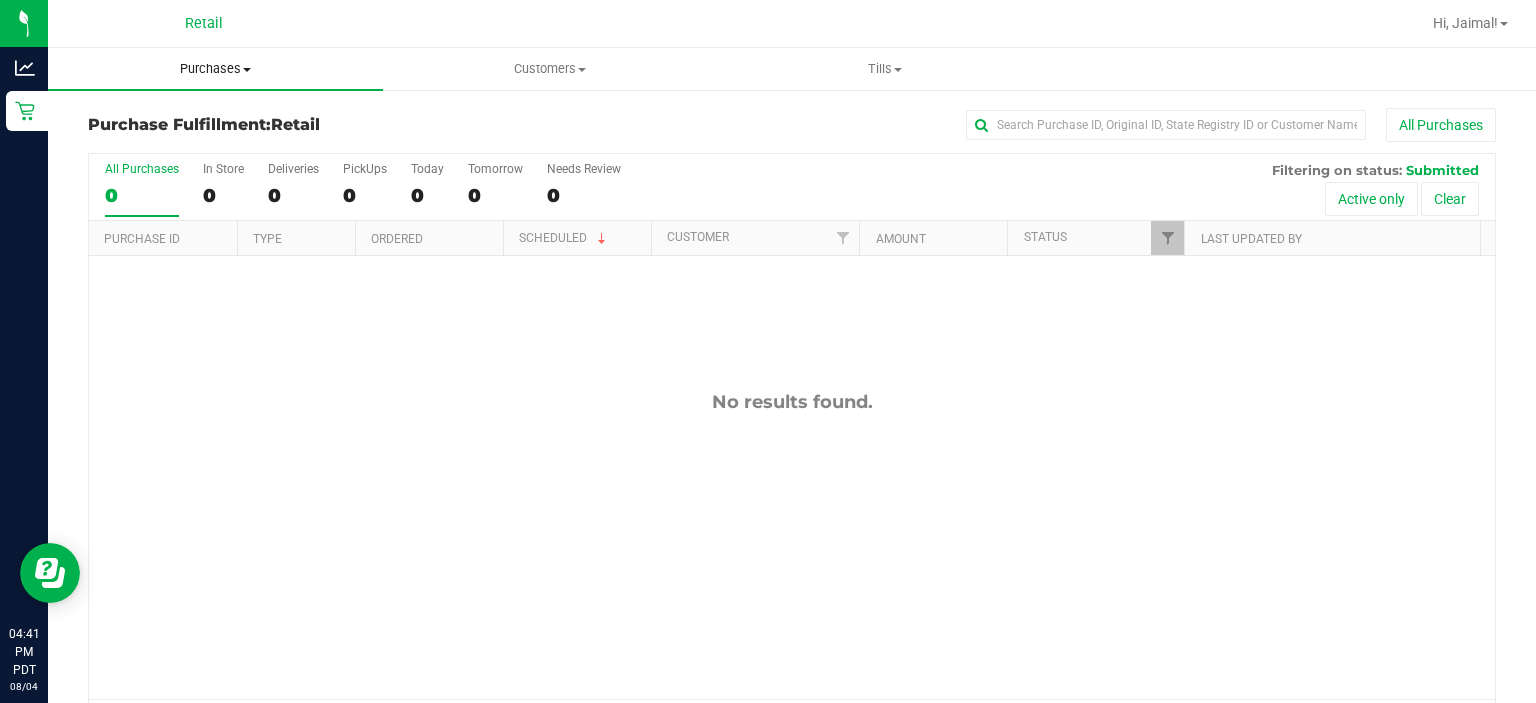 click on "Purchases" at bounding box center [215, 69] 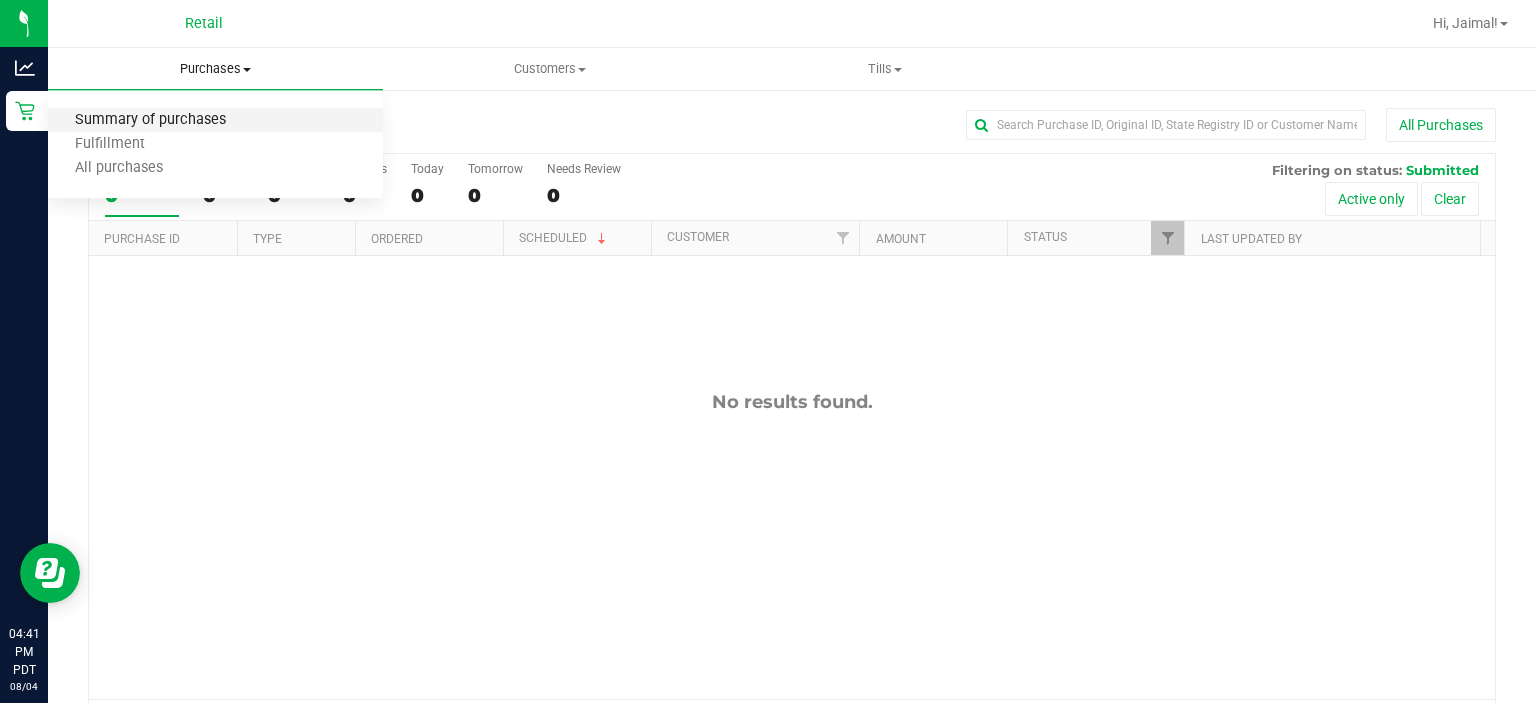 click on "Summary of purchases" at bounding box center [150, 120] 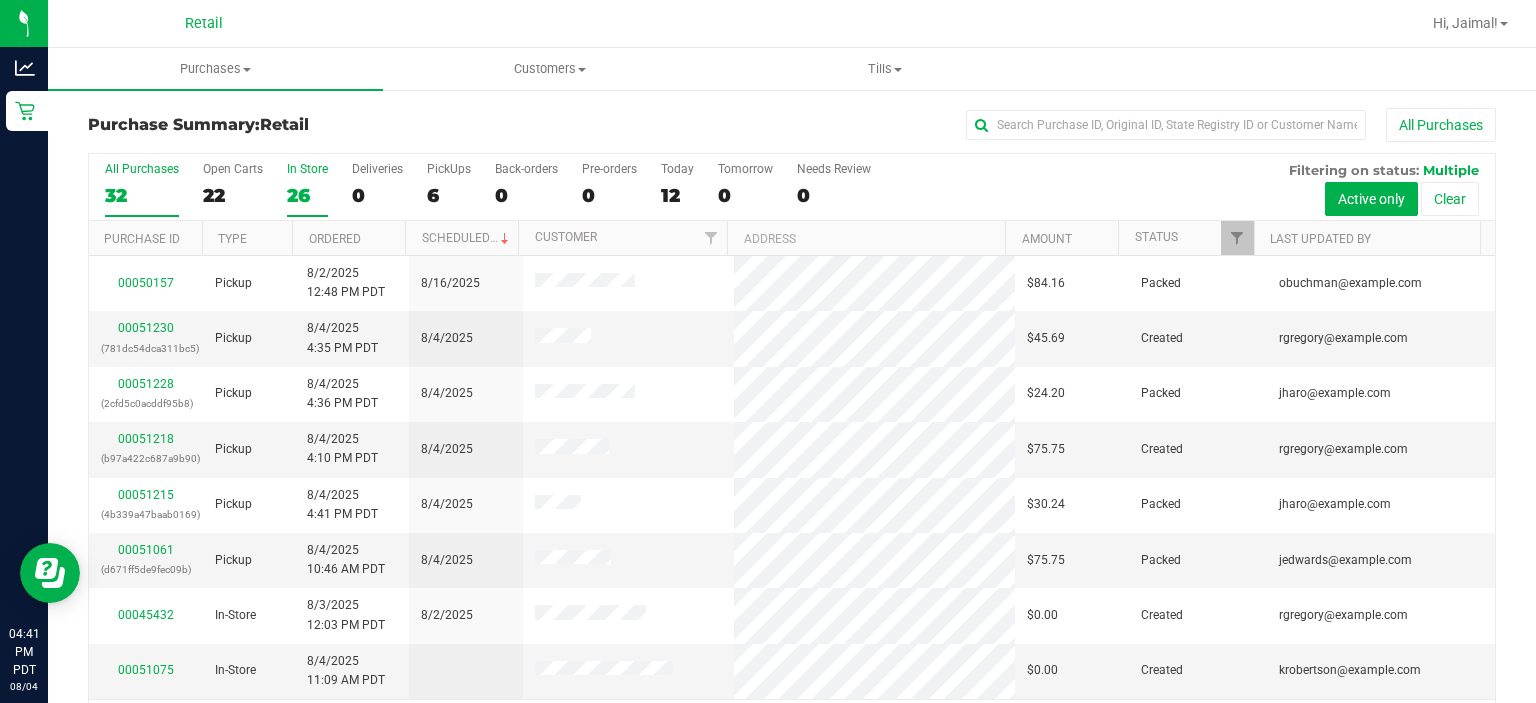 click on "In Store" at bounding box center [307, 169] 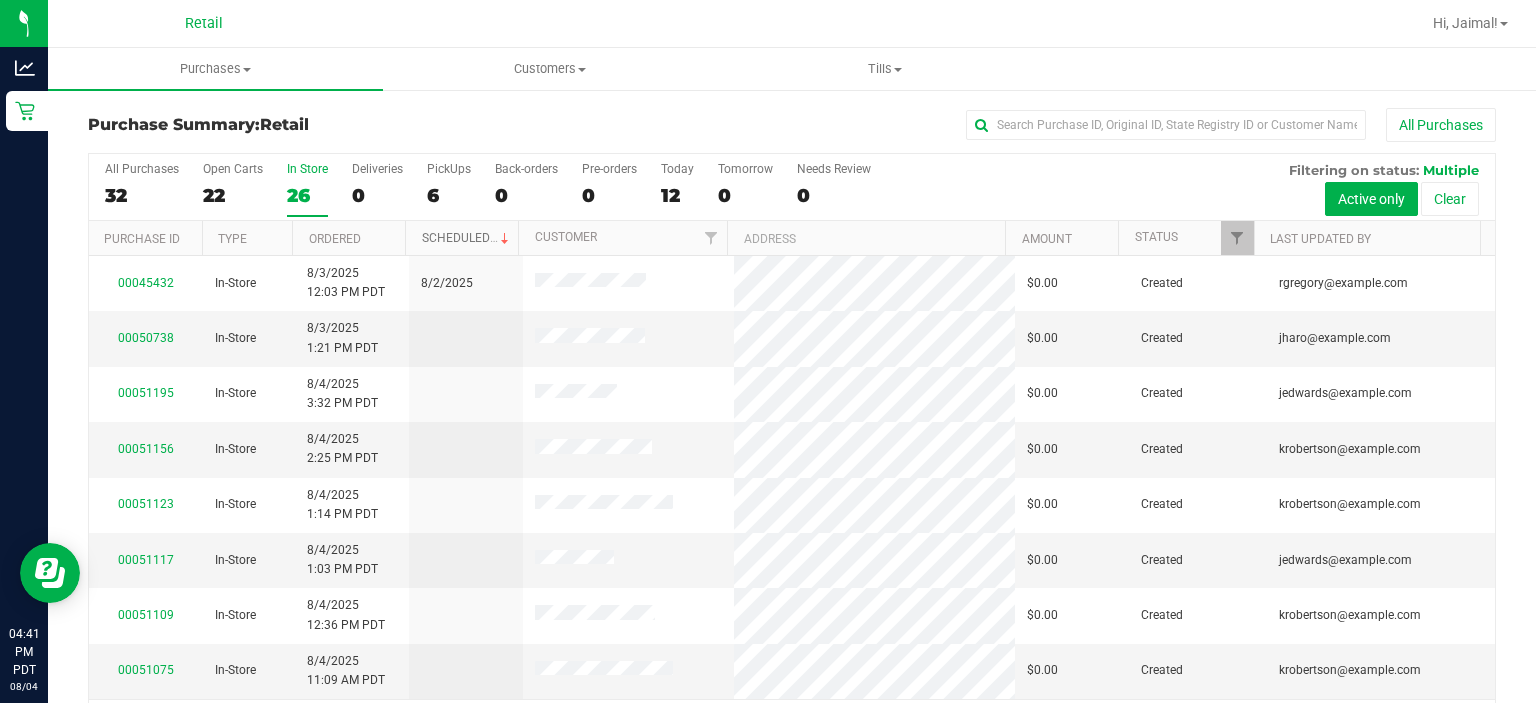 click at bounding box center [505, 239] 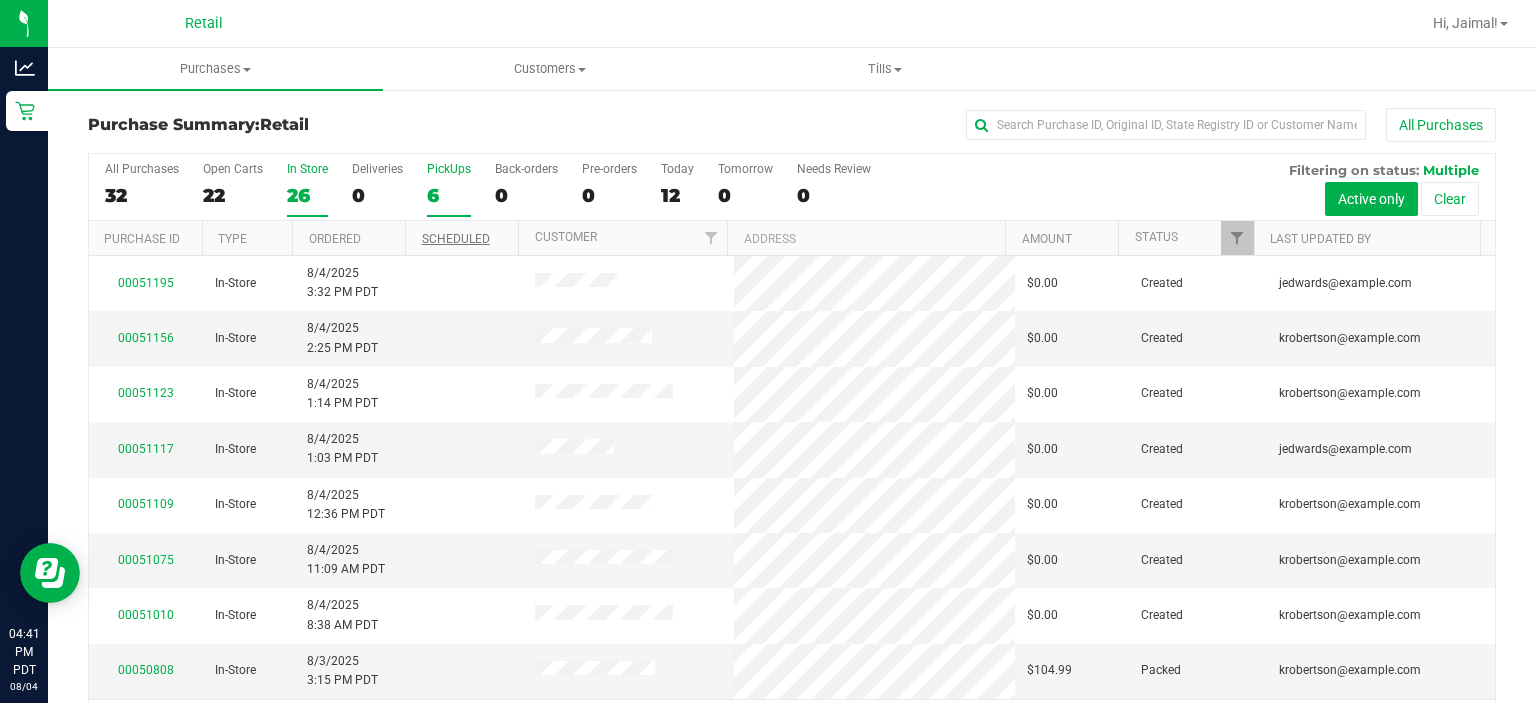 click on "PickUps" at bounding box center [449, 169] 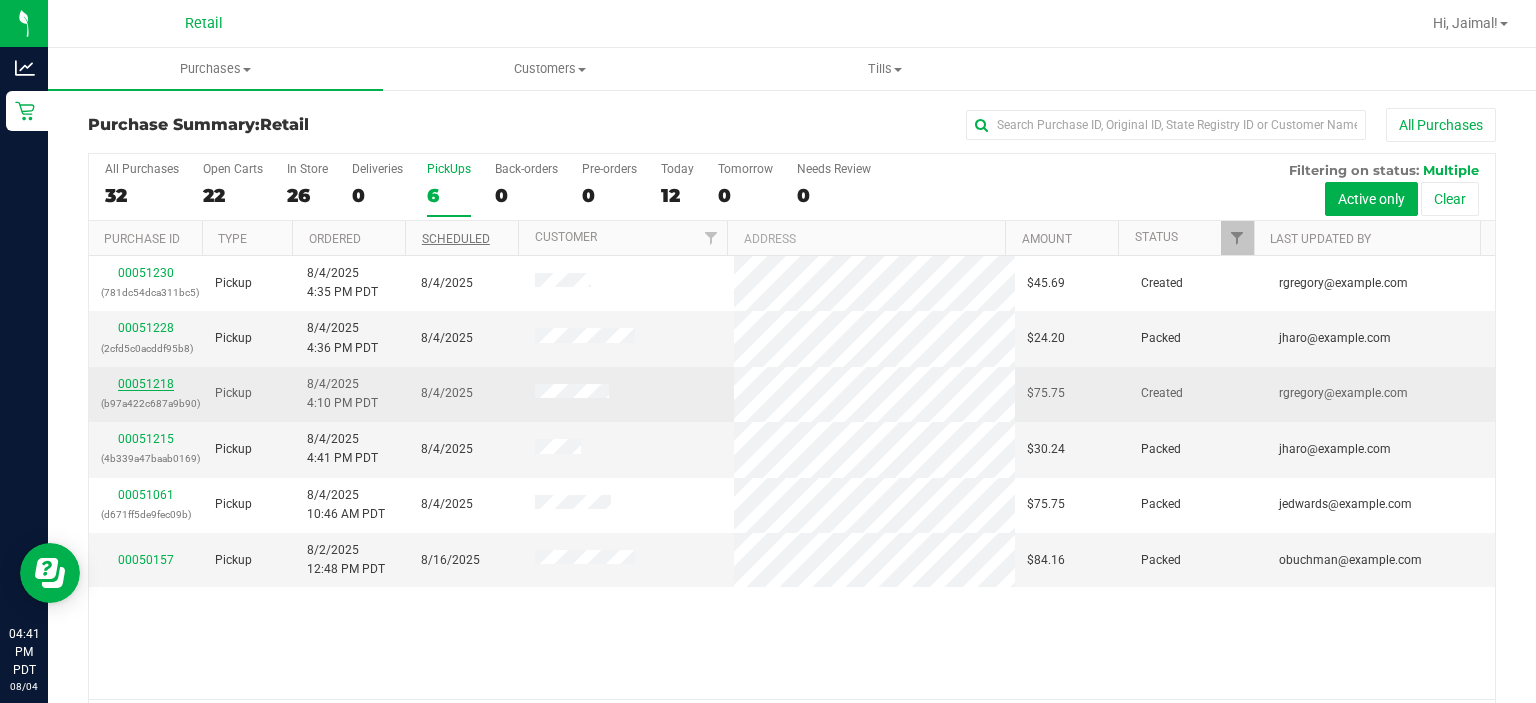 click on "00051218" at bounding box center (146, 384) 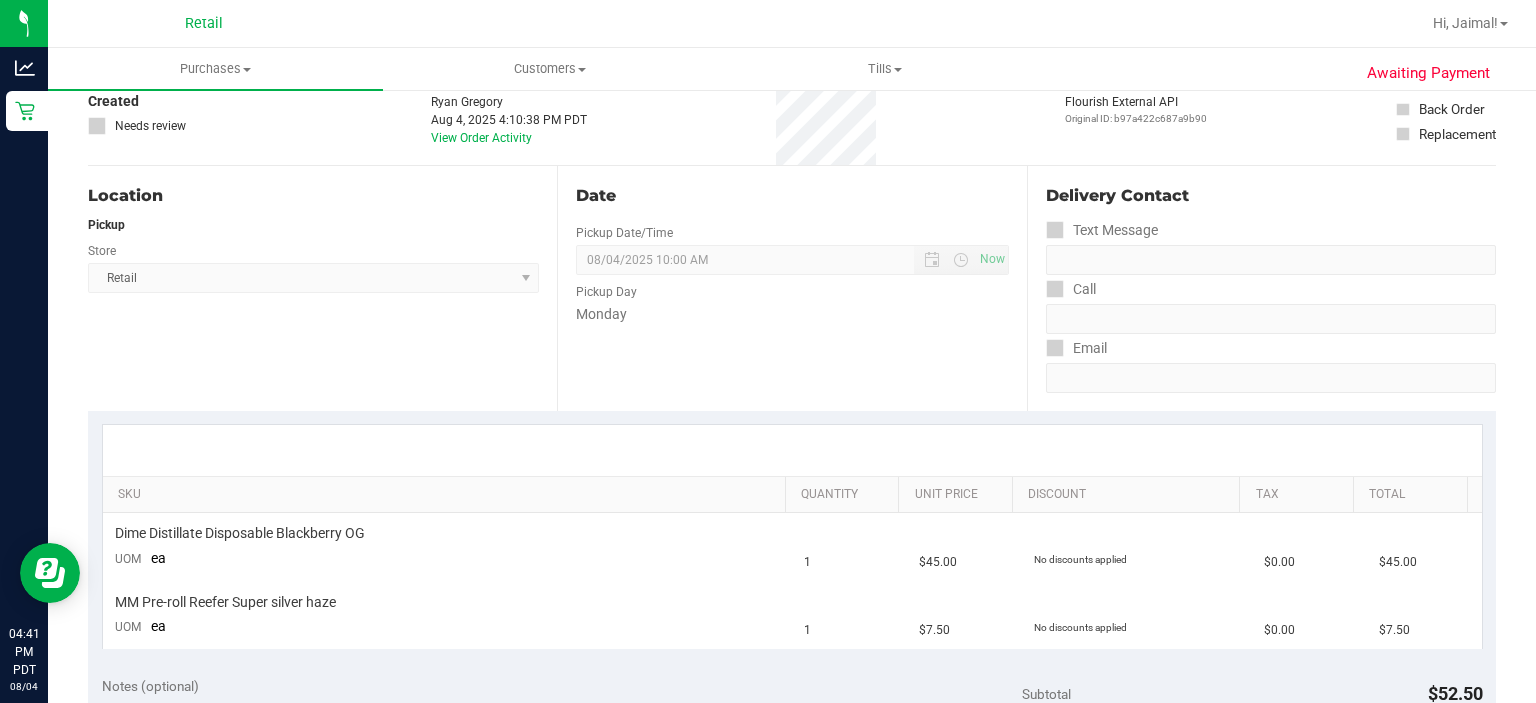 scroll, scrollTop: 0, scrollLeft: 0, axis: both 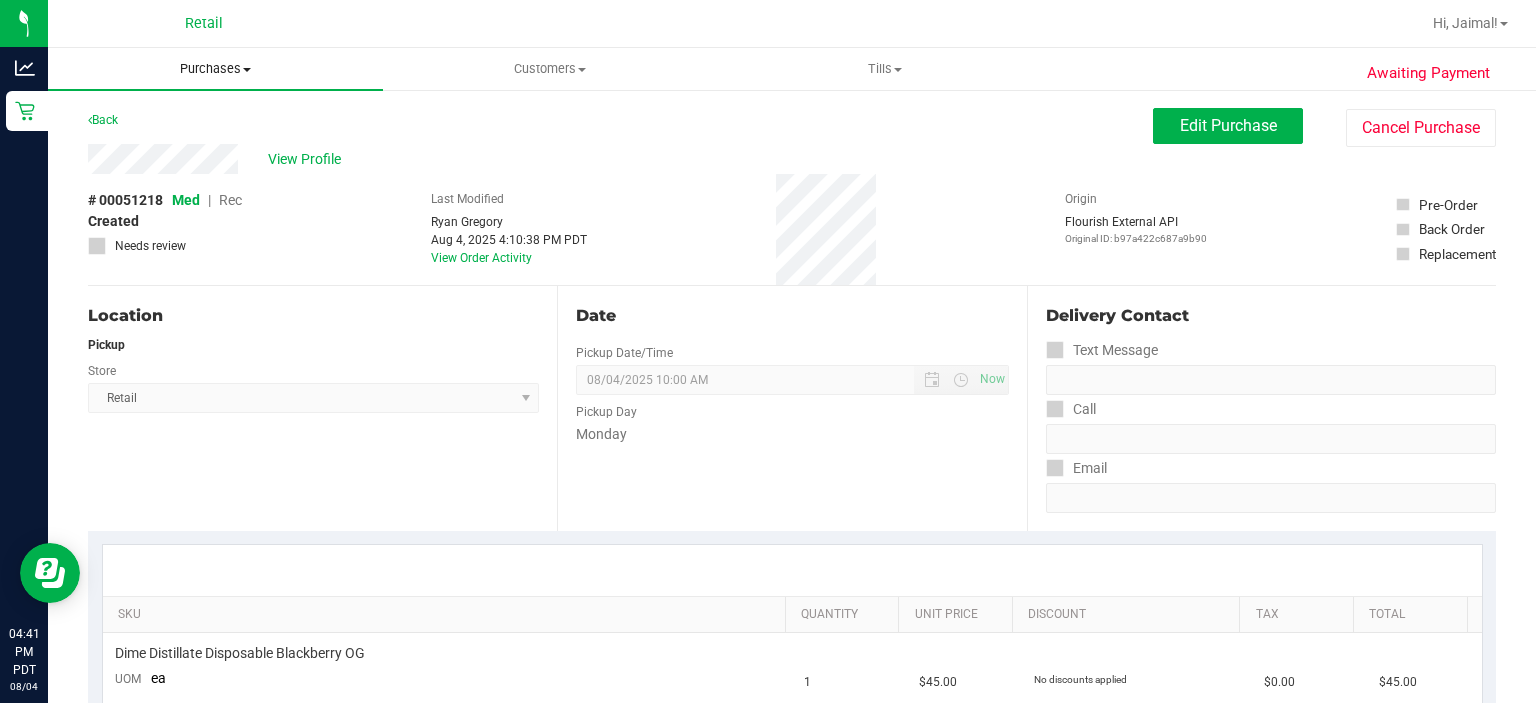 click on "Purchases" at bounding box center (215, 69) 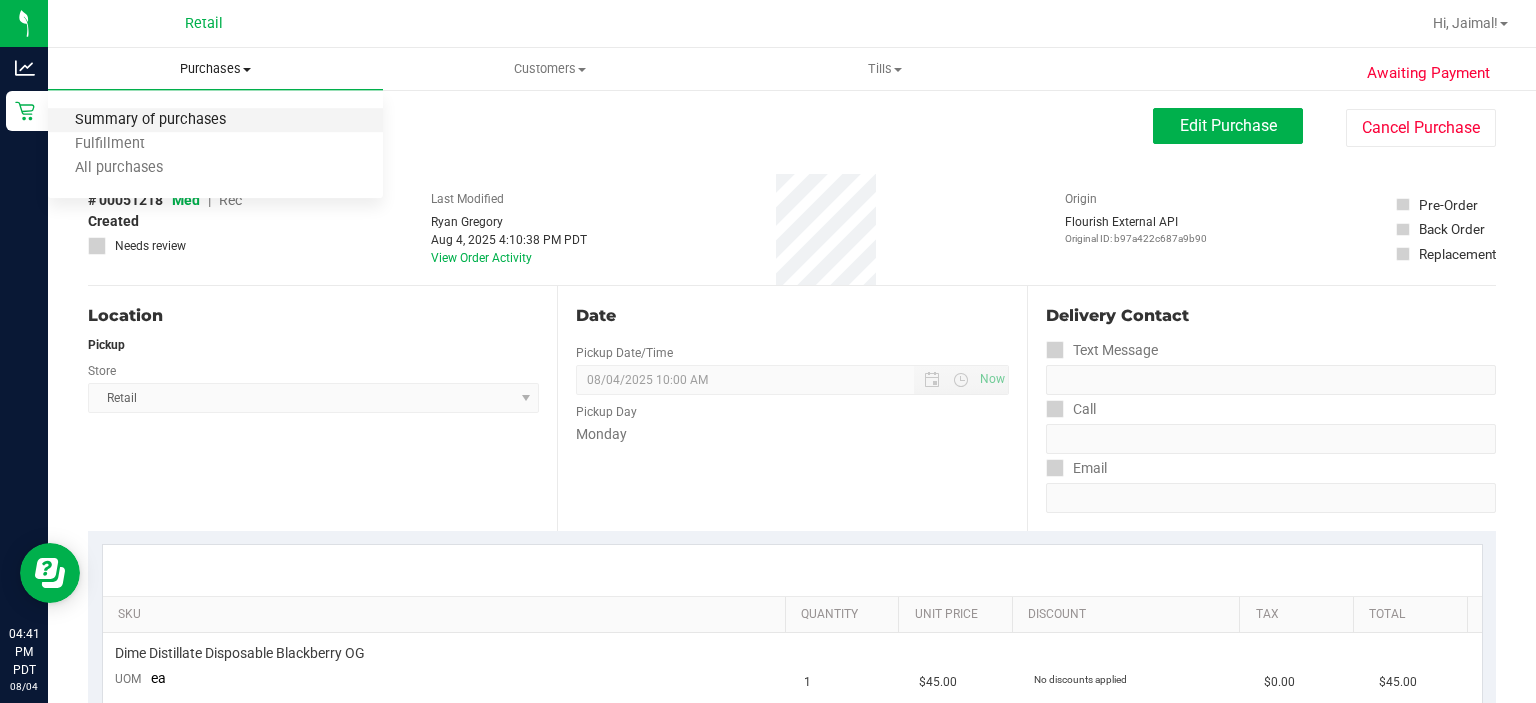 click on "Summary of purchases" at bounding box center [150, 120] 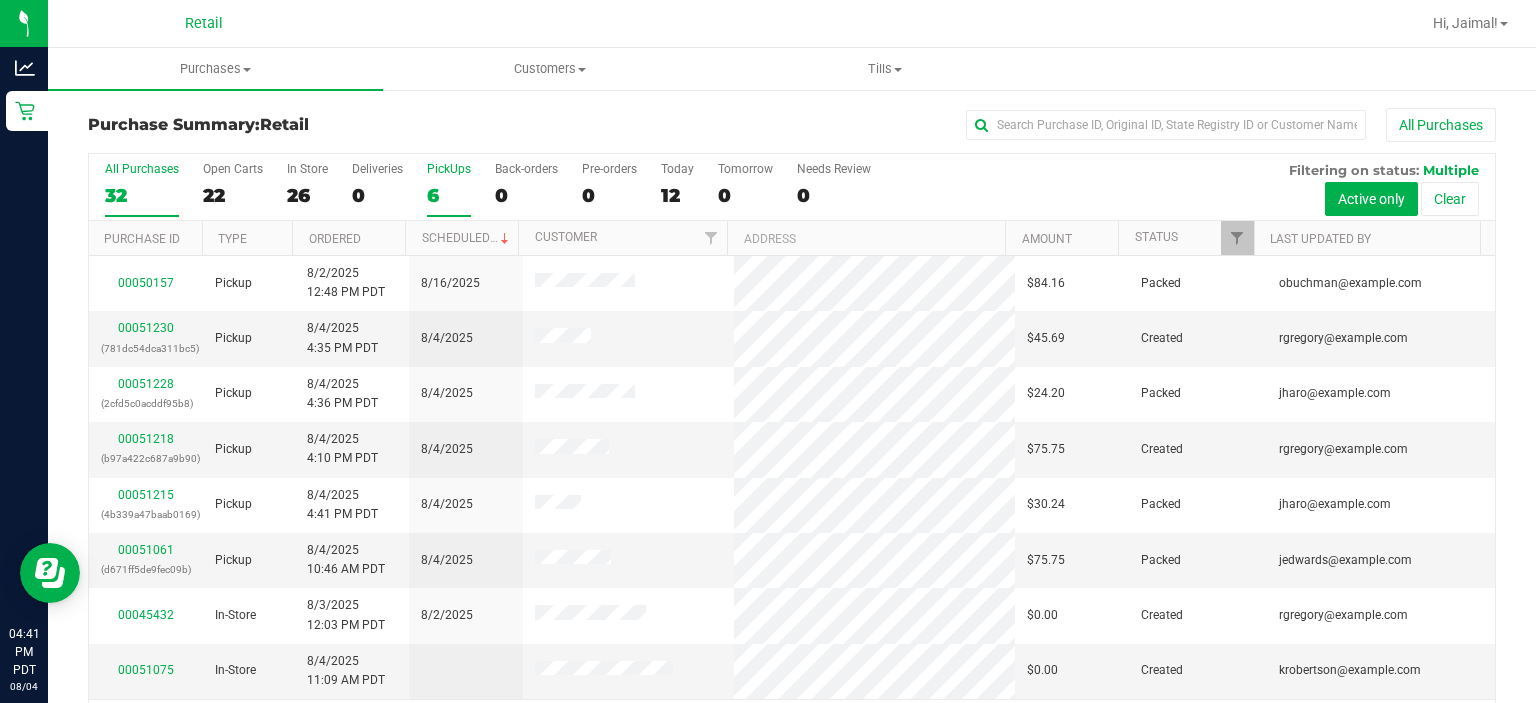 click on "PickUps" at bounding box center (449, 169) 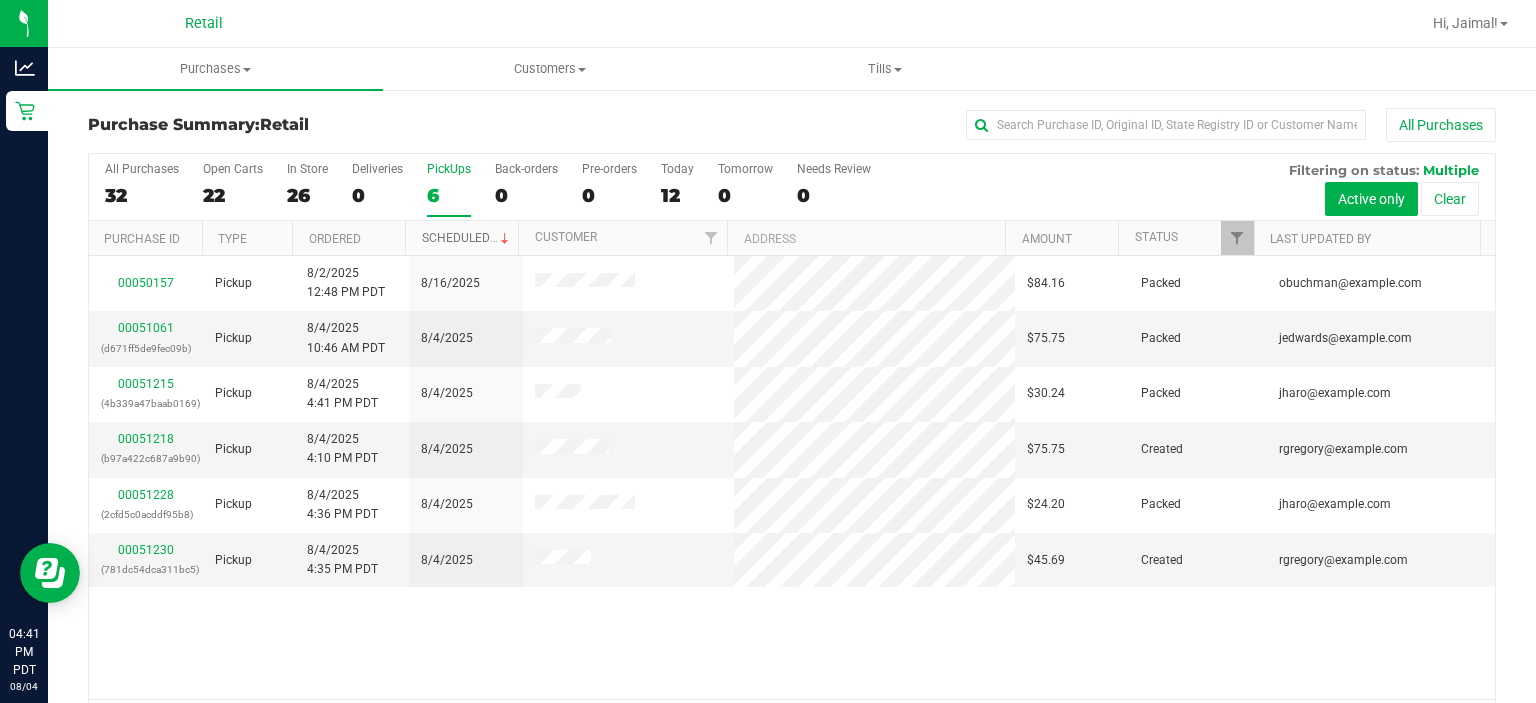 click on "Scheduled" at bounding box center [467, 238] 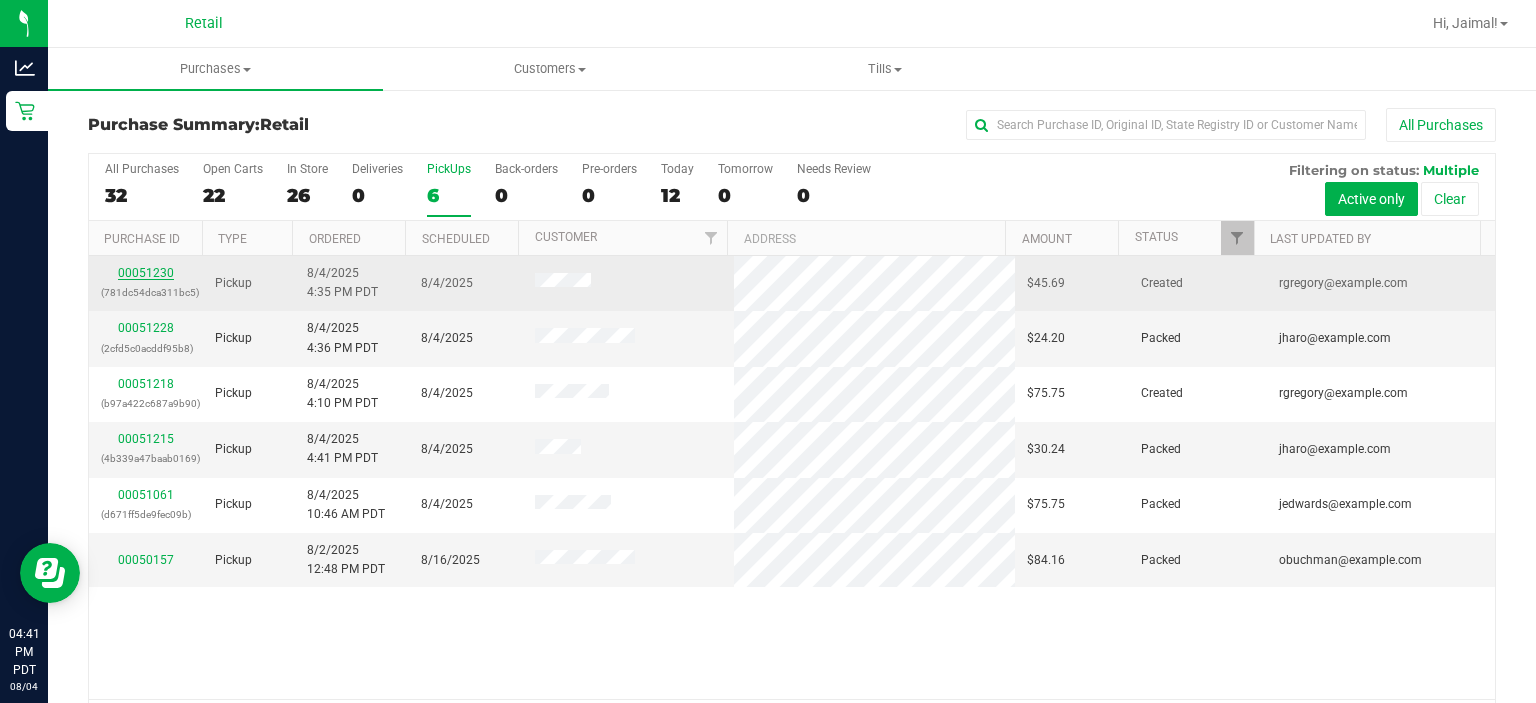 click on "00051230" at bounding box center (146, 273) 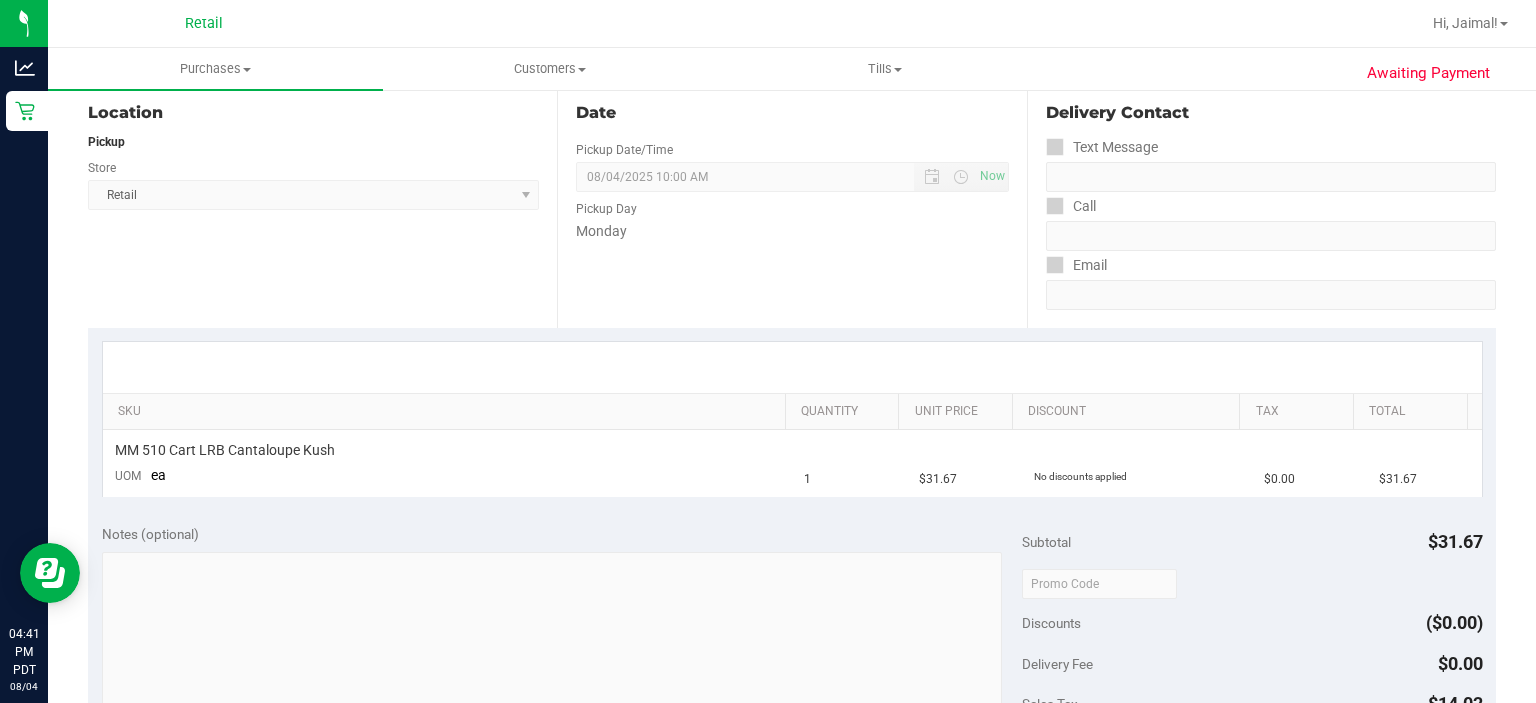 scroll, scrollTop: 0, scrollLeft: 0, axis: both 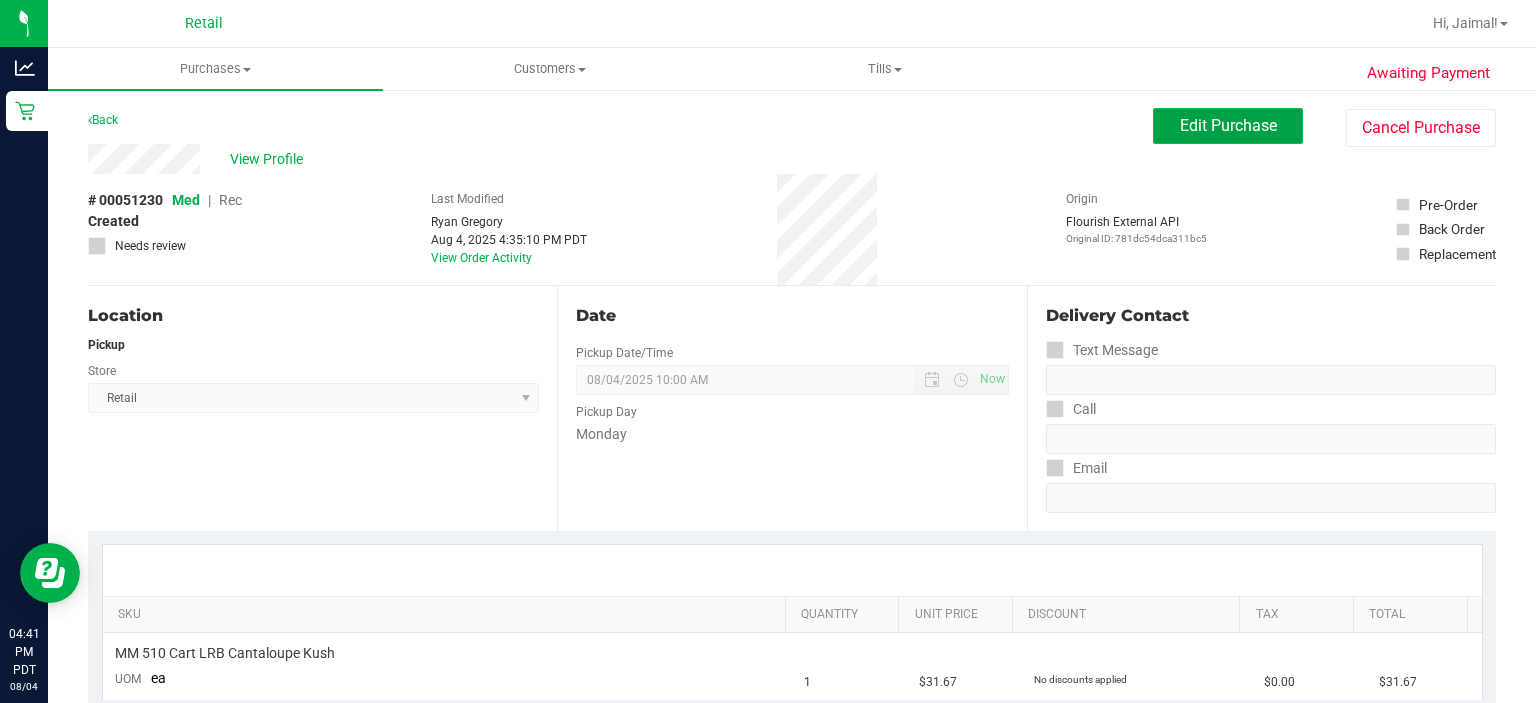 click on "Edit Purchase" at bounding box center (1228, 125) 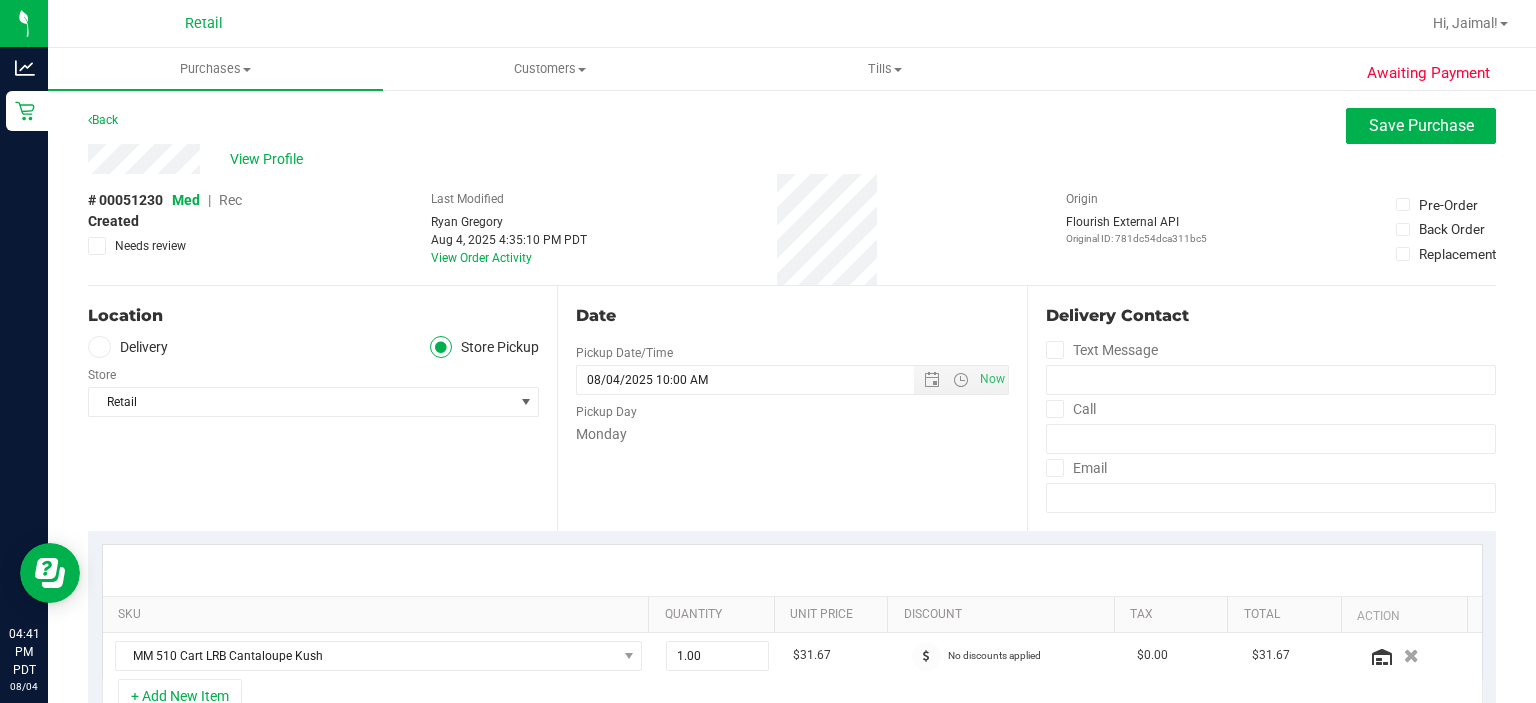 click on "Rec" at bounding box center [230, 200] 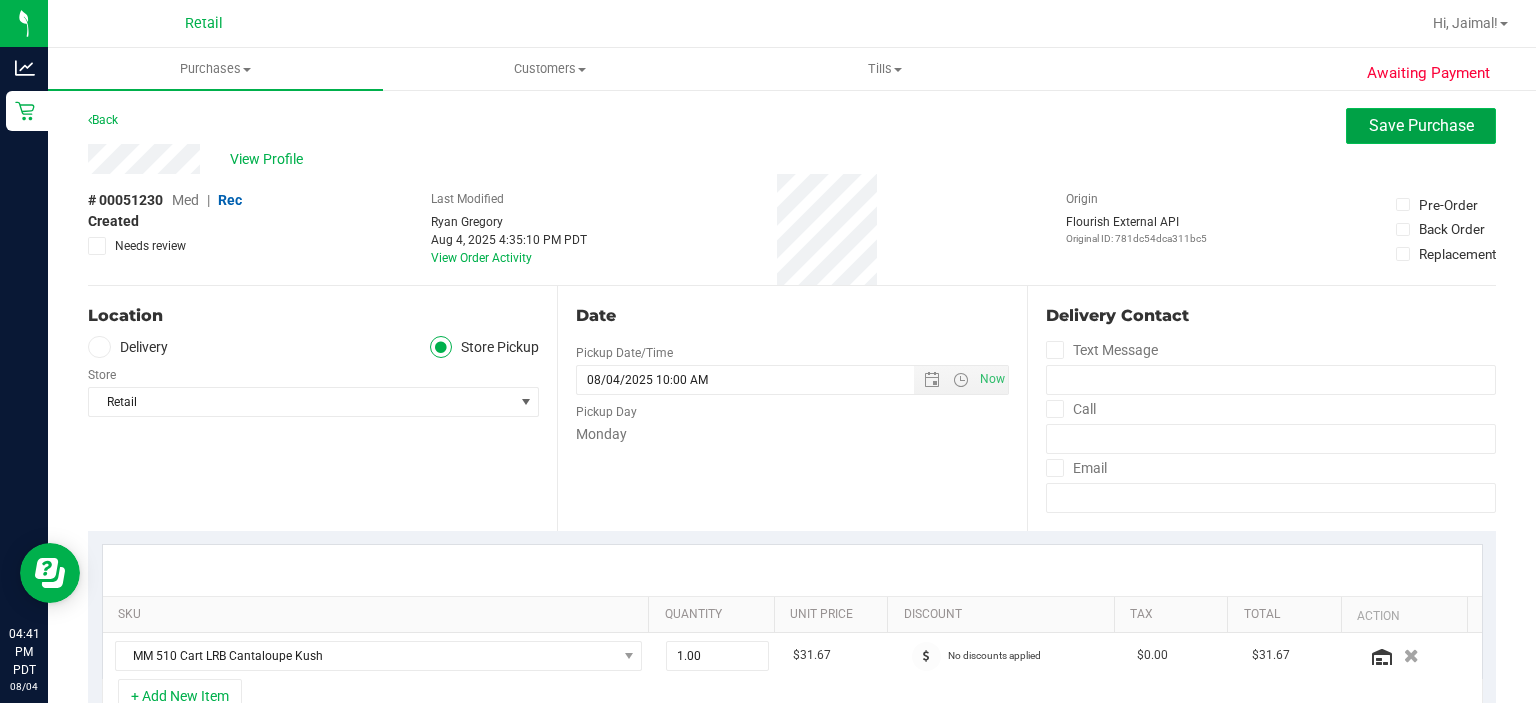 click on "Save Purchase" at bounding box center (1421, 125) 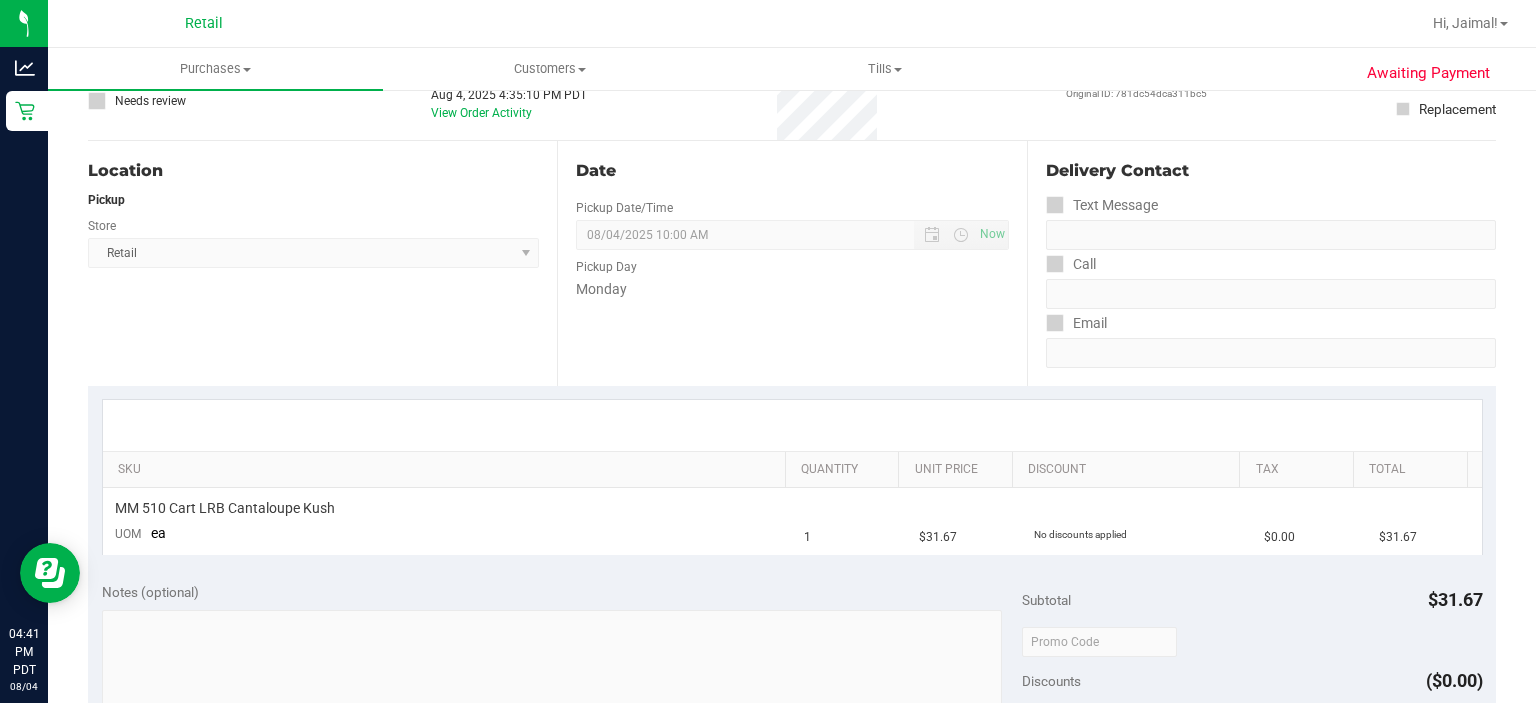 scroll, scrollTop: 243, scrollLeft: 0, axis: vertical 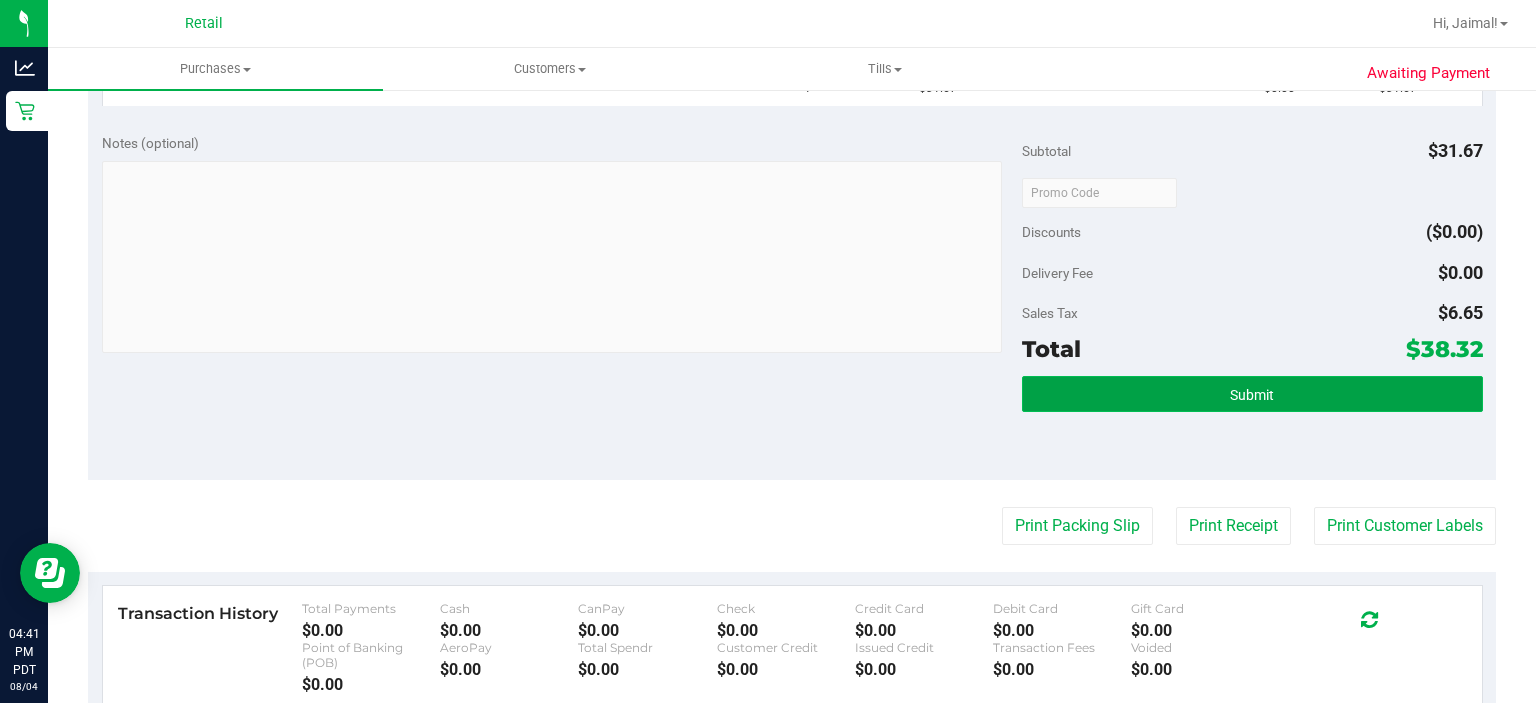 click on "Submit" at bounding box center [1252, 394] 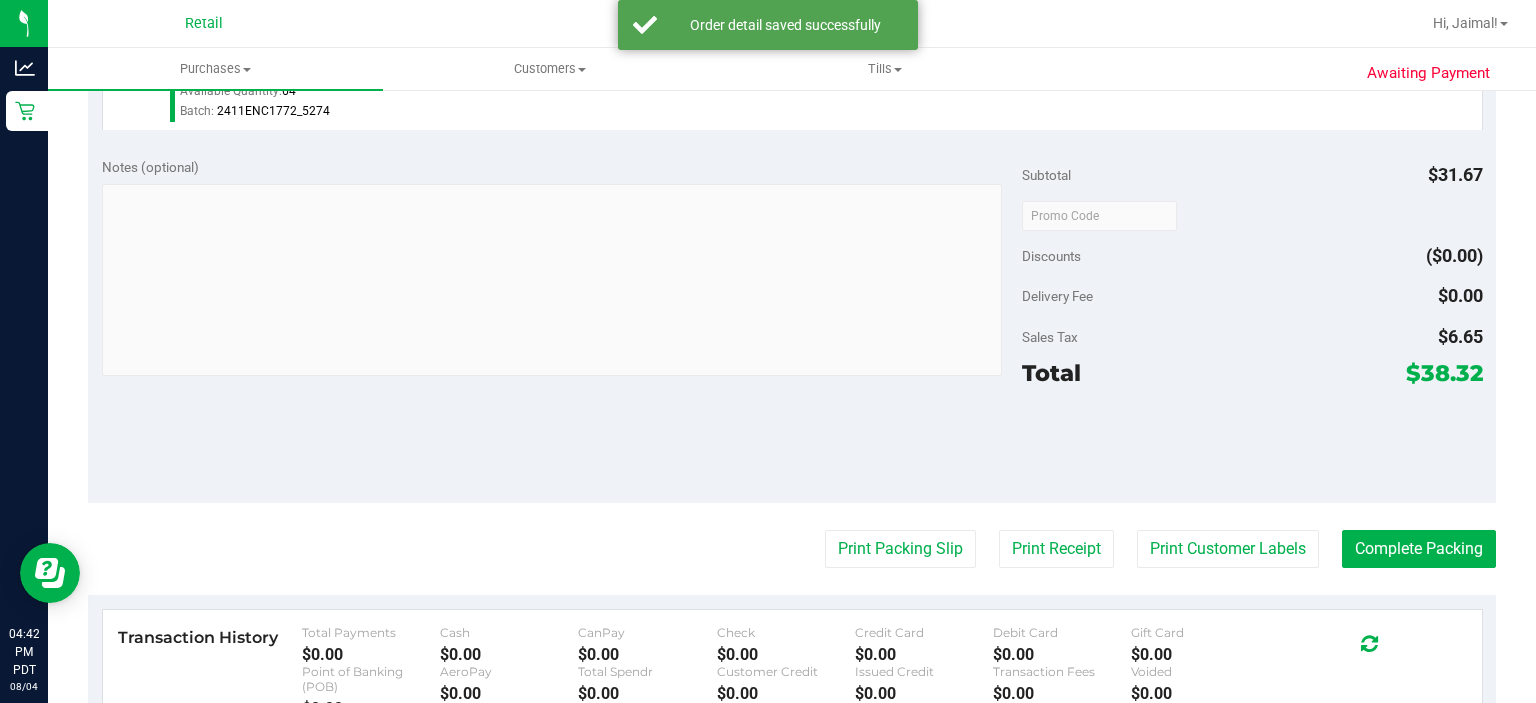 scroll, scrollTop: 618, scrollLeft: 0, axis: vertical 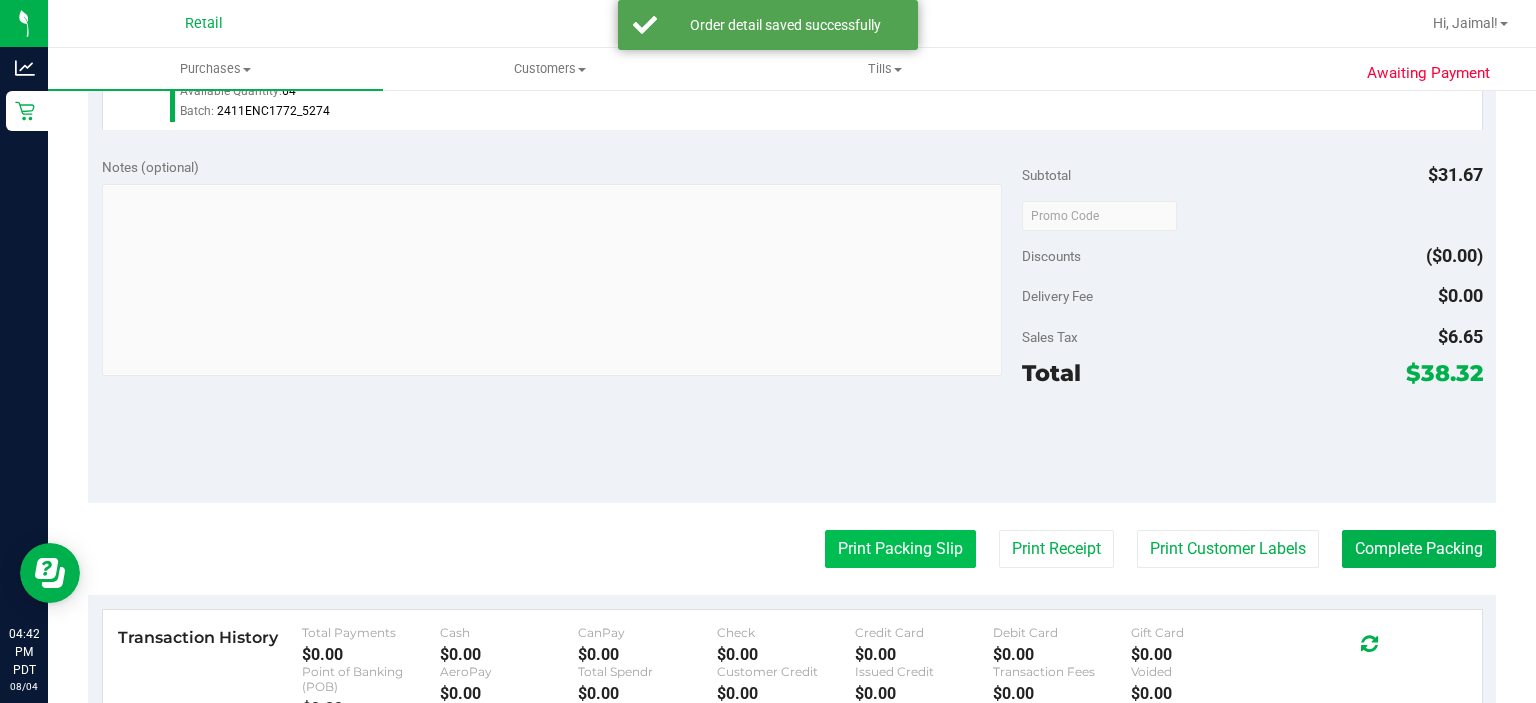 click on "Print Packing Slip" at bounding box center [900, 549] 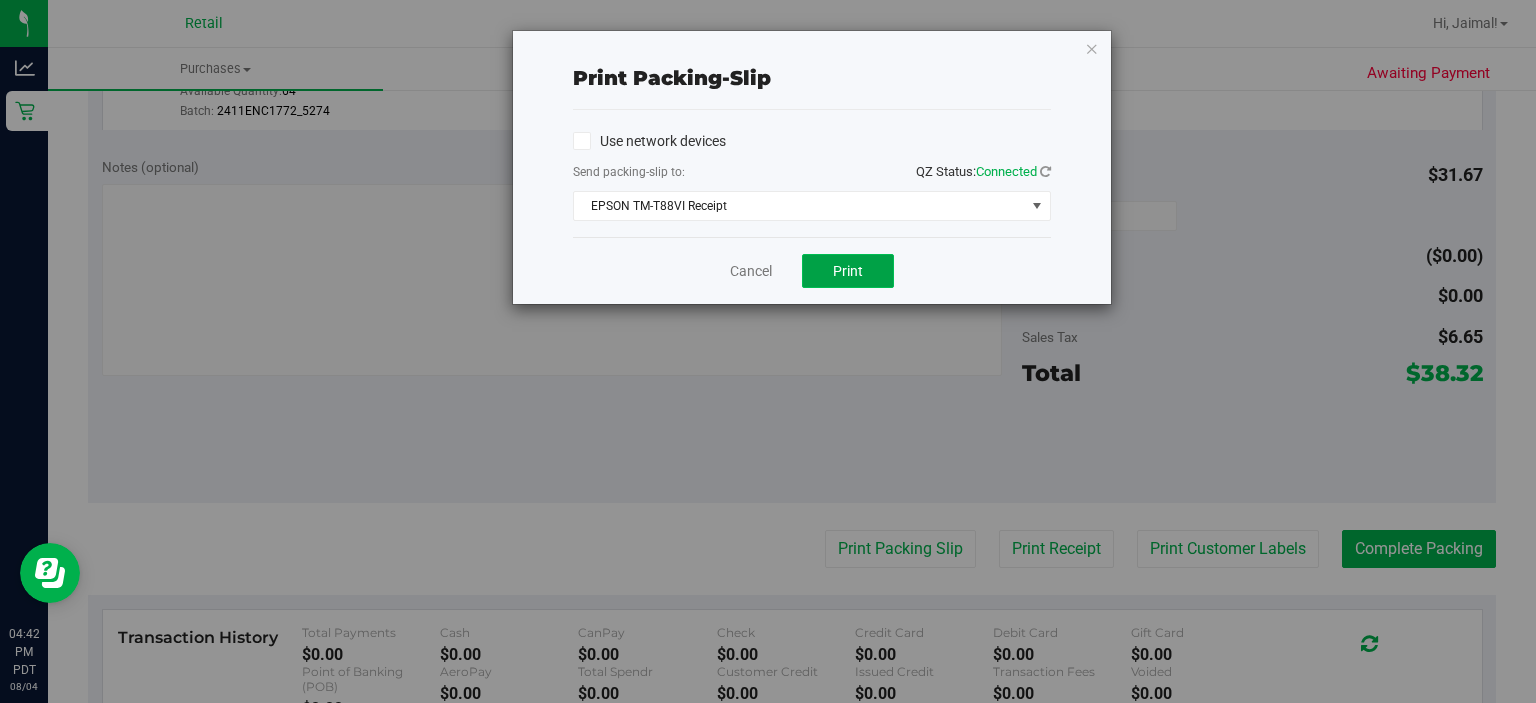click on "Print" at bounding box center [848, 271] 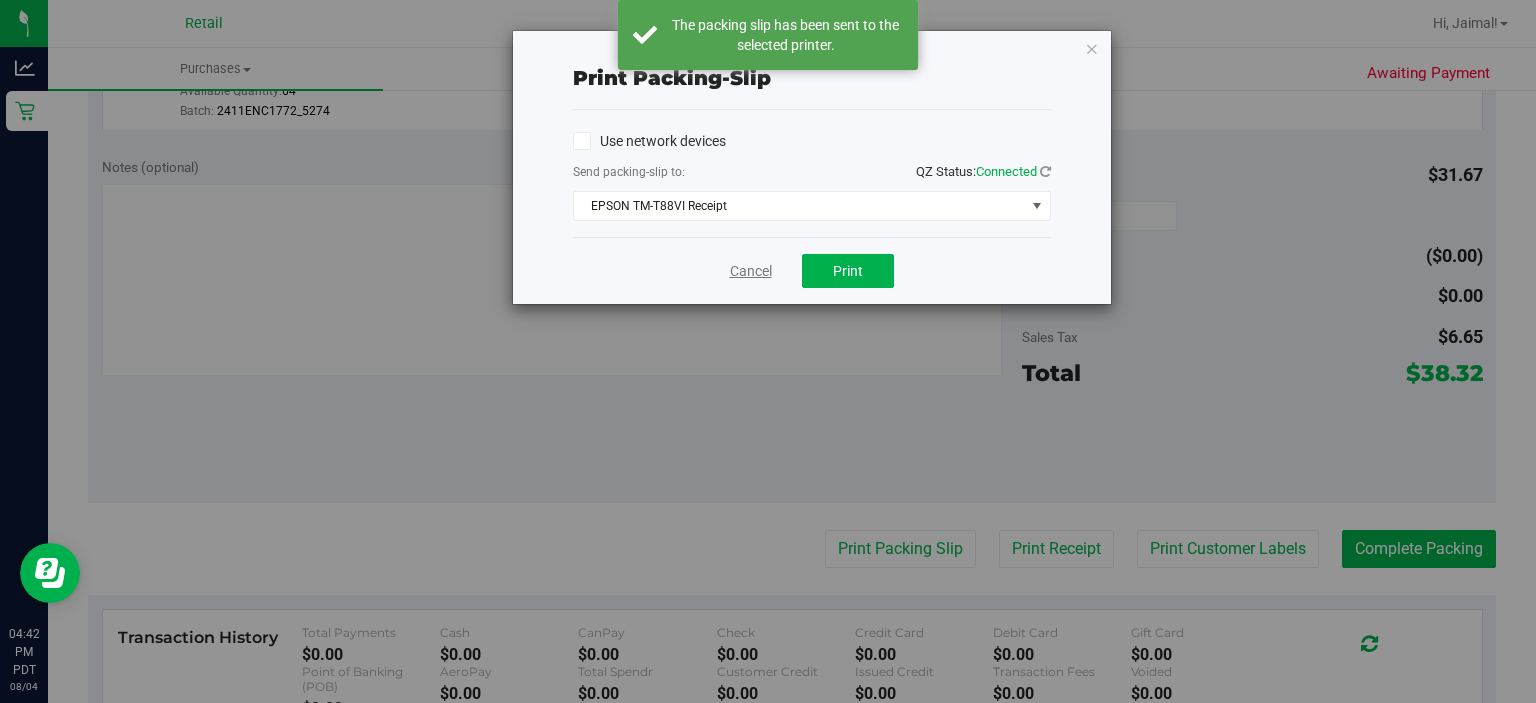 click on "Cancel" at bounding box center (751, 271) 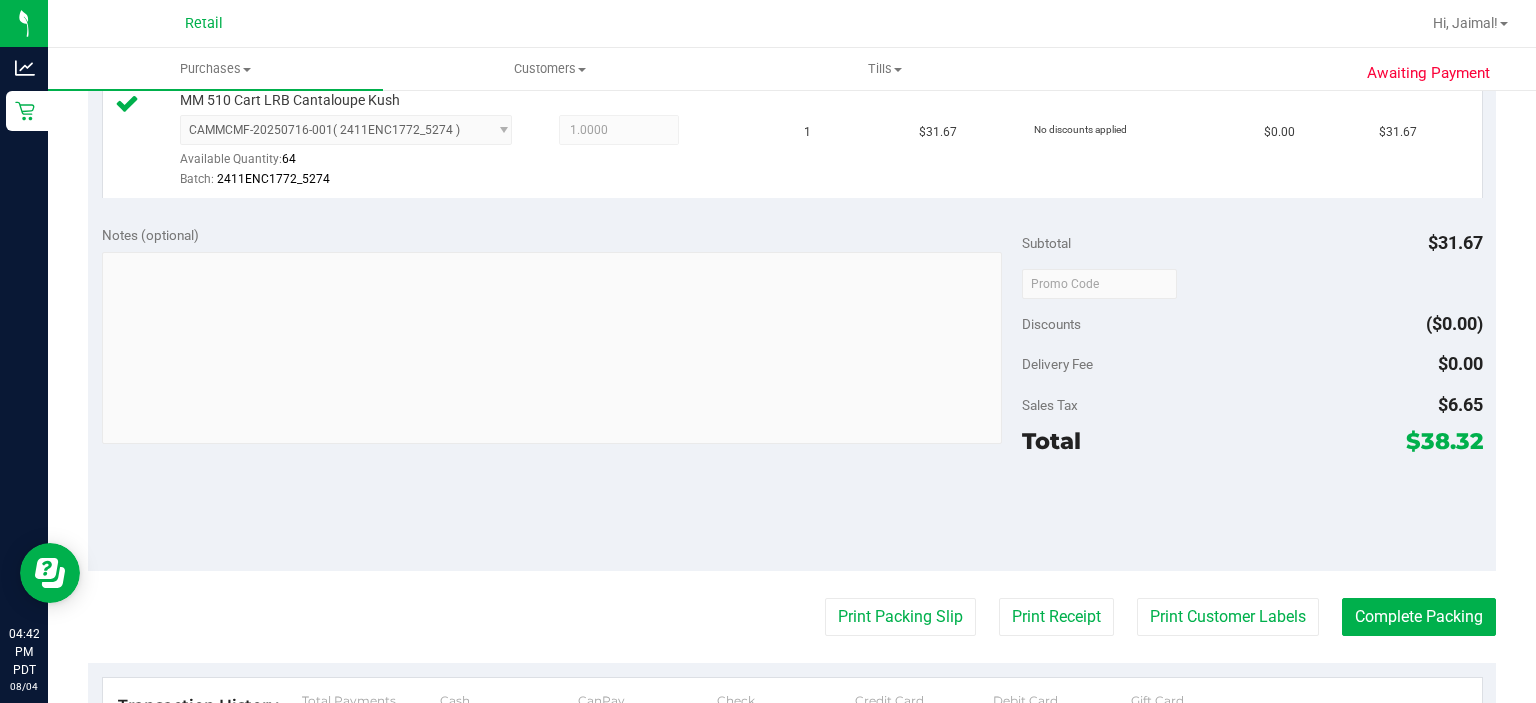 scroll, scrollTop: 597, scrollLeft: 0, axis: vertical 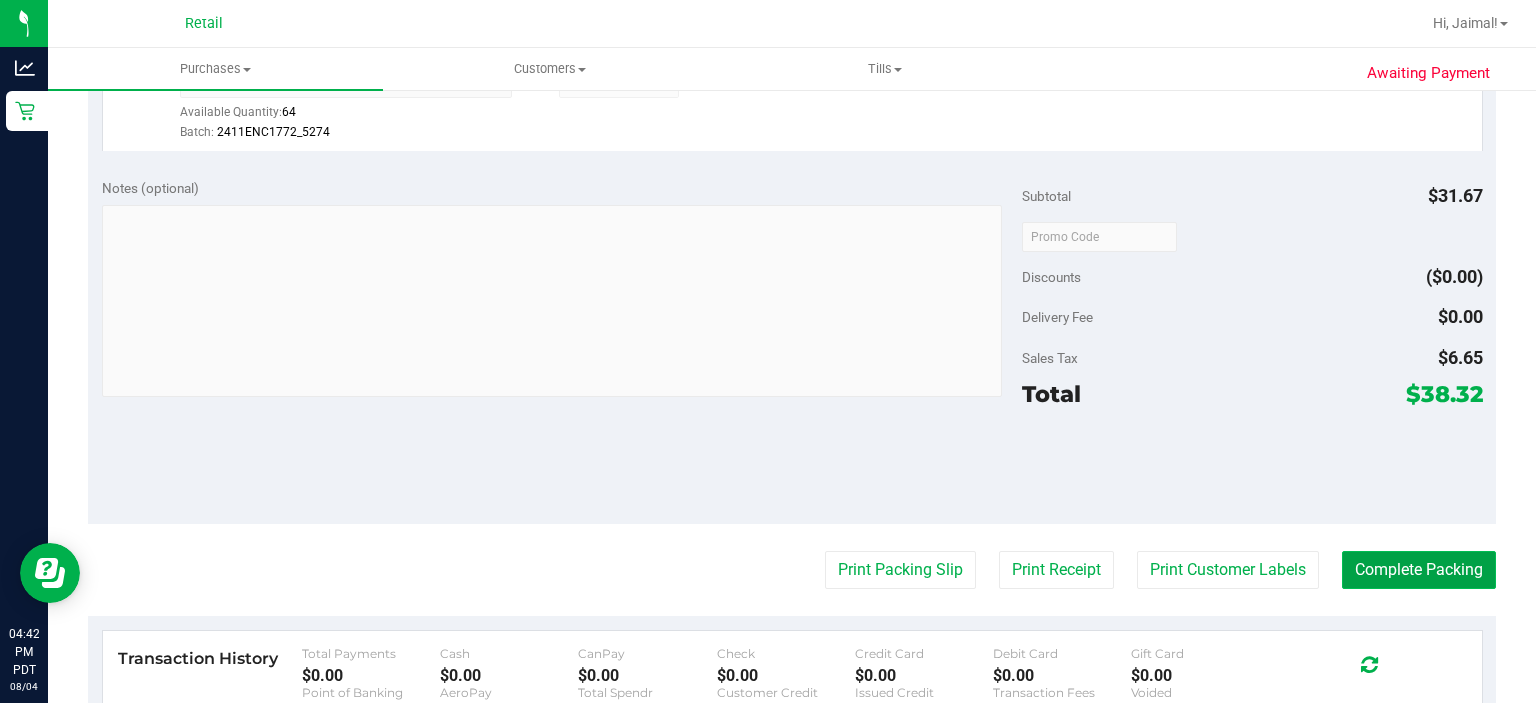 click on "Complete Packing" at bounding box center [1419, 570] 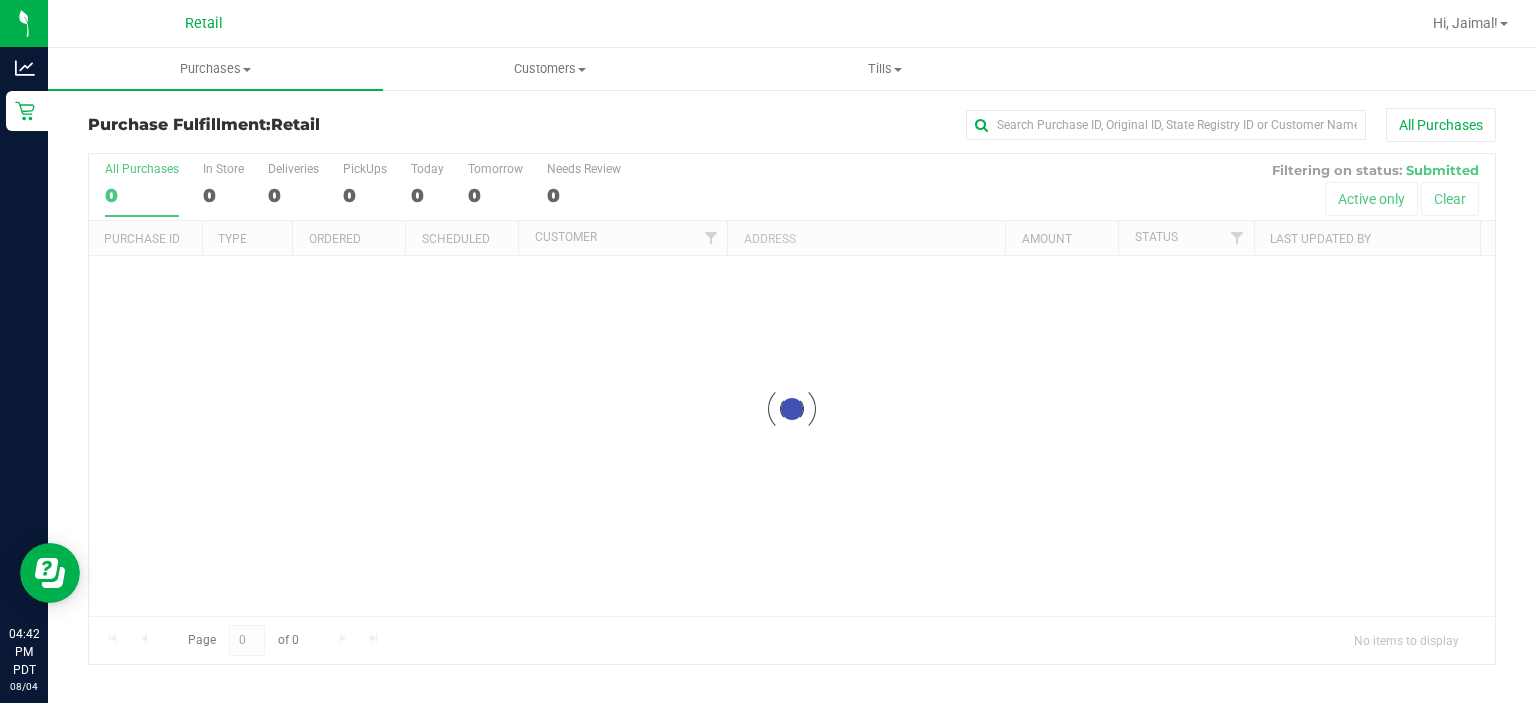 scroll, scrollTop: 0, scrollLeft: 0, axis: both 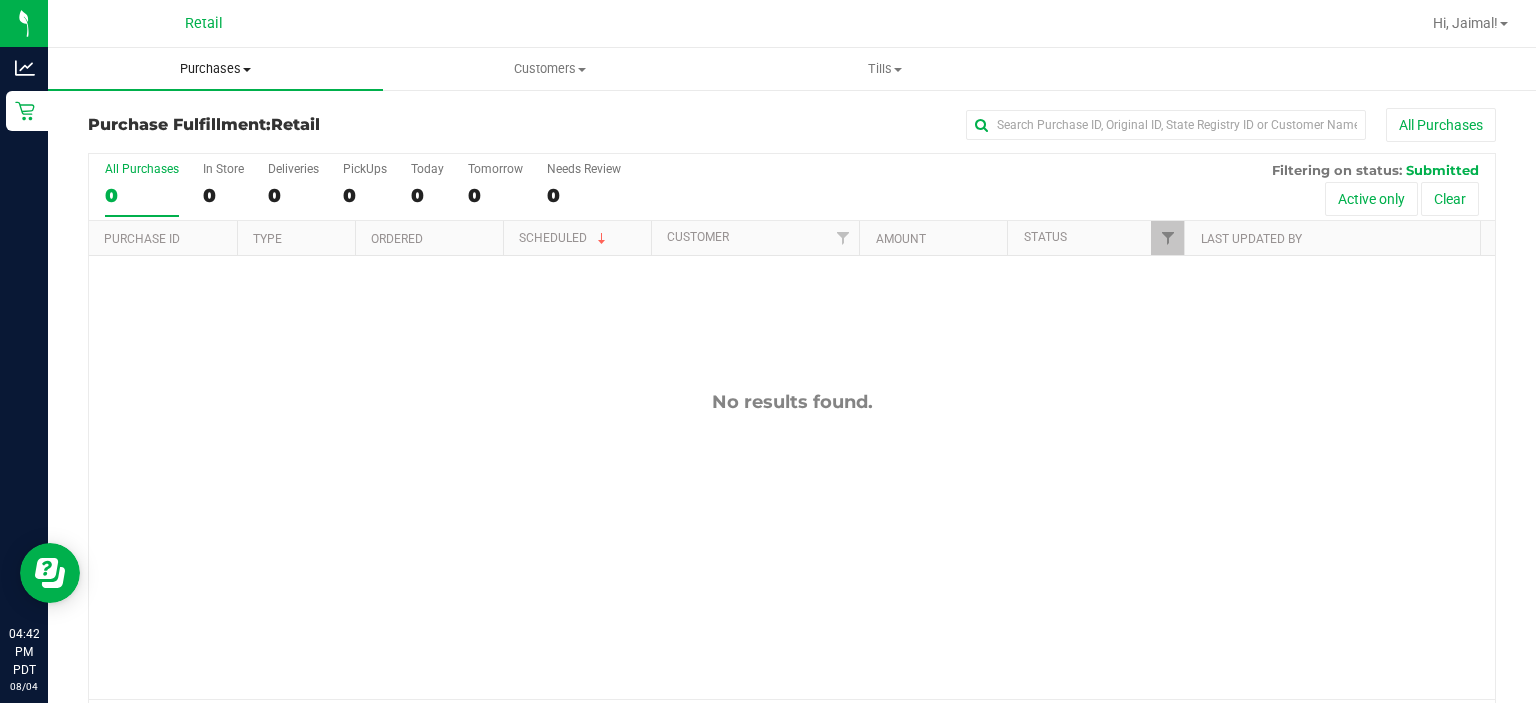 click on "Purchases" at bounding box center (215, 69) 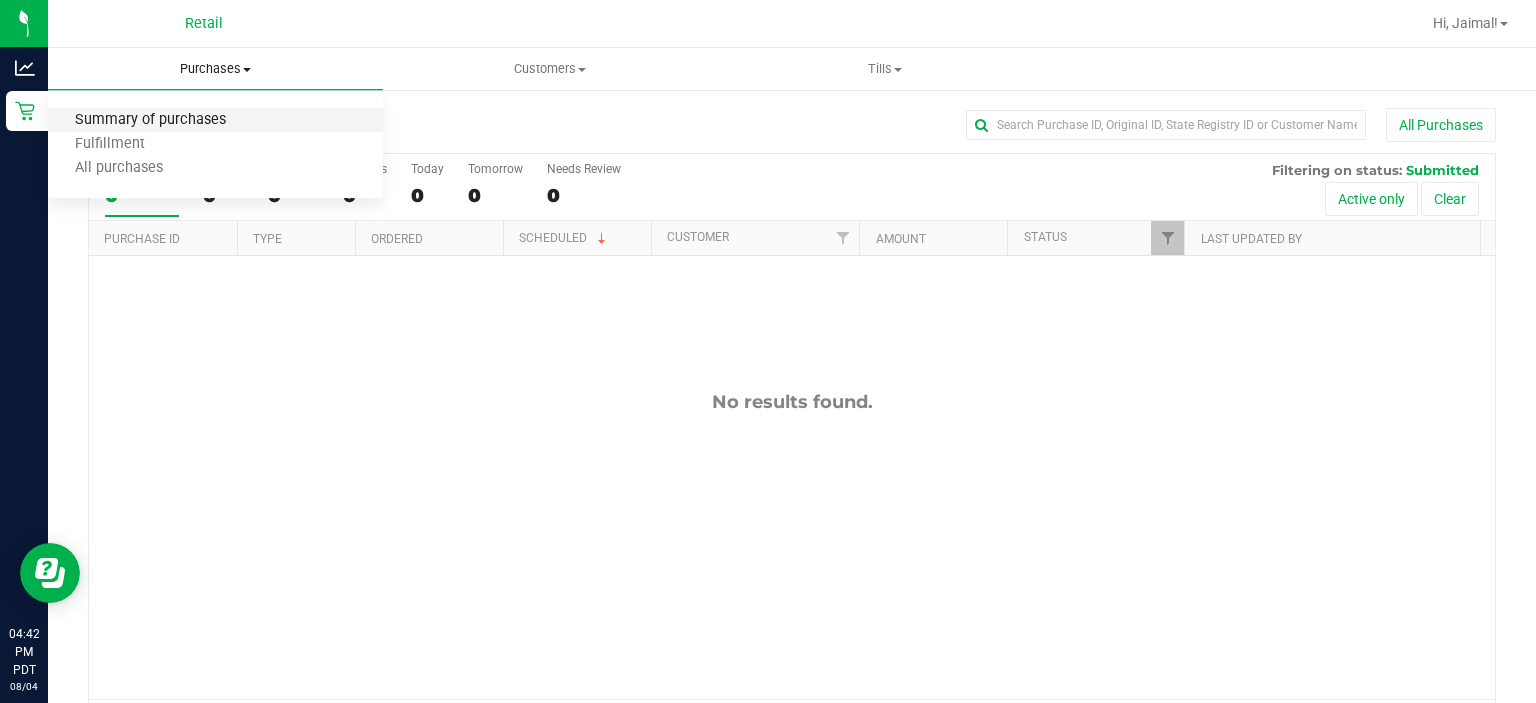 click on "Summary of purchases" at bounding box center [150, 120] 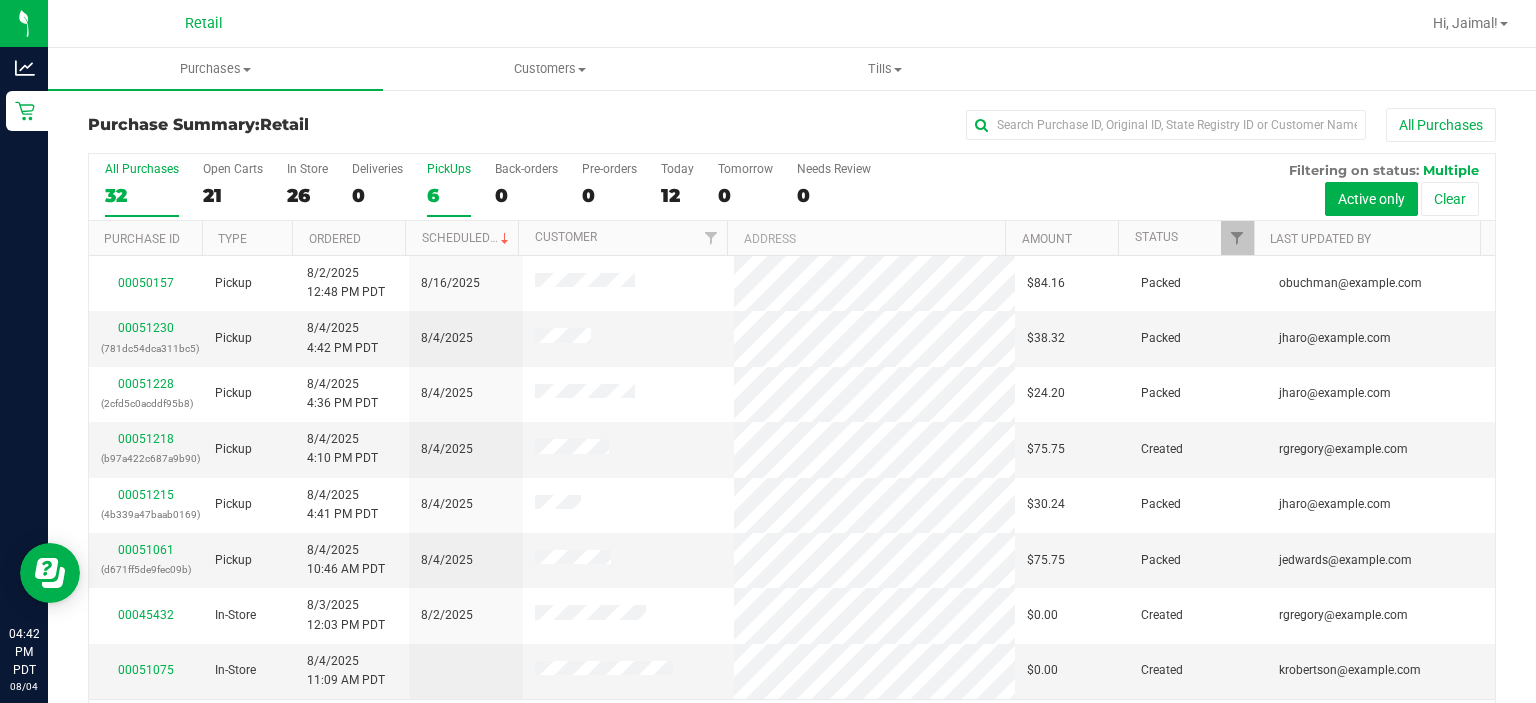 click on "PickUps
6" at bounding box center (449, 189) 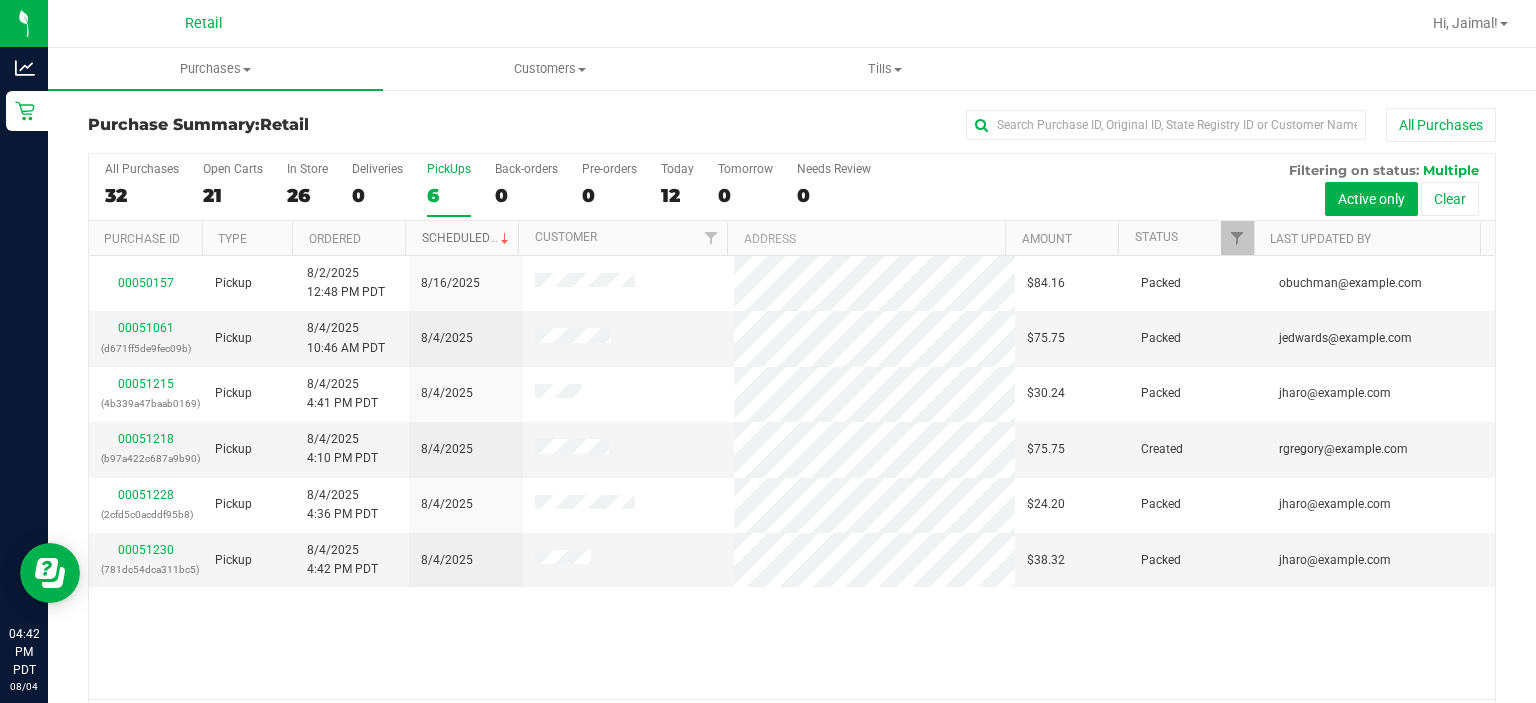 click at bounding box center [505, 239] 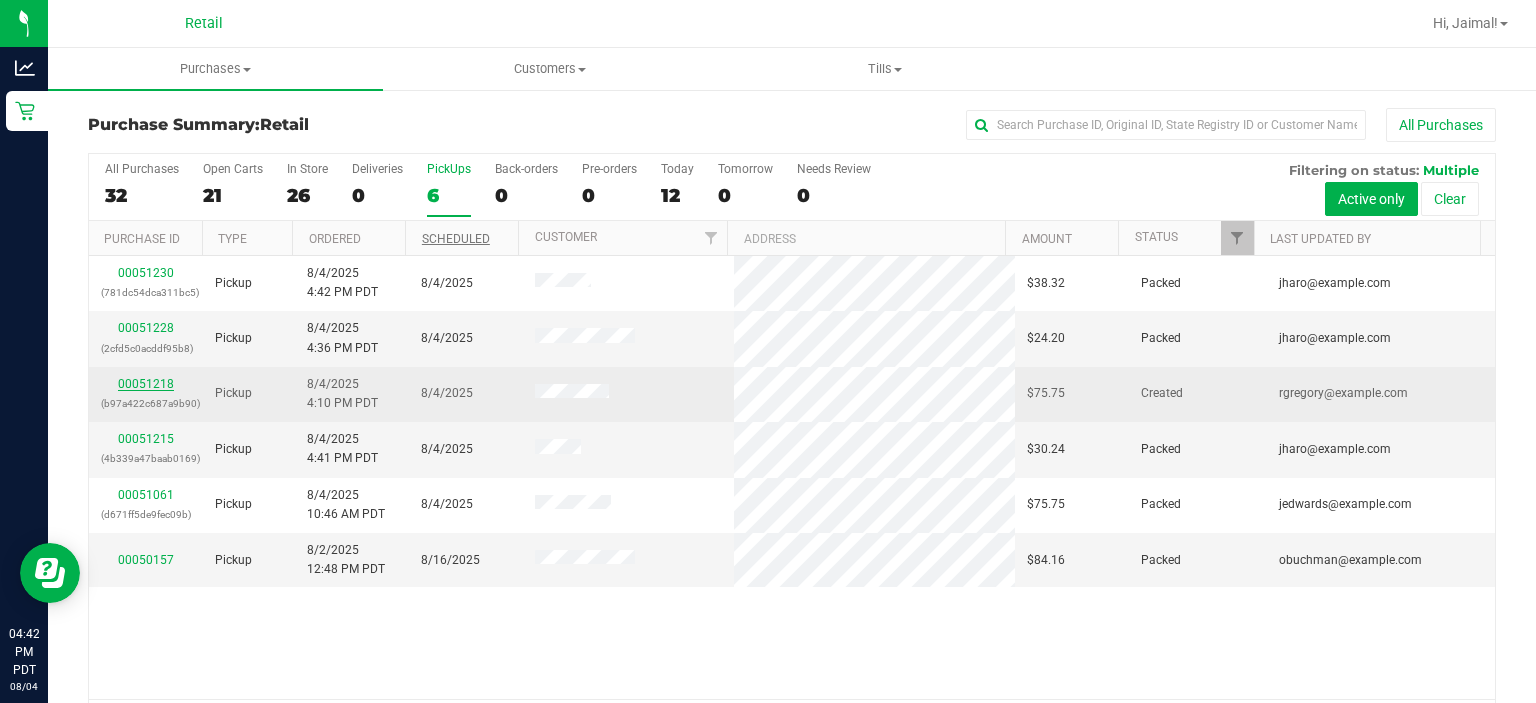 click on "00051218" at bounding box center (146, 384) 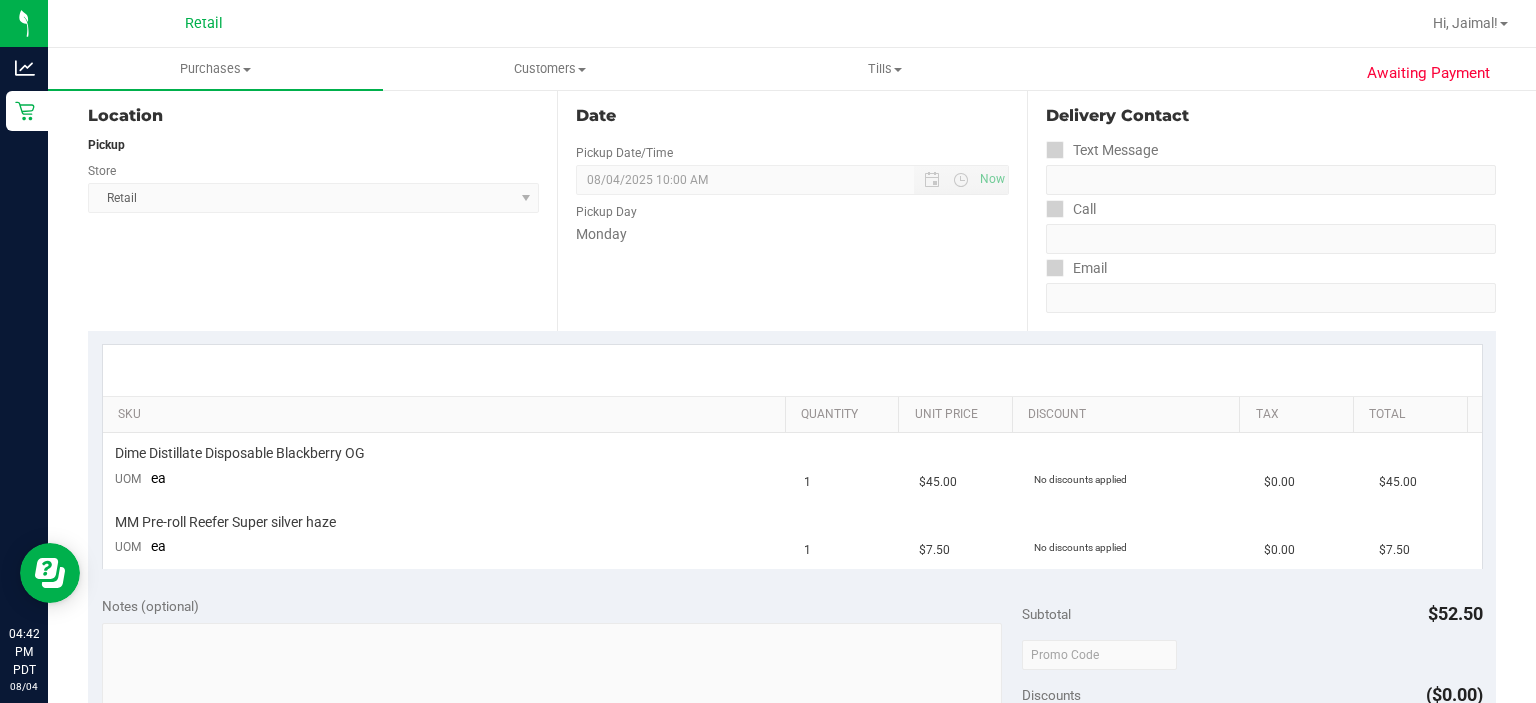 scroll, scrollTop: 0, scrollLeft: 0, axis: both 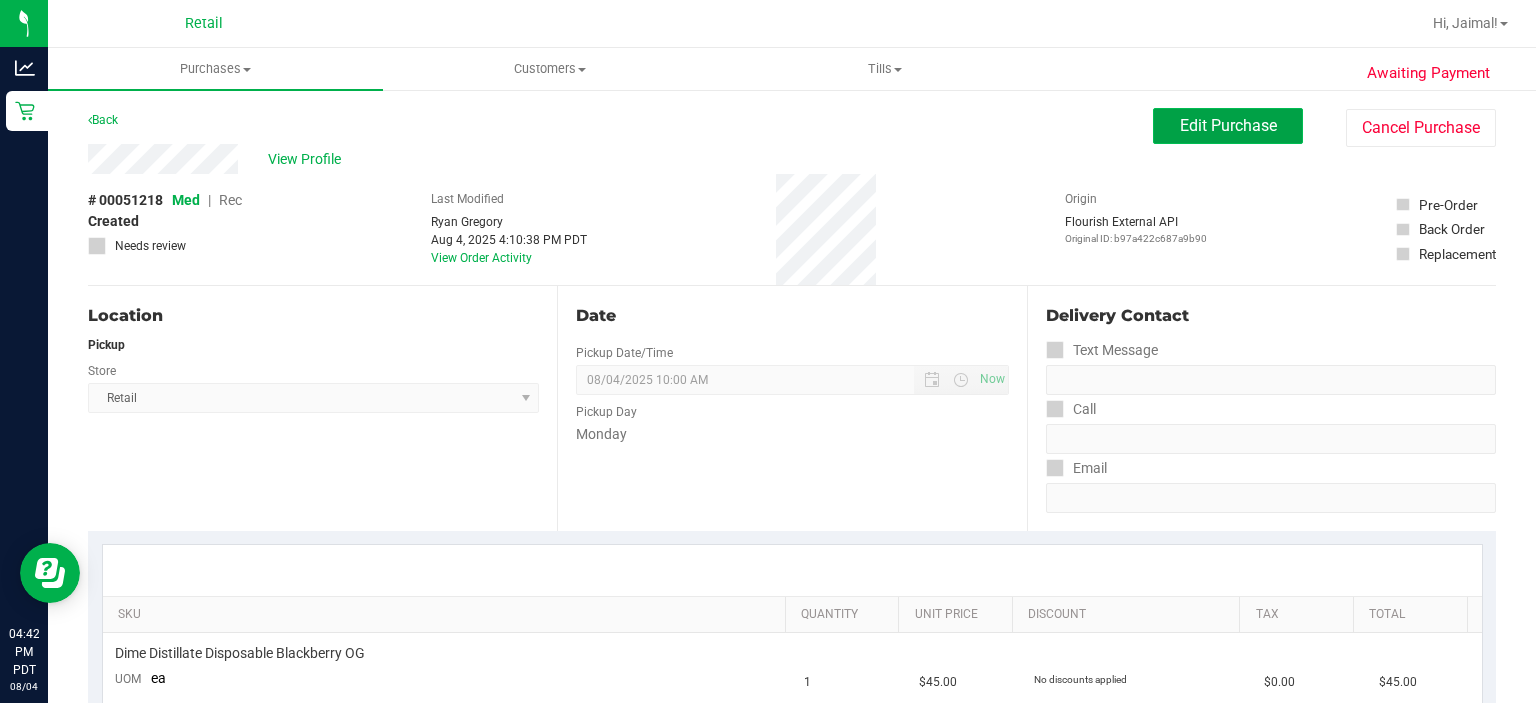 click on "Edit Purchase" at bounding box center [1228, 125] 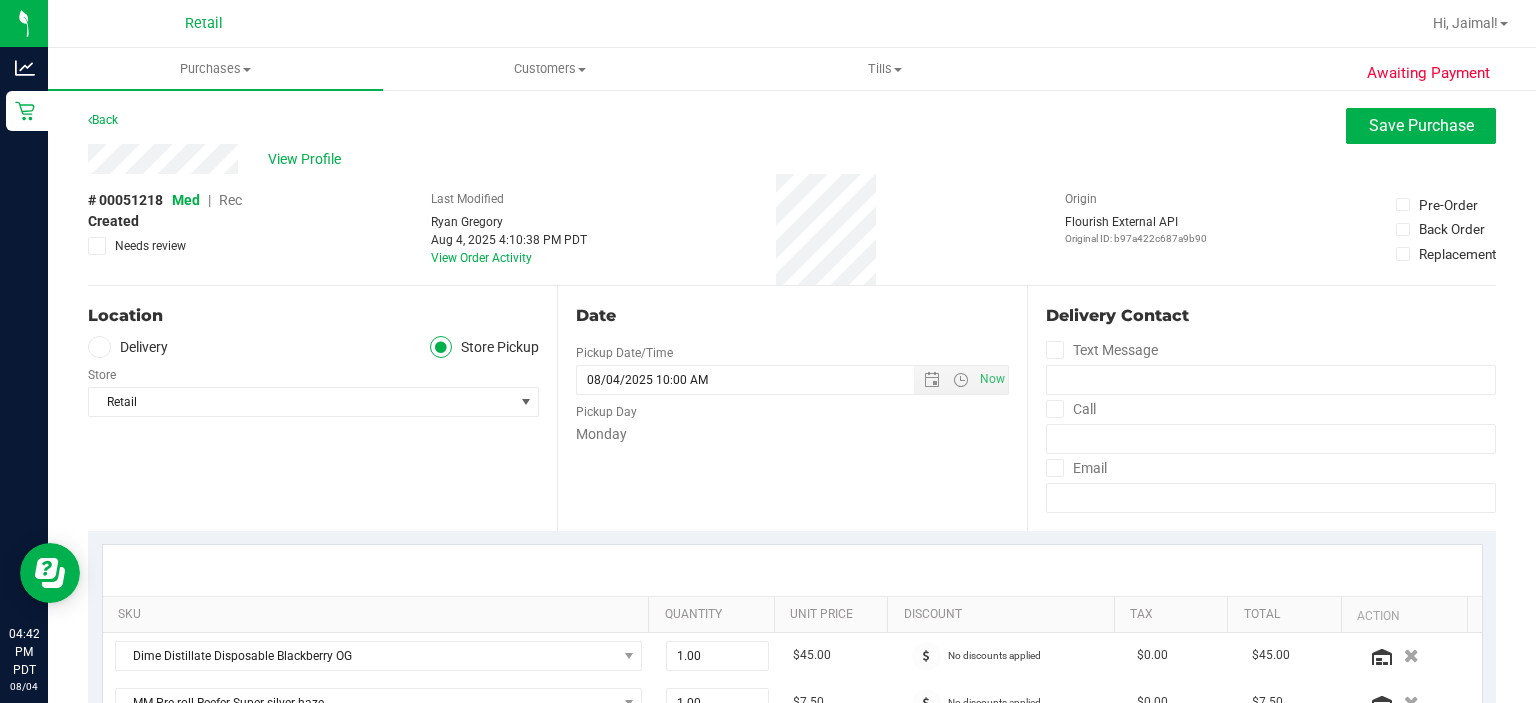 click on "Rec" at bounding box center (230, 200) 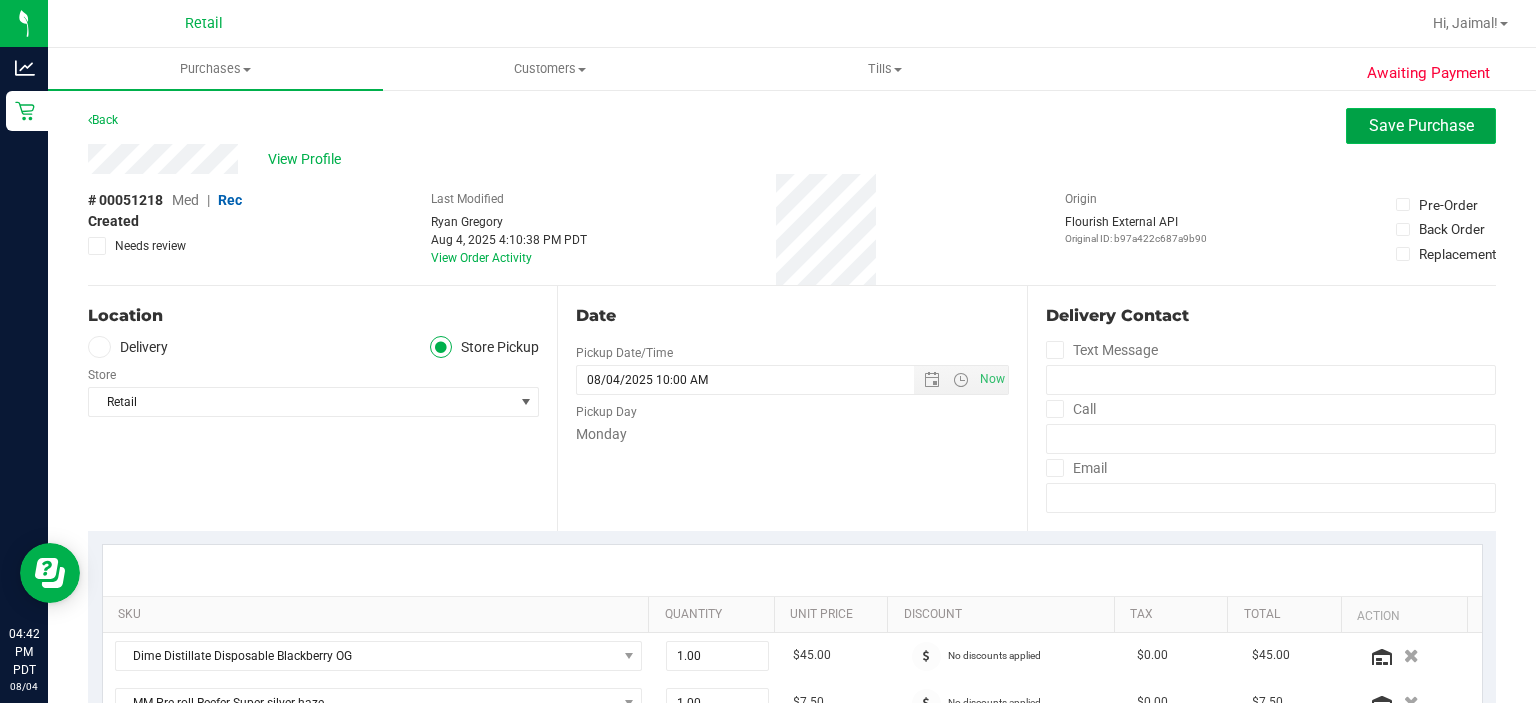 click on "Save Purchase" at bounding box center [1421, 125] 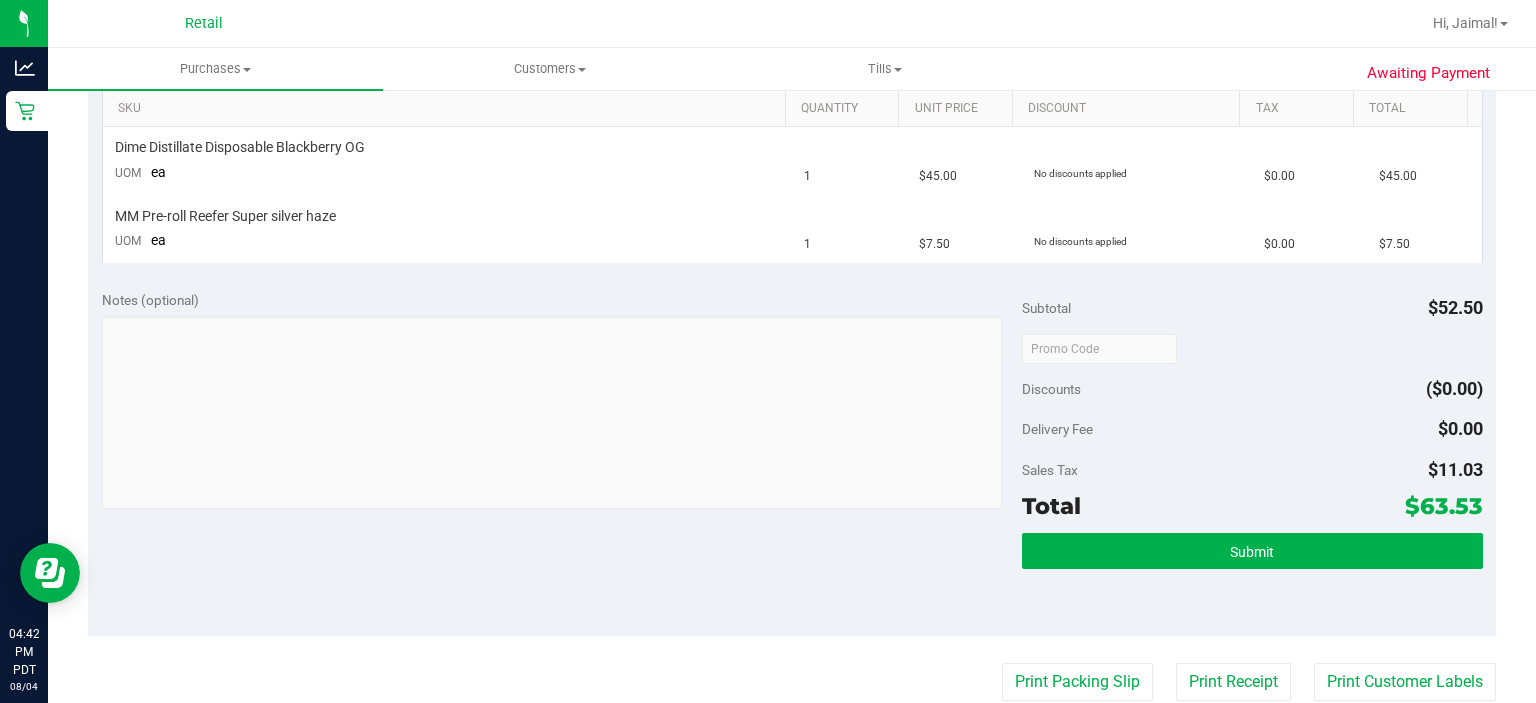 scroll, scrollTop: 518, scrollLeft: 0, axis: vertical 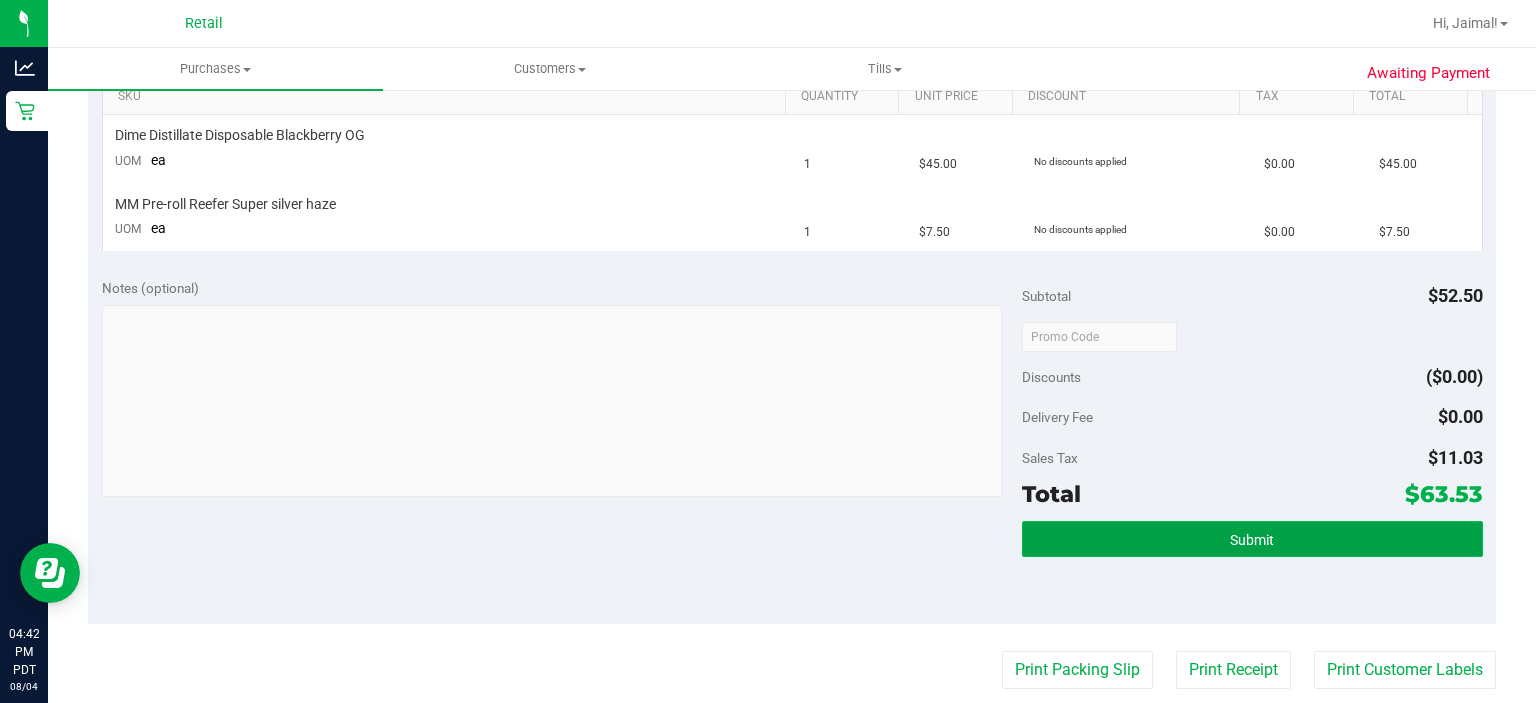 click on "Submit" at bounding box center [1252, 539] 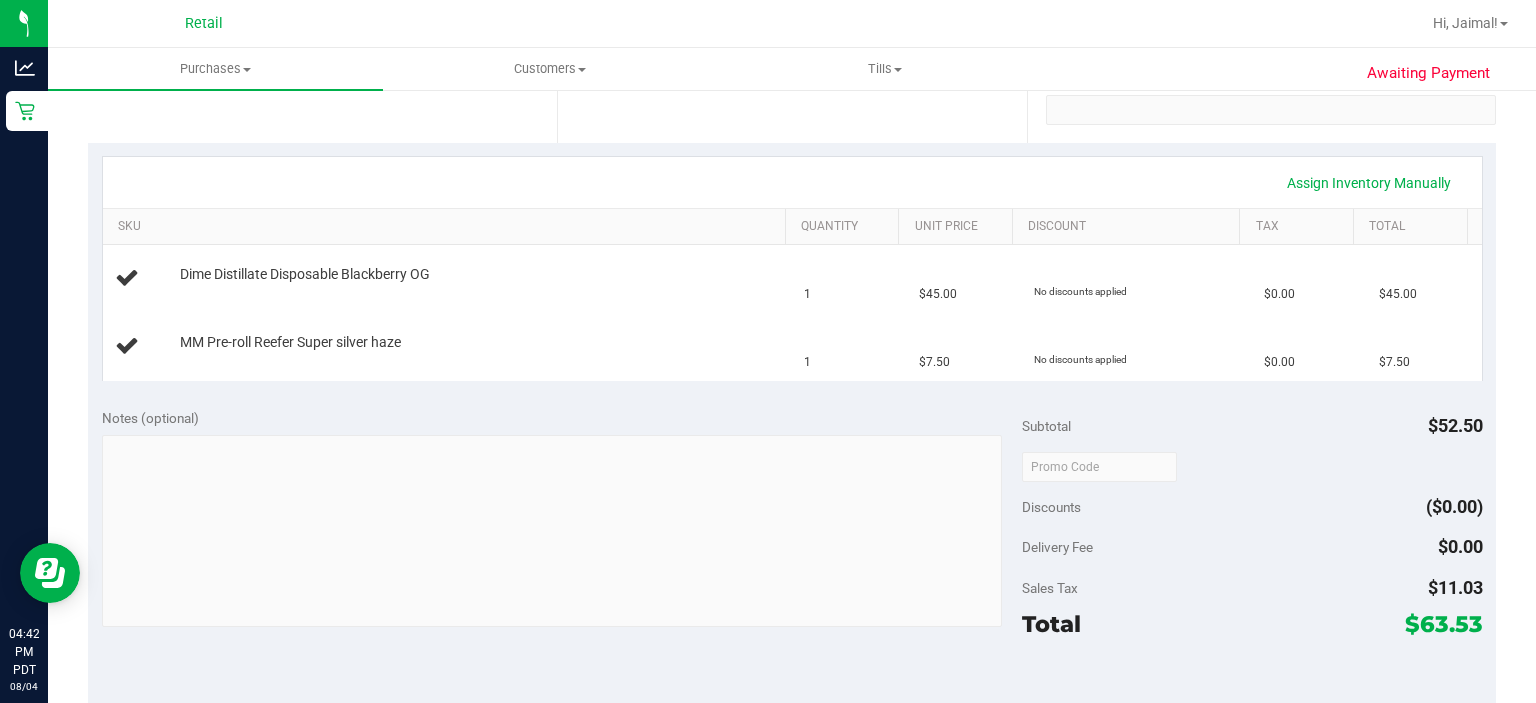 scroll, scrollTop: 371, scrollLeft: 0, axis: vertical 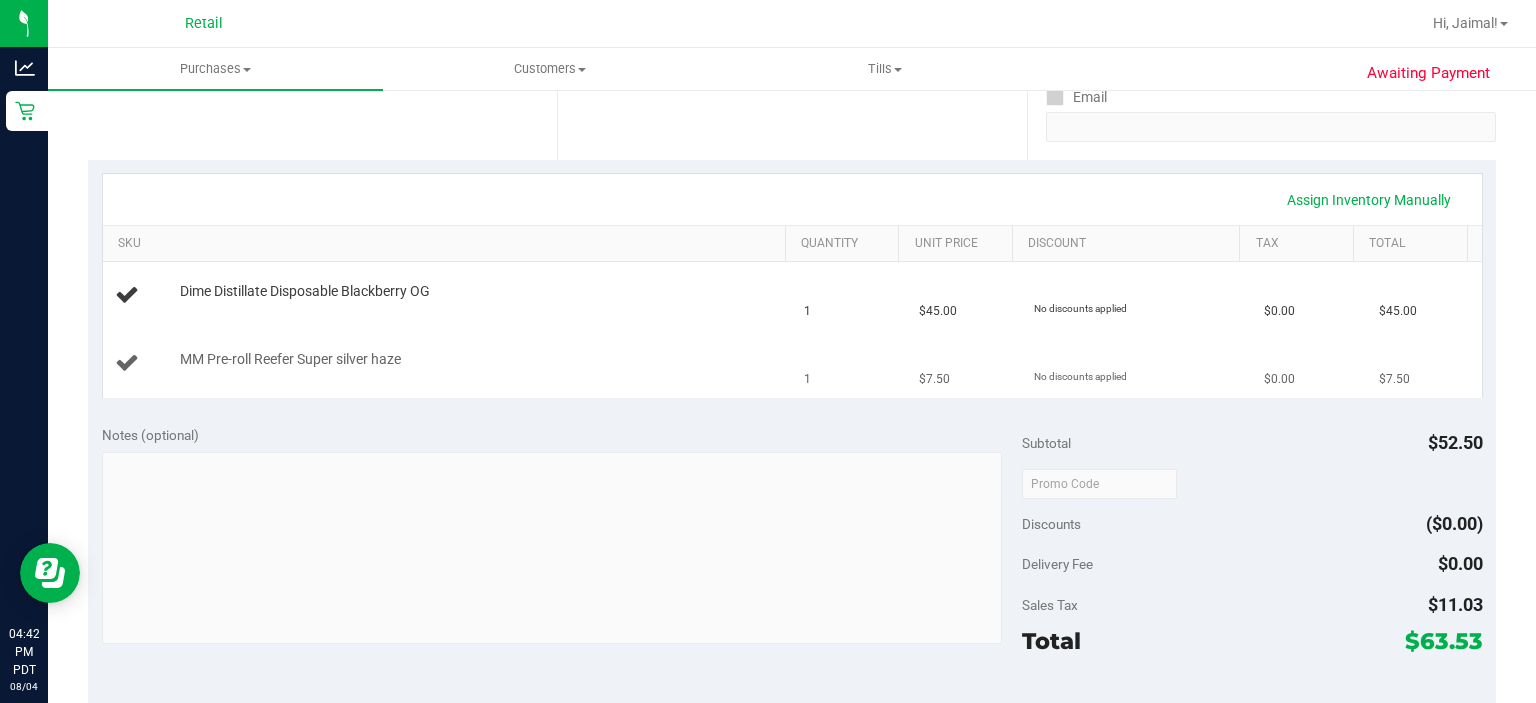 click on "MM Pre-roll Reefer Super silver haze" at bounding box center (290, 359) 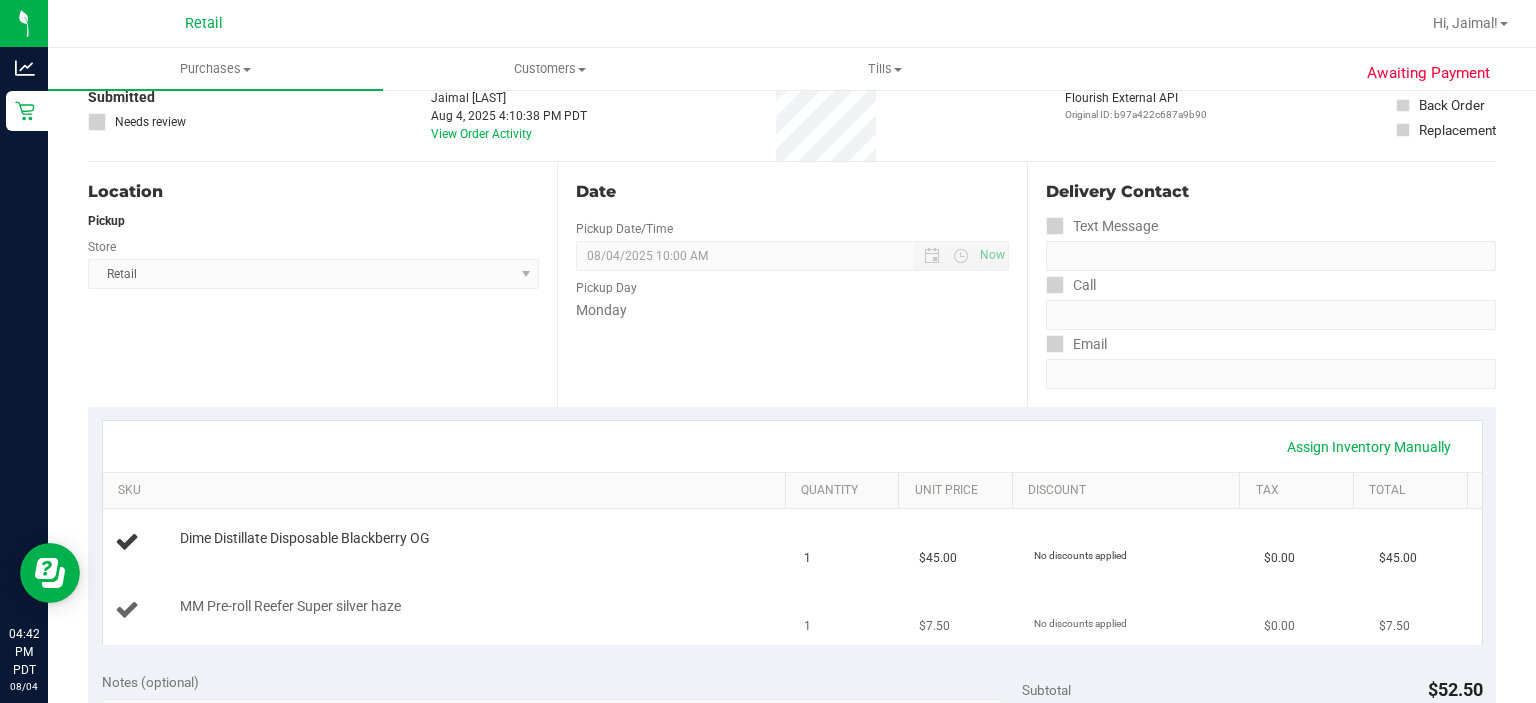scroll, scrollTop: 0, scrollLeft: 0, axis: both 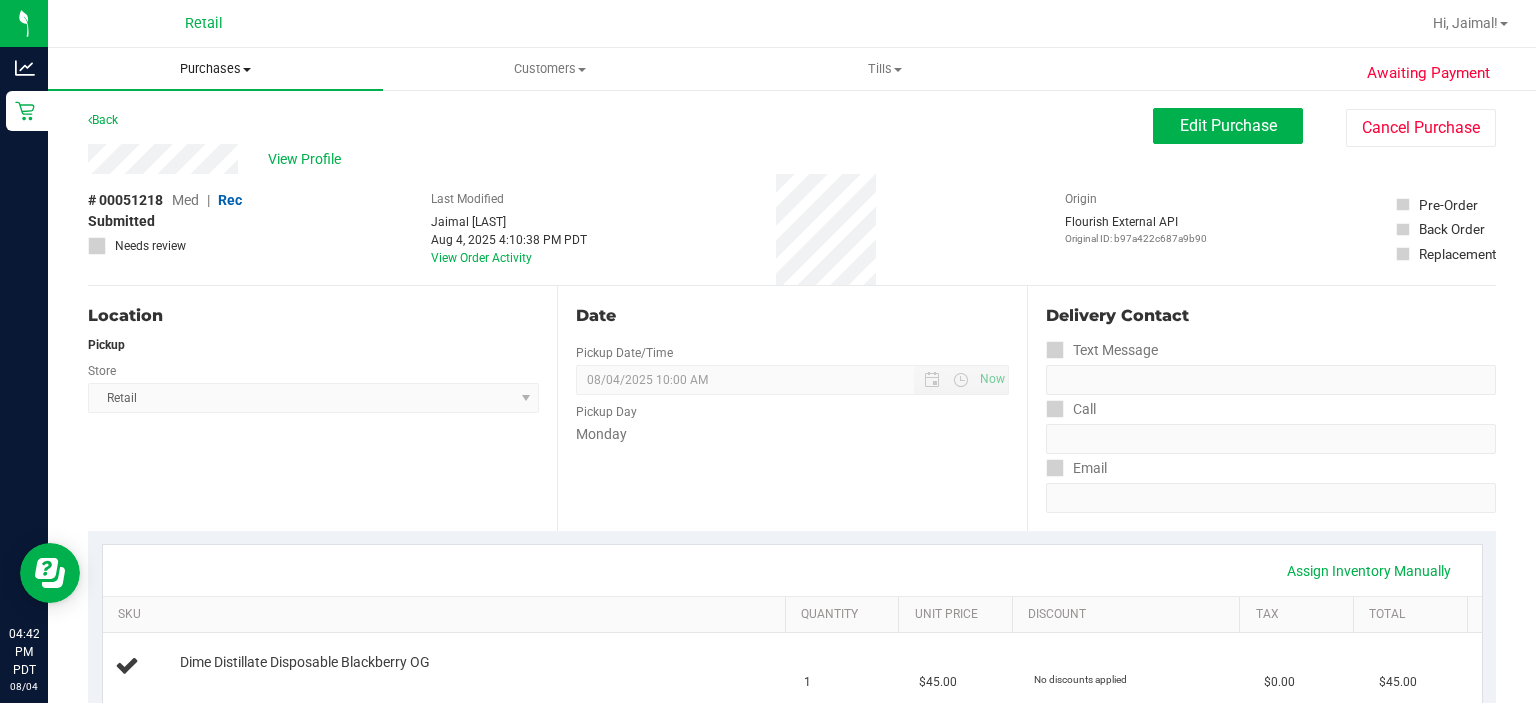 click on "Purchases" at bounding box center [215, 69] 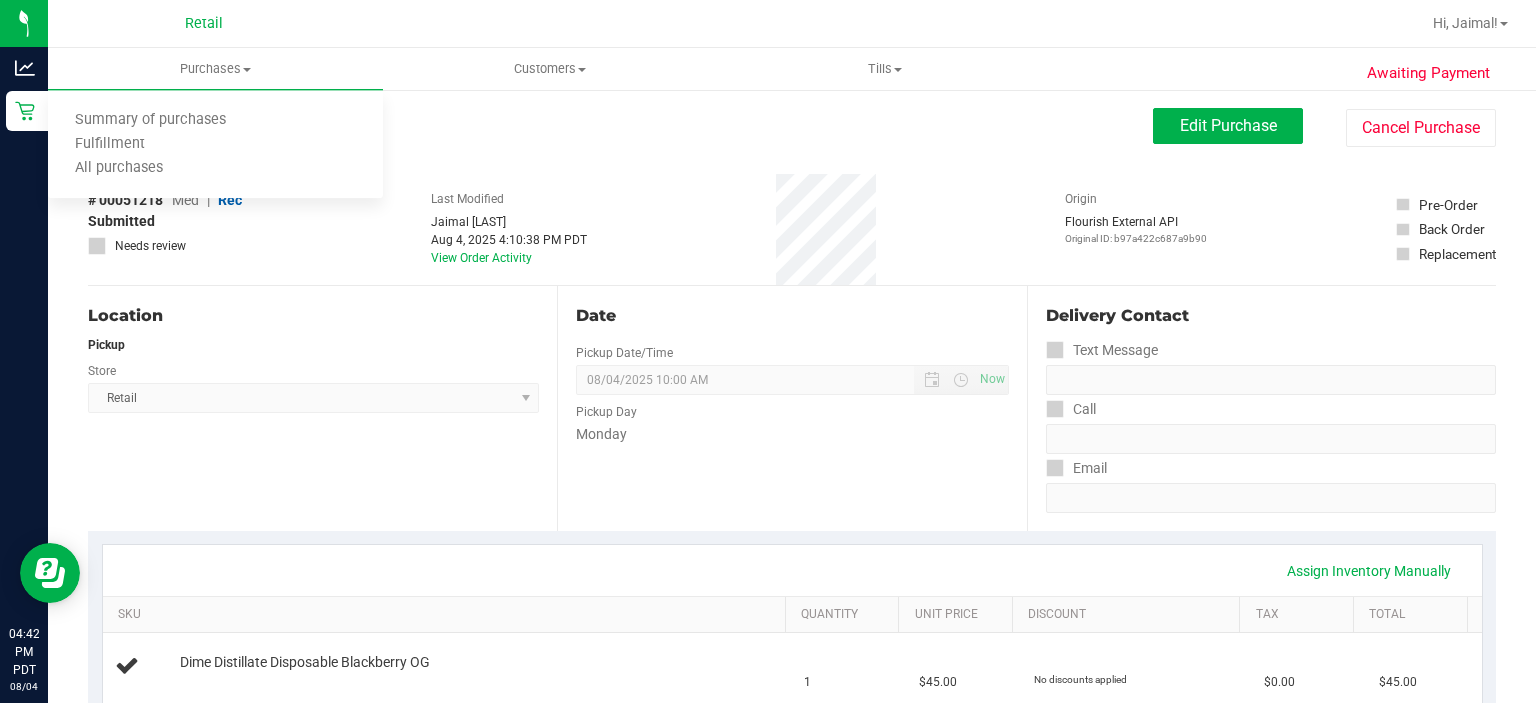 click on "Location
Pickup
Store
Retail Select Store Retail" at bounding box center [322, 408] 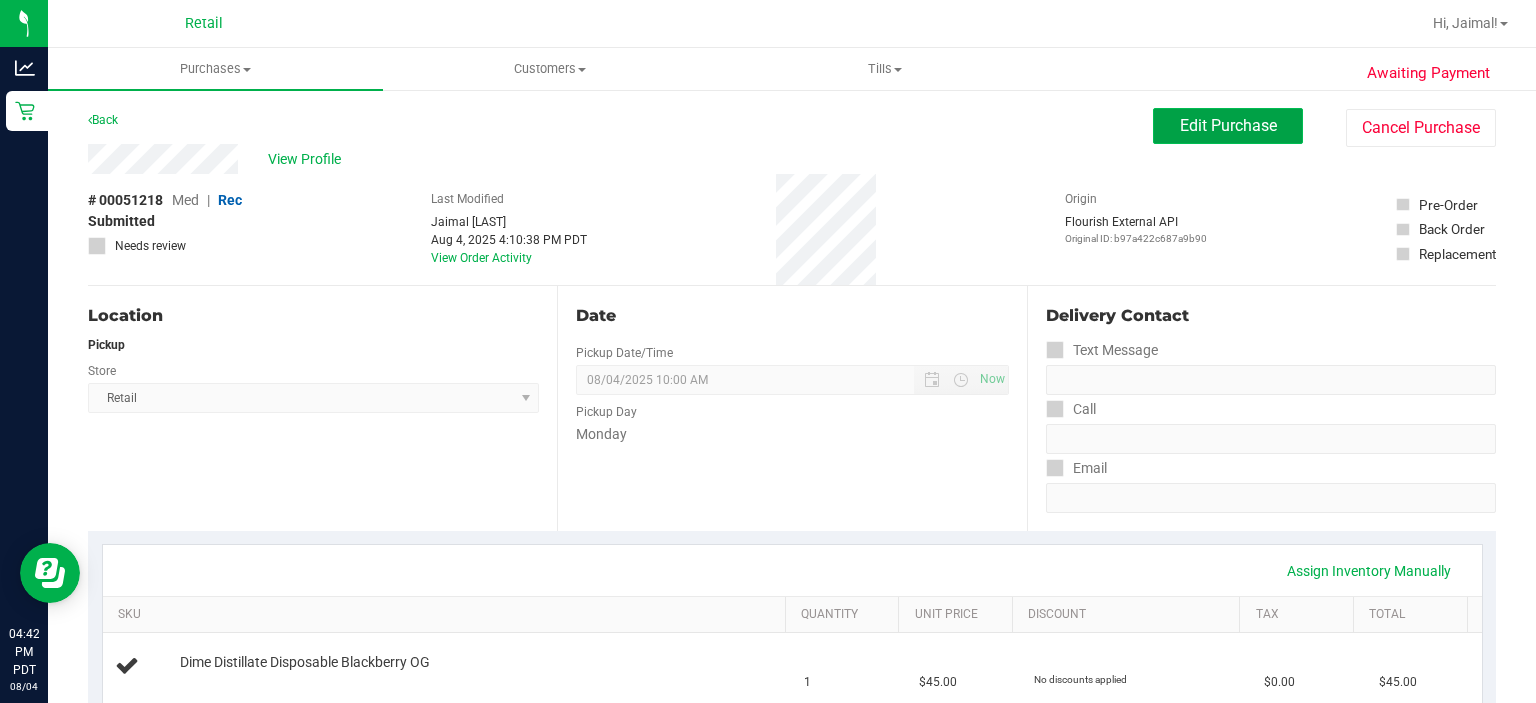 click on "Edit Purchase" at bounding box center (1228, 125) 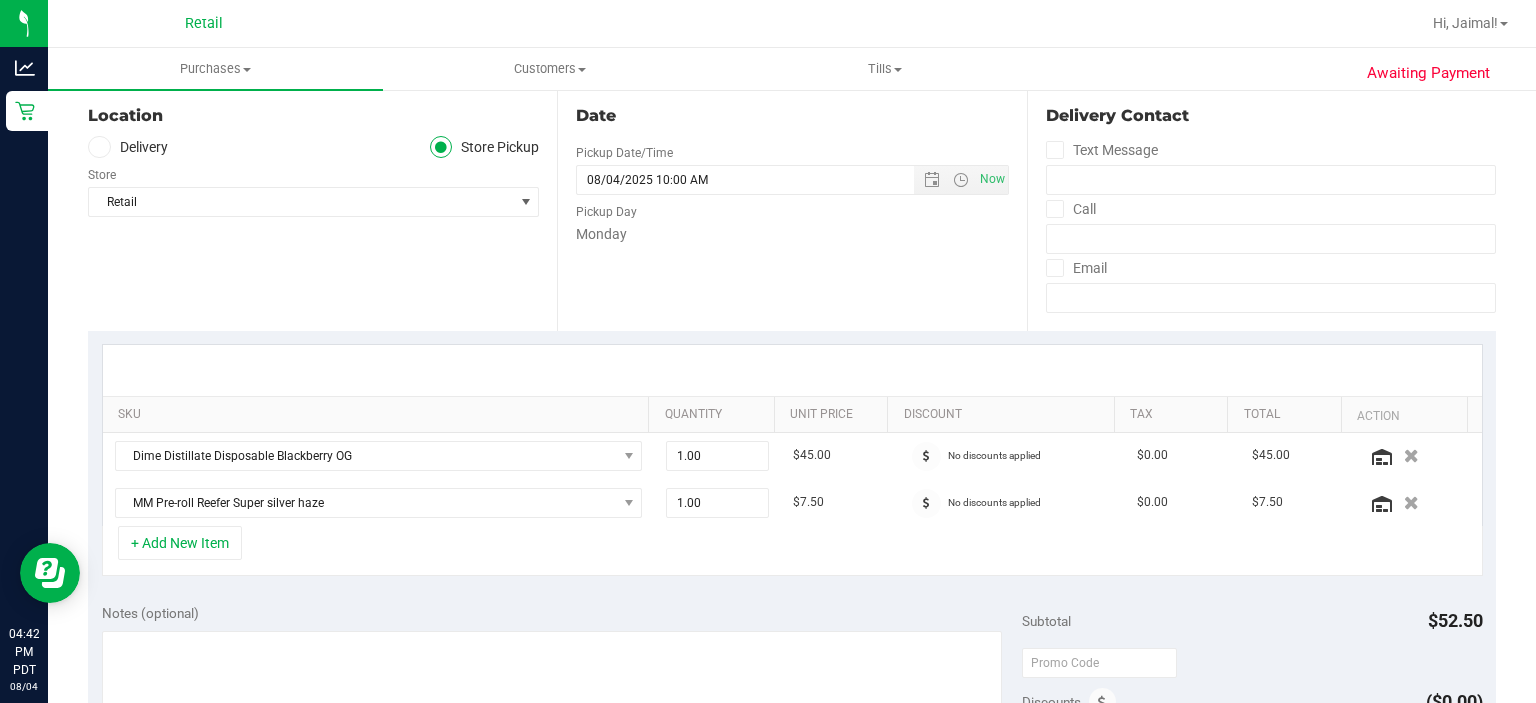 scroll, scrollTop: 205, scrollLeft: 0, axis: vertical 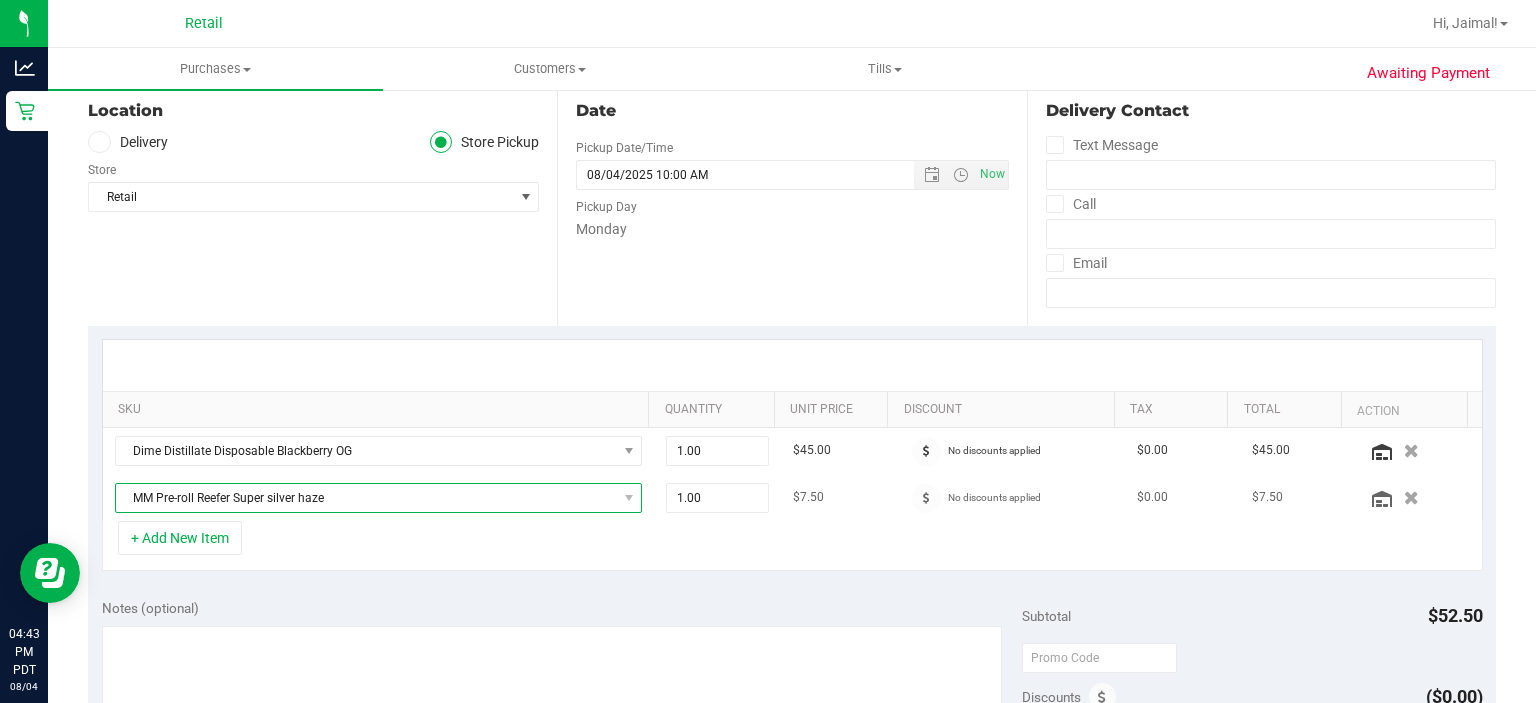 click on "MM Pre-roll Reefer Super silver haze" at bounding box center [366, 498] 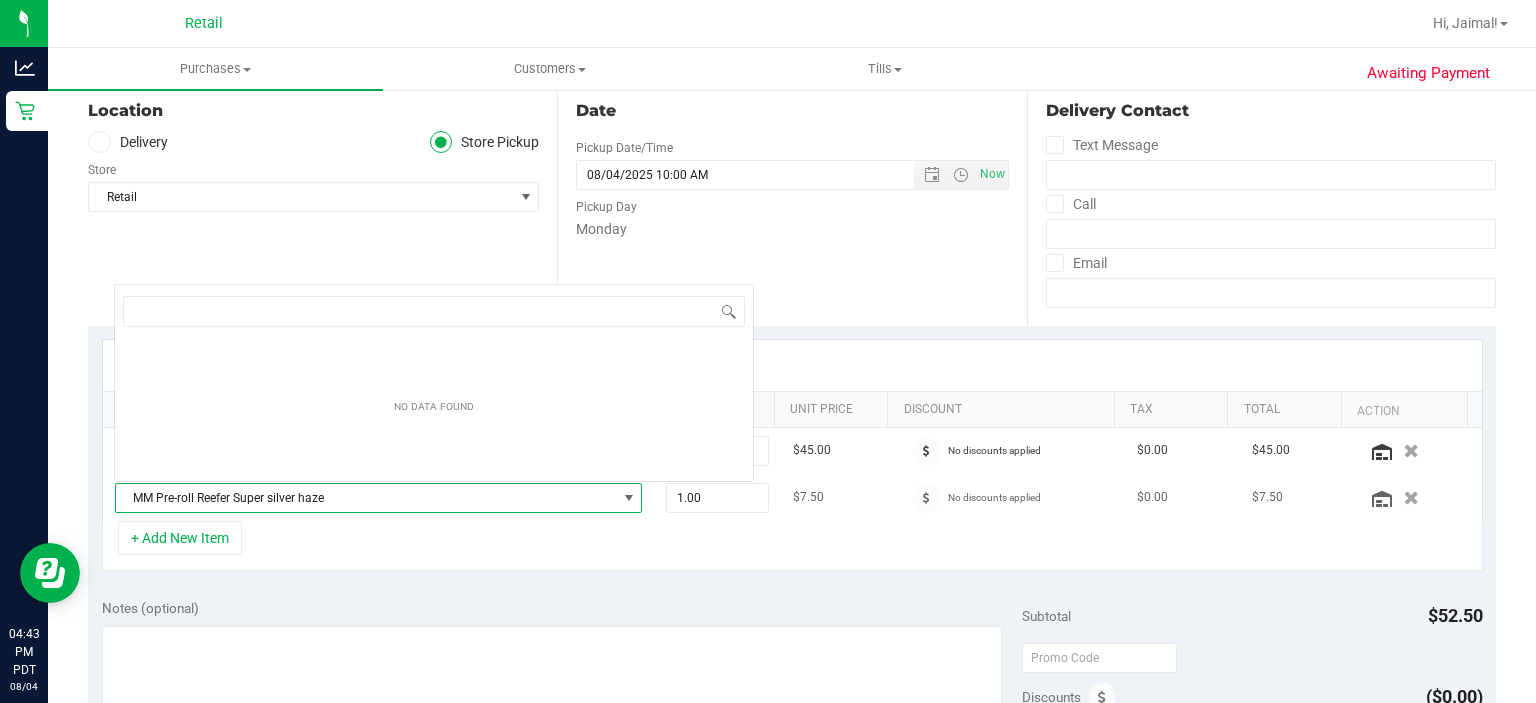 scroll, scrollTop: 0, scrollLeft: 0, axis: both 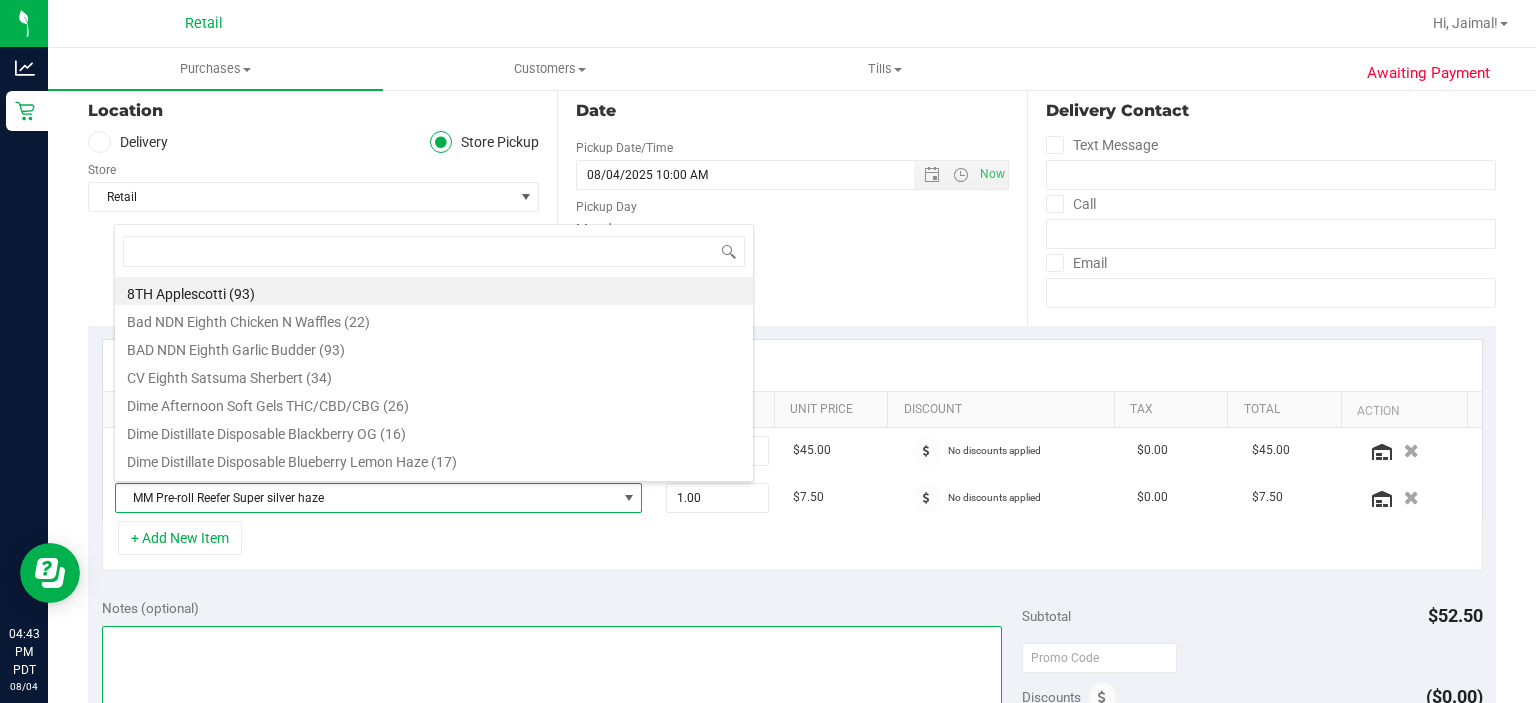 click at bounding box center (552, 722) 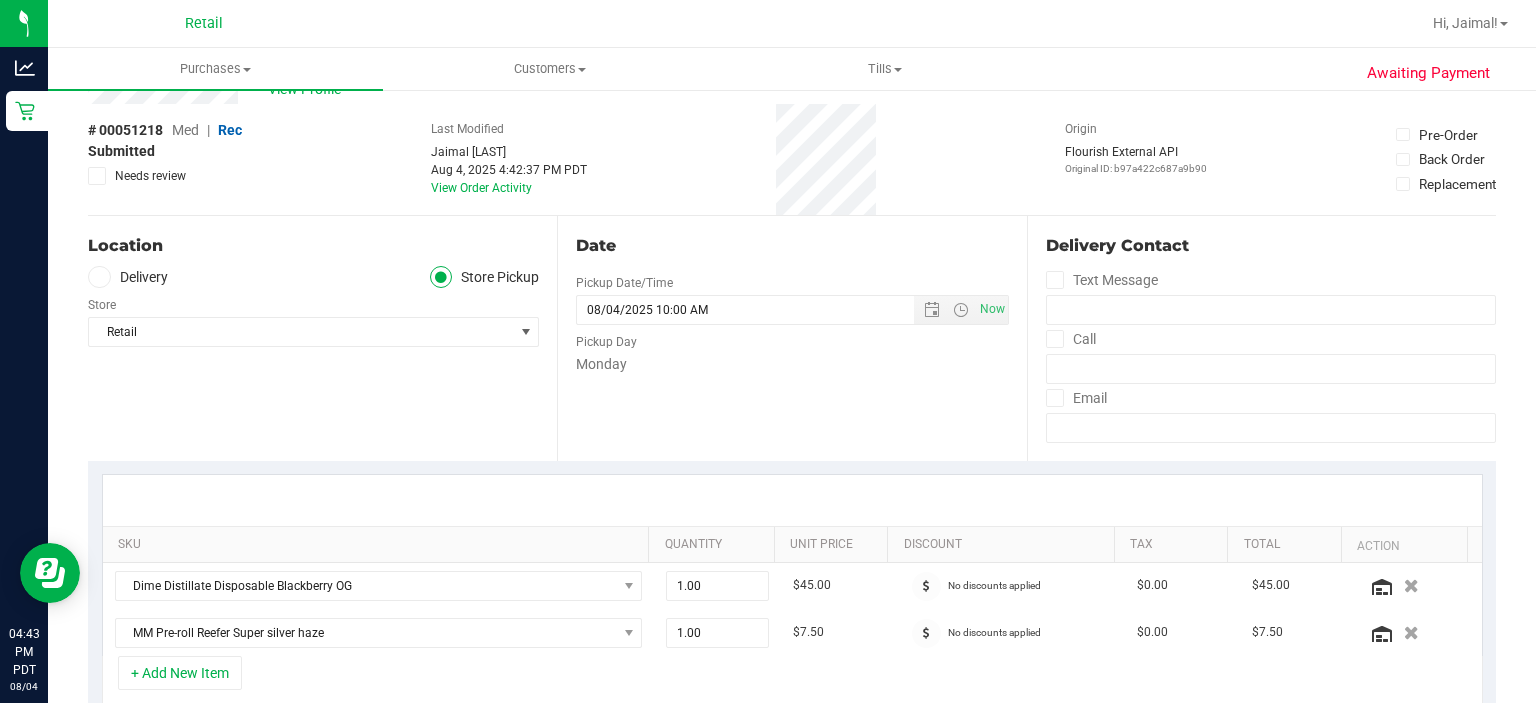 scroll, scrollTop: 71, scrollLeft: 0, axis: vertical 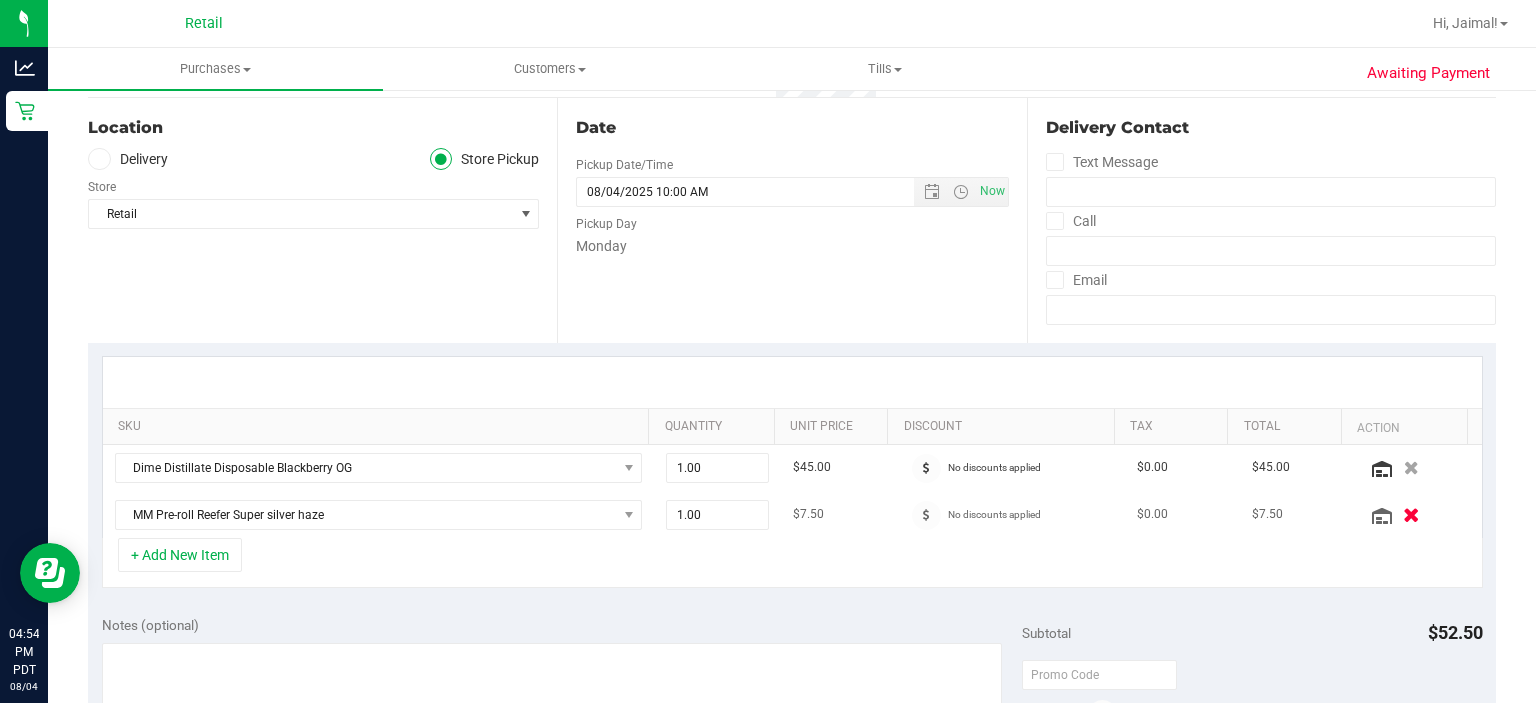 click at bounding box center (1411, 514) 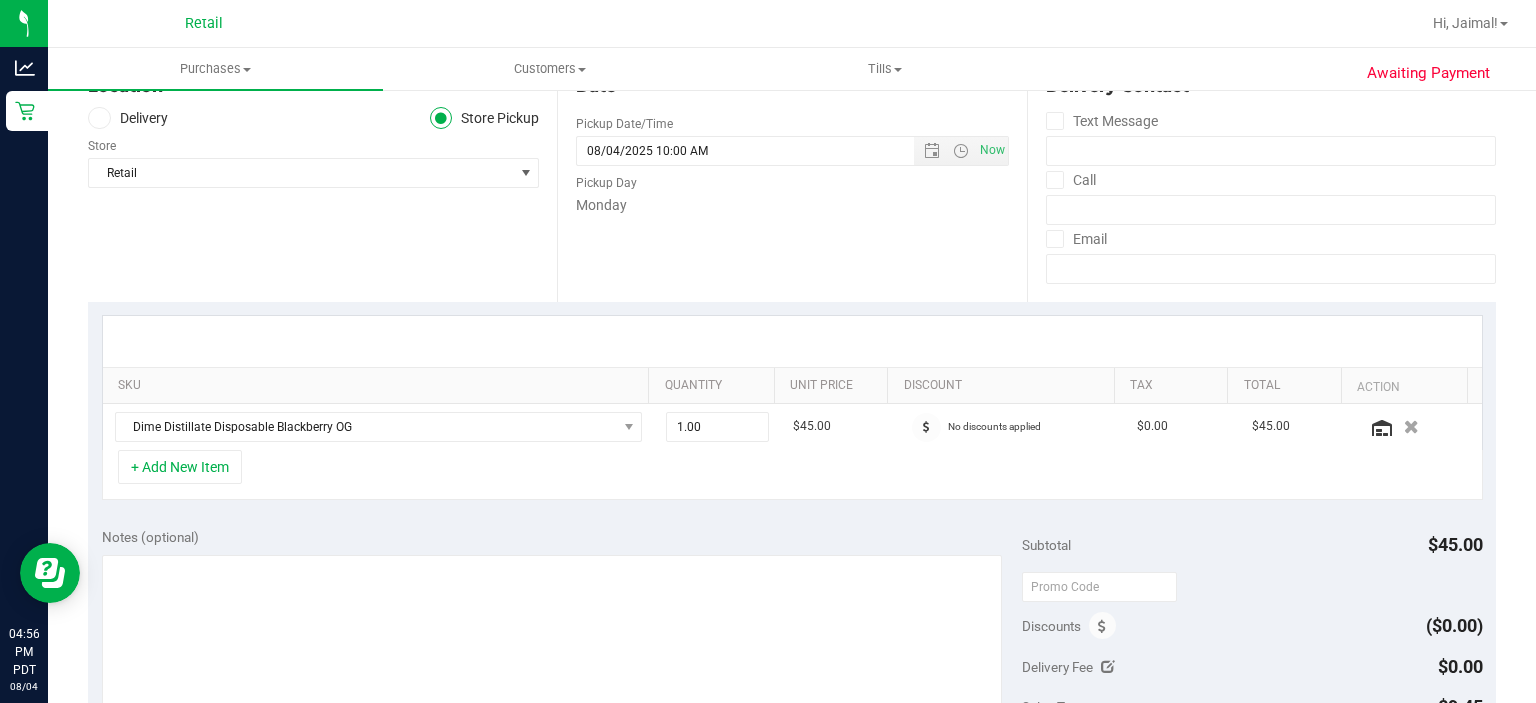 scroll, scrollTop: 236, scrollLeft: 0, axis: vertical 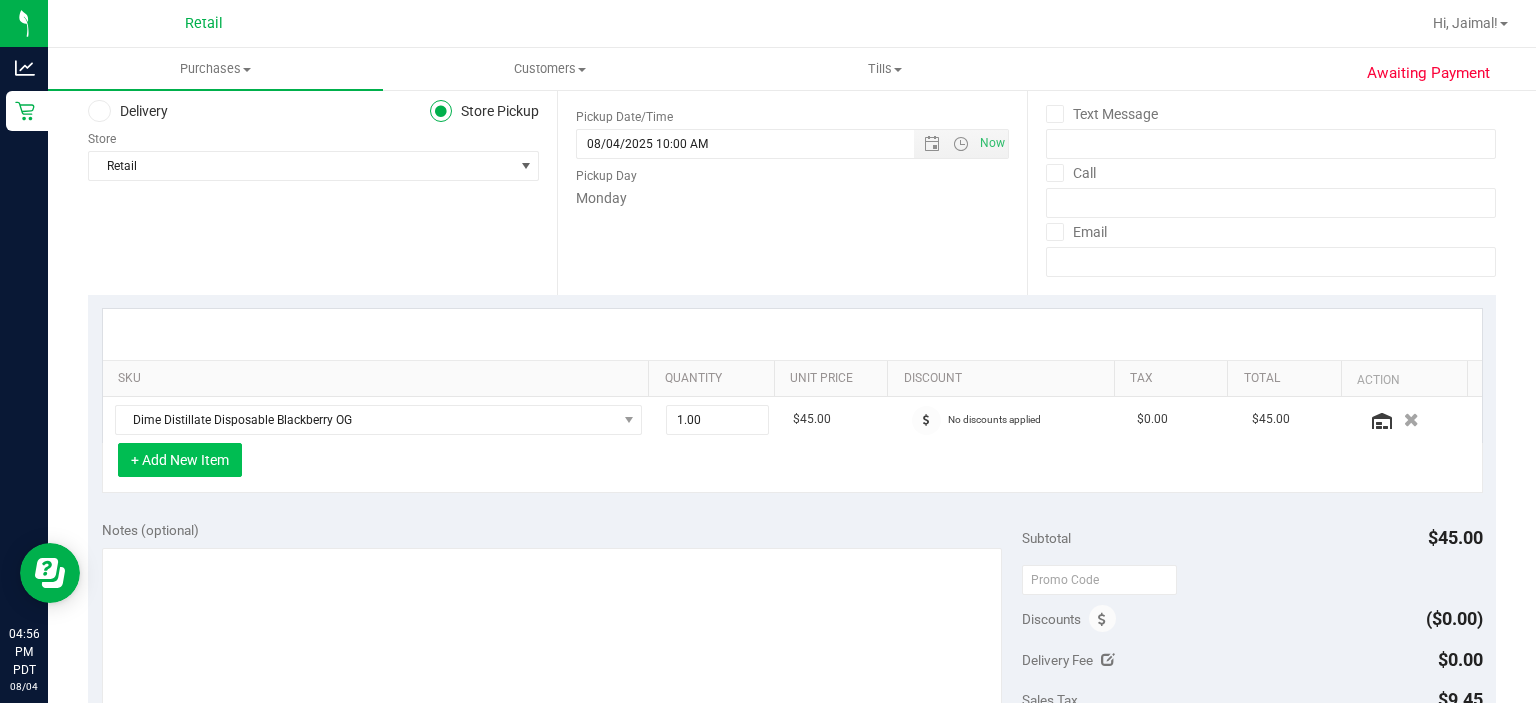click on "+ Add New Item" at bounding box center [180, 460] 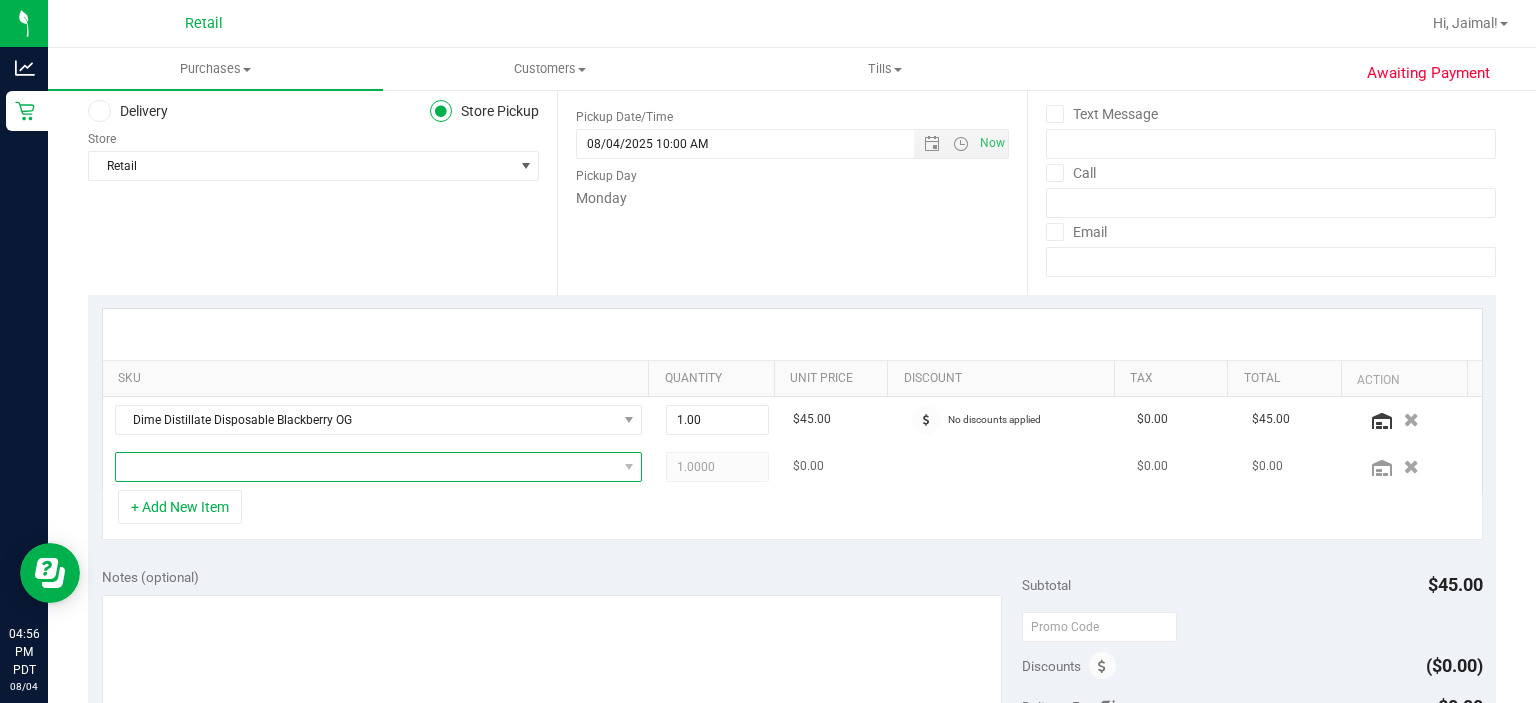 click at bounding box center [366, 467] 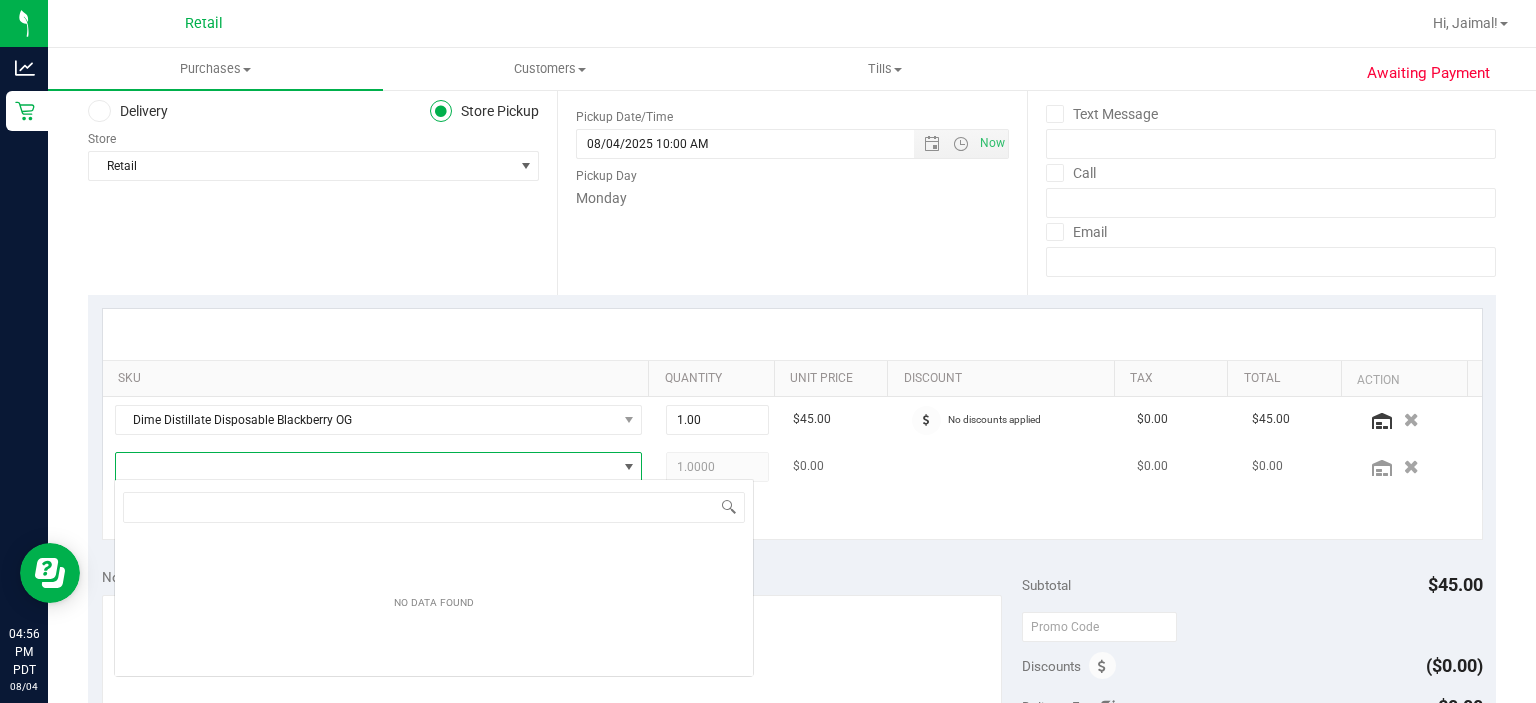 scroll, scrollTop: 99970, scrollLeft: 99484, axis: both 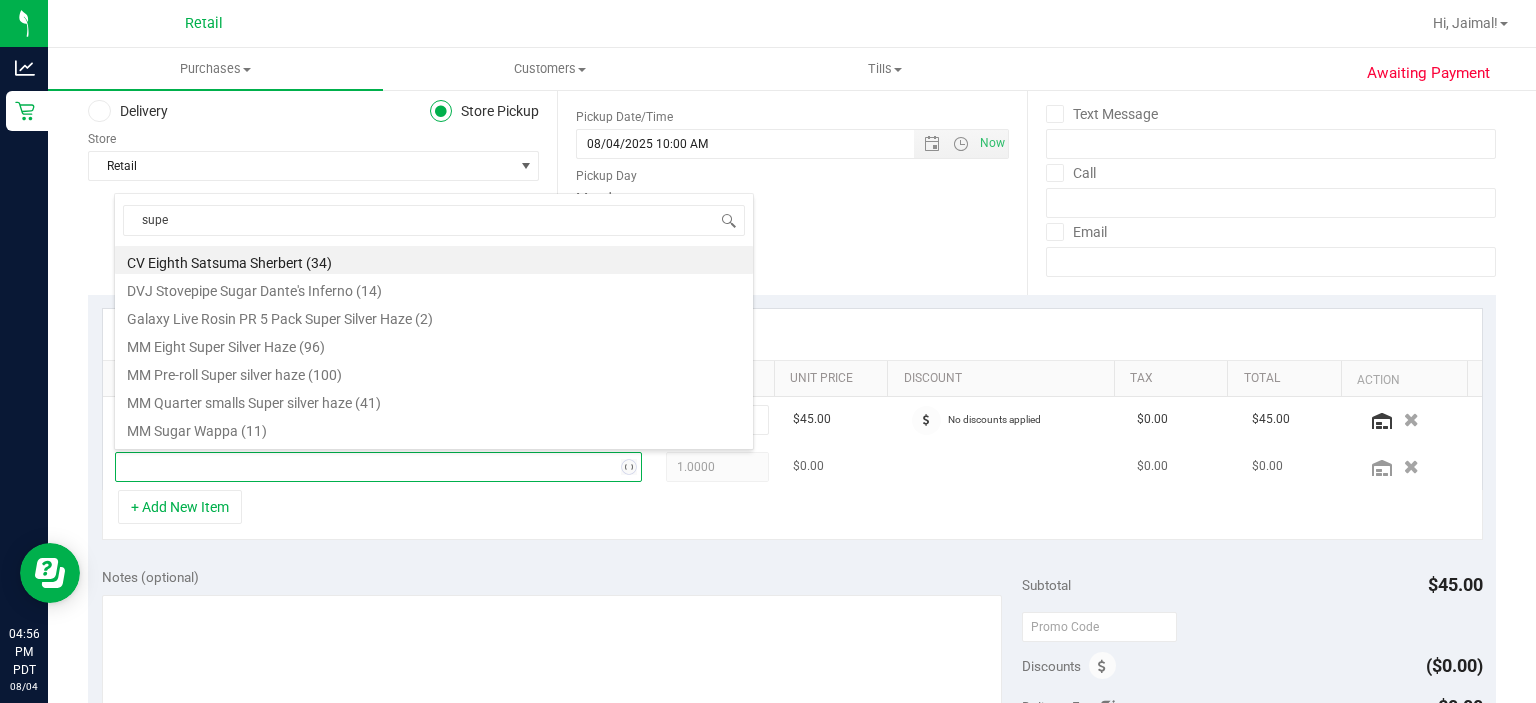 type on "super" 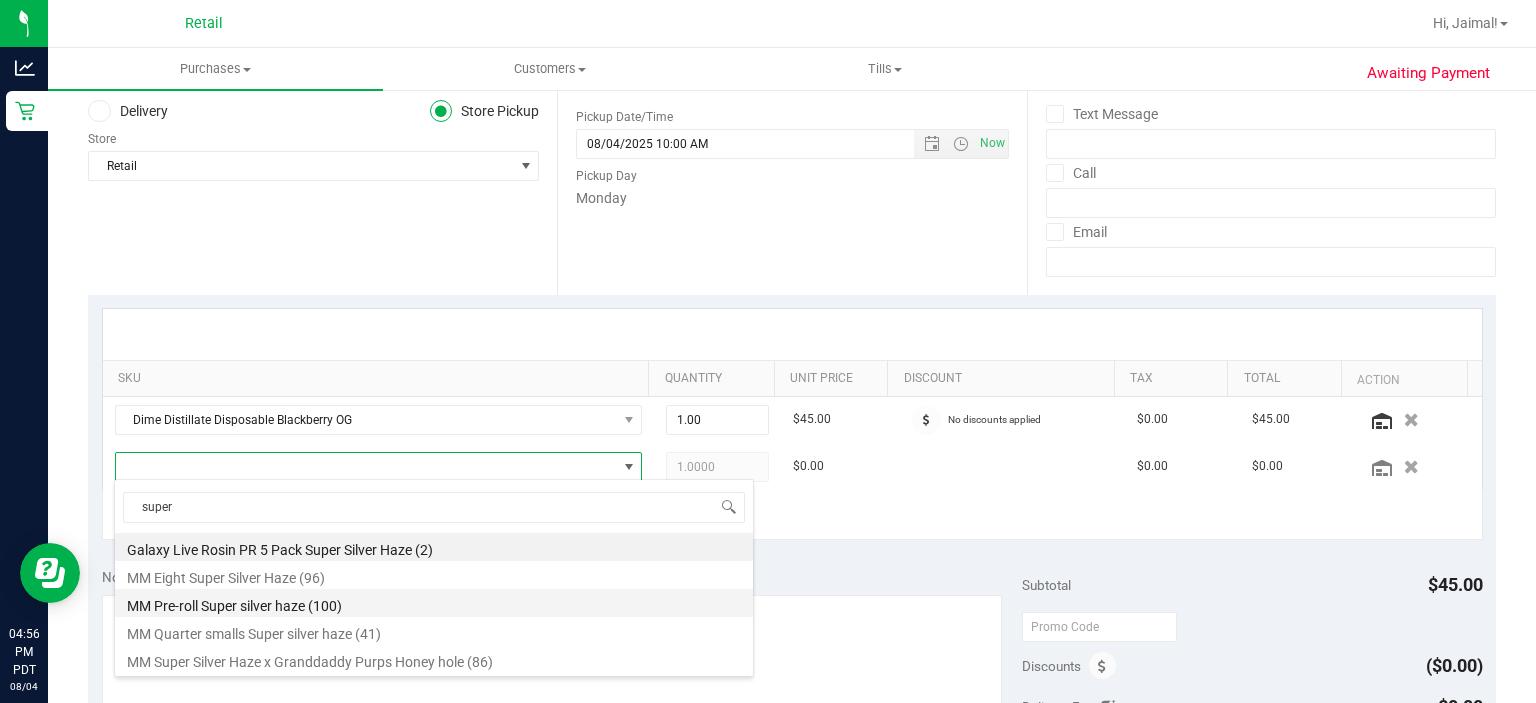 click on "MM Pre-roll Super silver haze (100)" at bounding box center (434, 603) 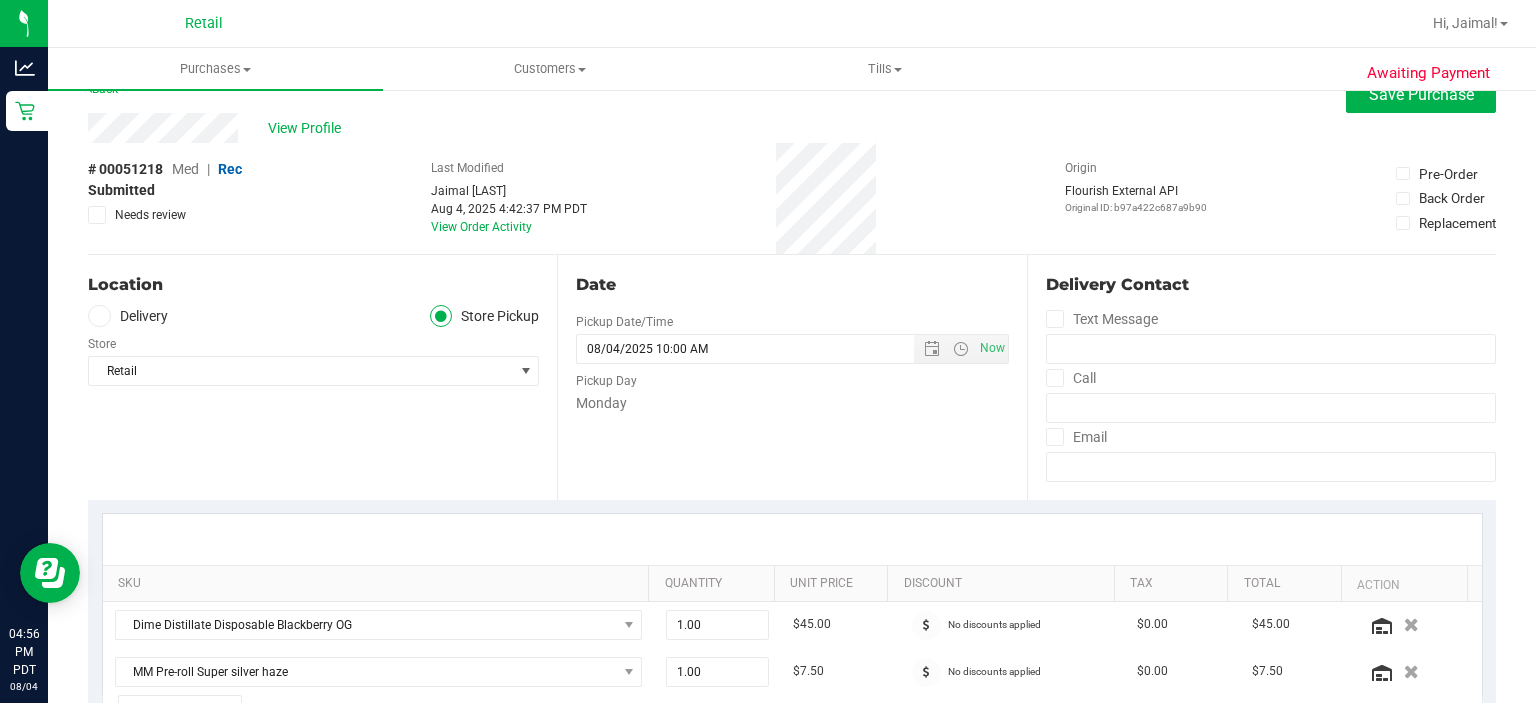 scroll, scrollTop: 0, scrollLeft: 0, axis: both 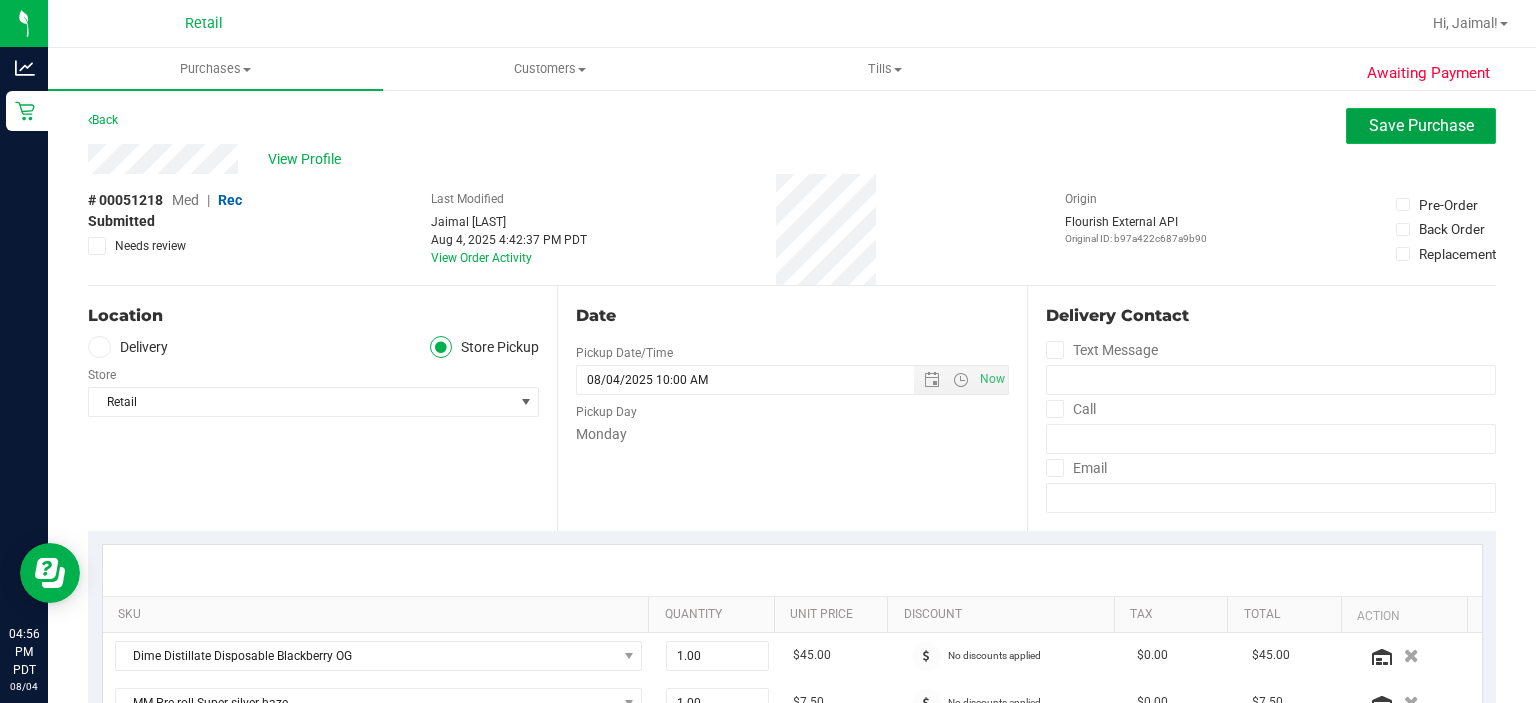 click on "Save Purchase" at bounding box center (1421, 125) 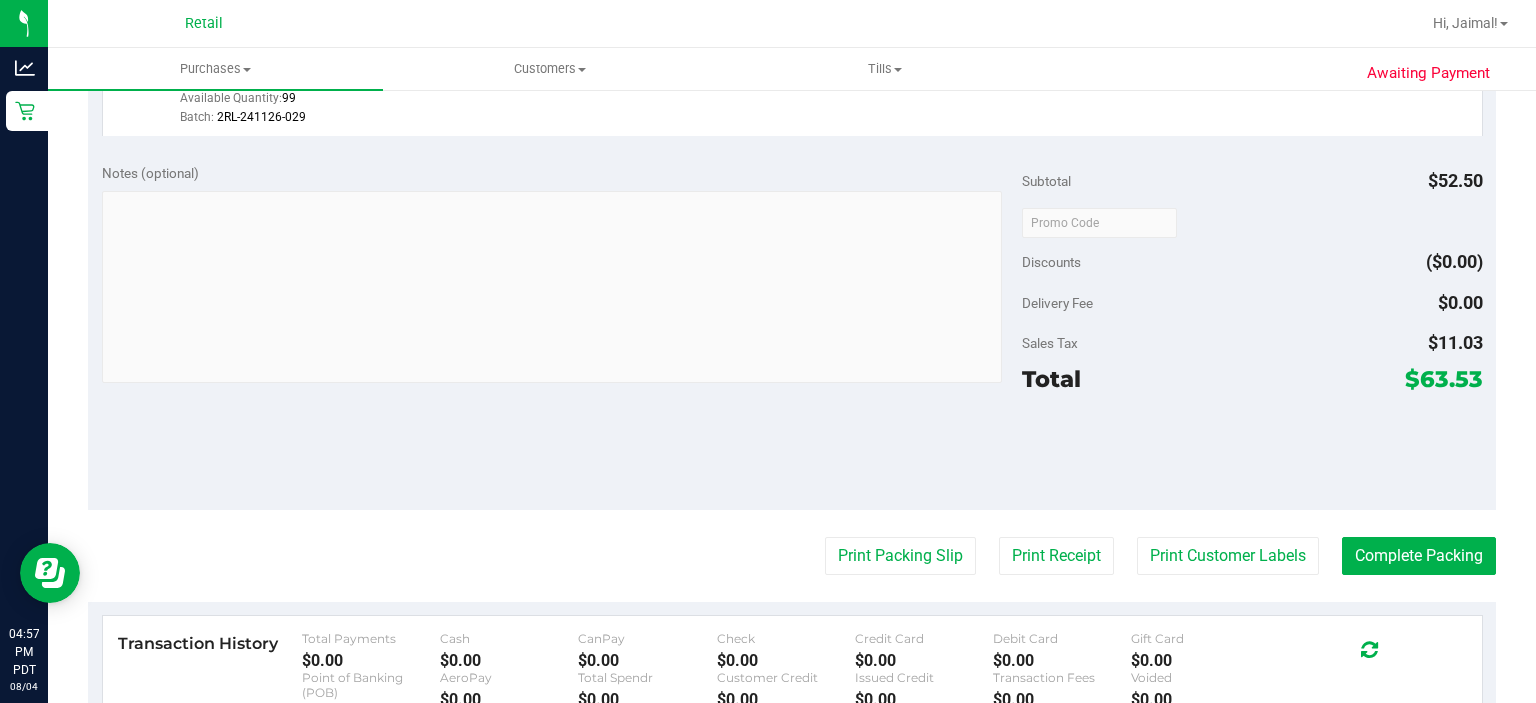 scroll, scrollTop: 740, scrollLeft: 0, axis: vertical 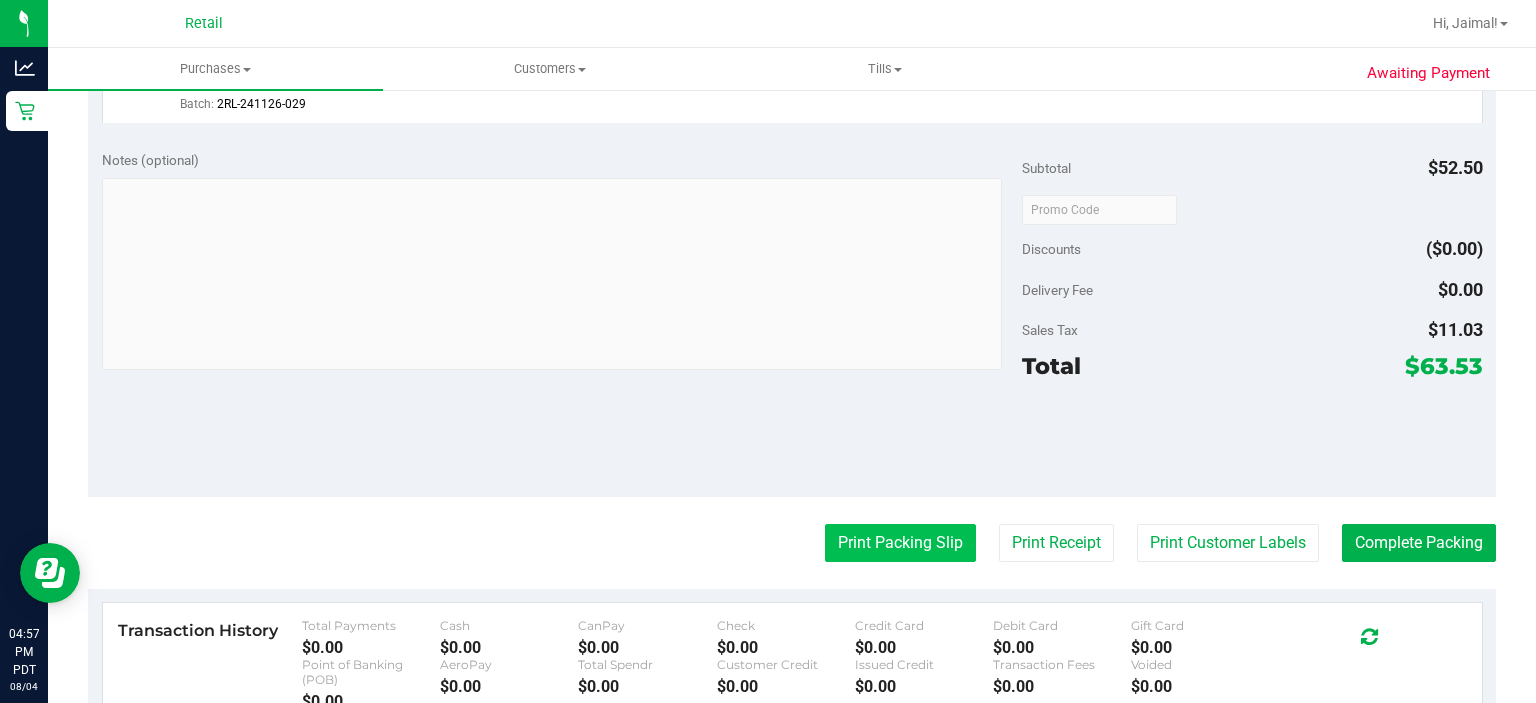 click on "Print Packing Slip" at bounding box center (900, 543) 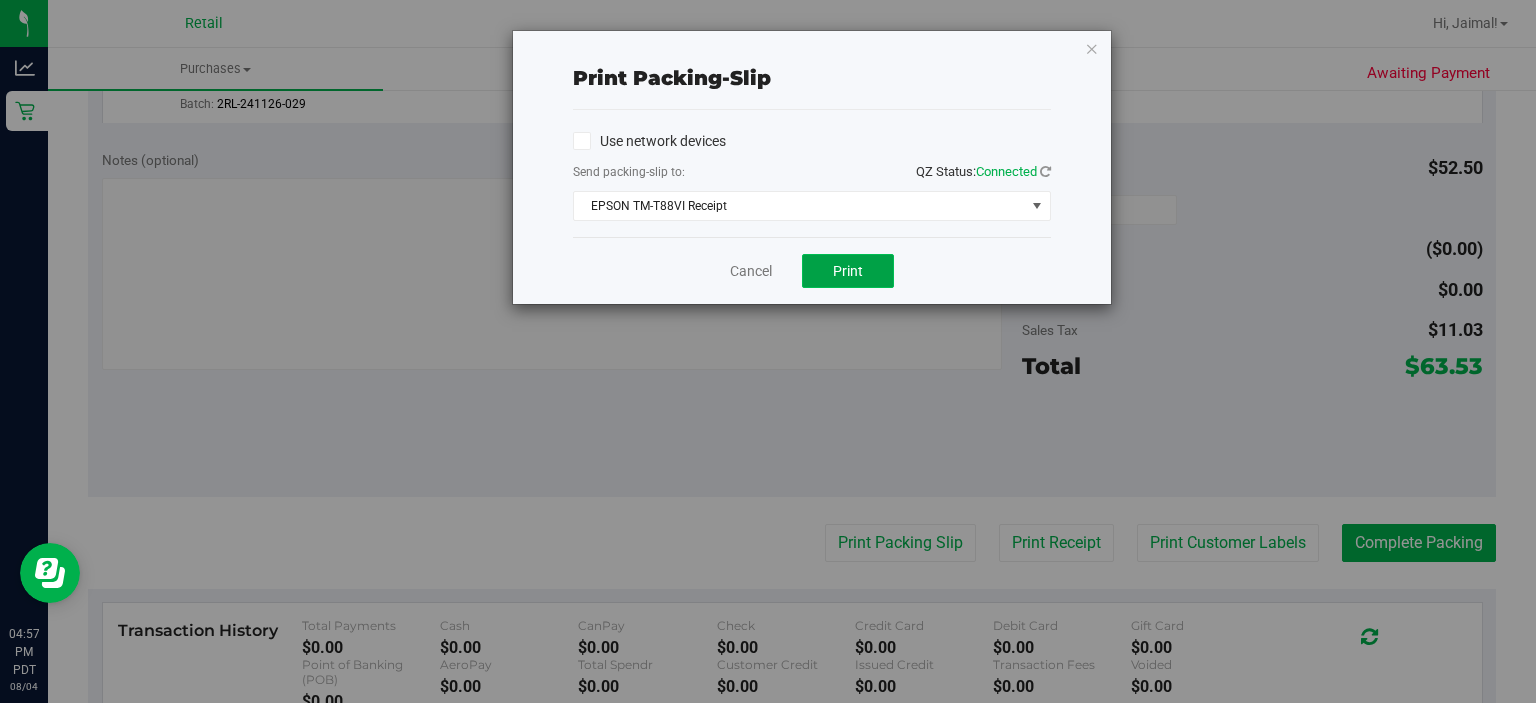 click on "Print" at bounding box center (848, 271) 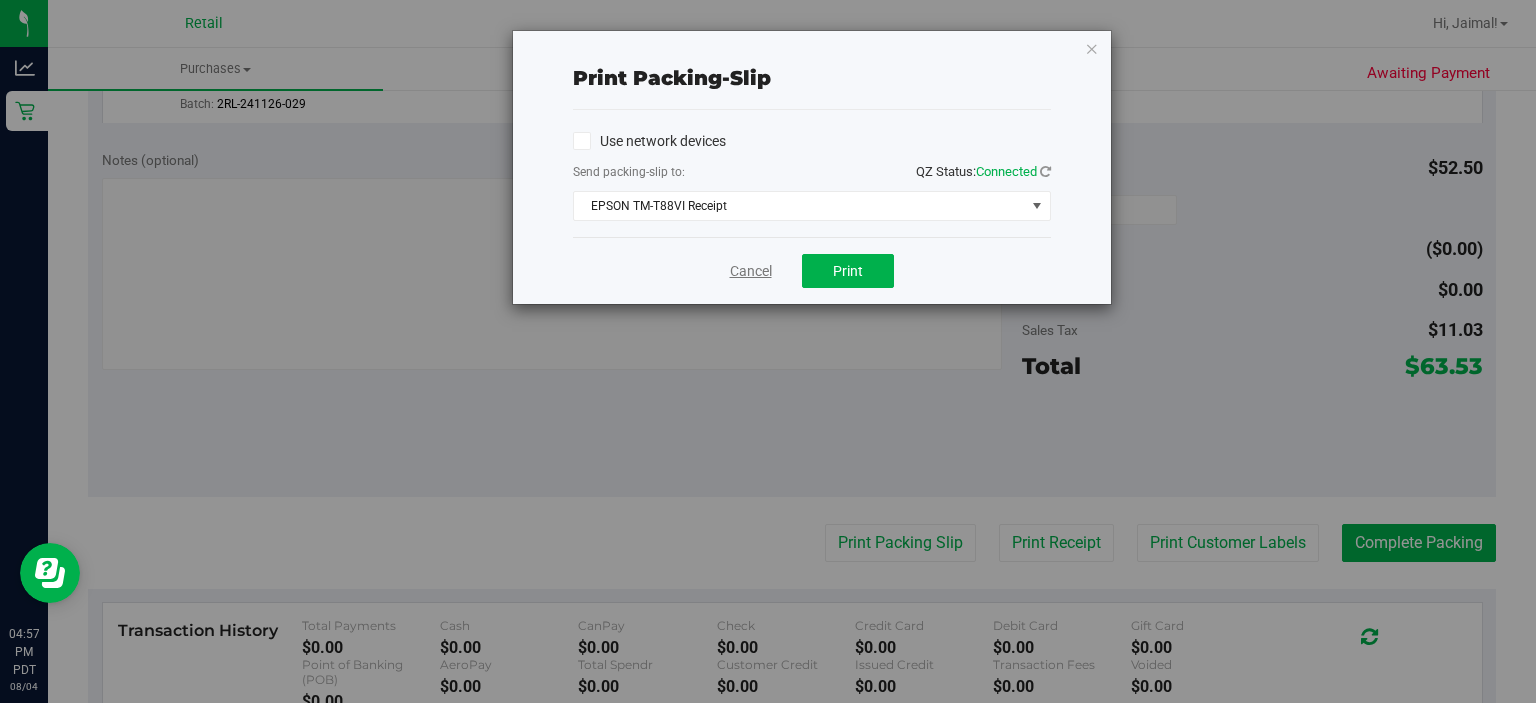 click on "Cancel" at bounding box center [751, 271] 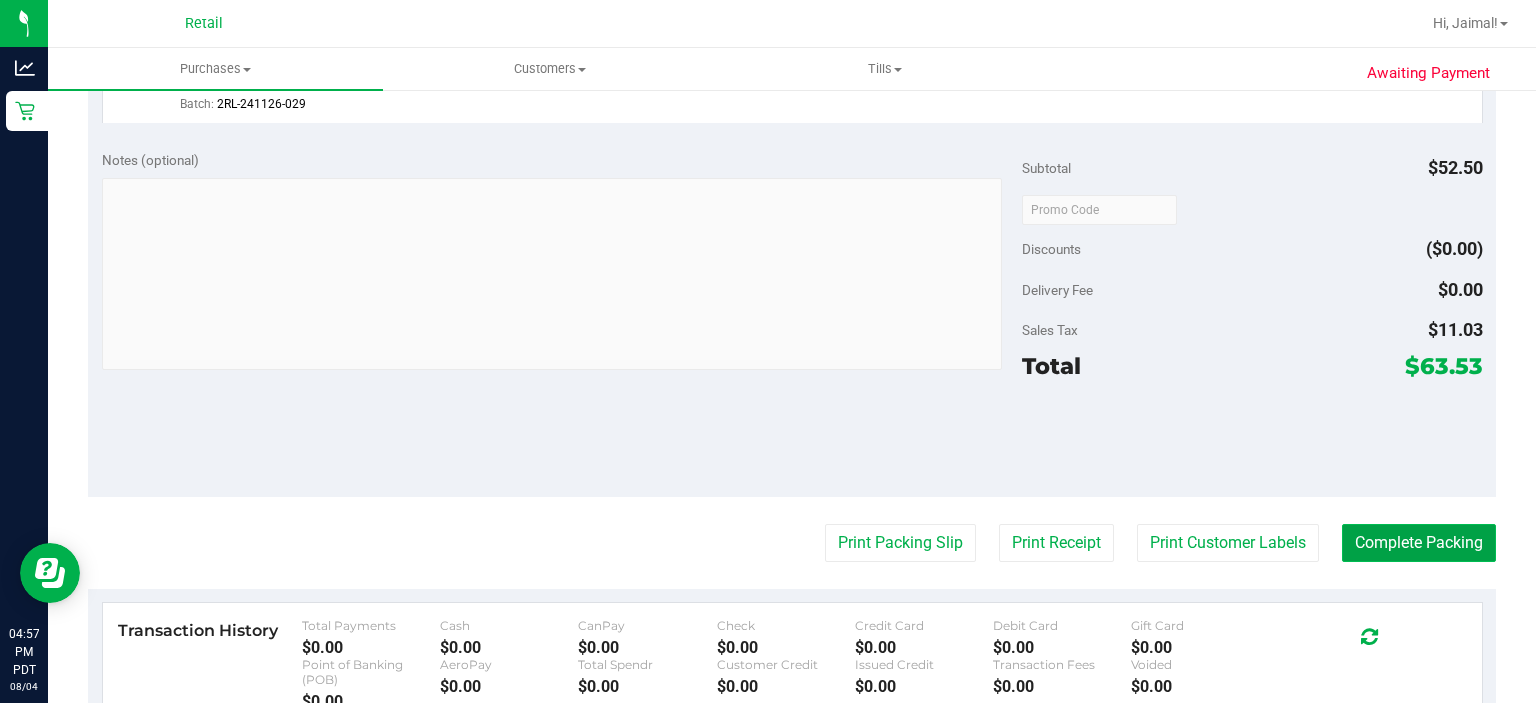 click on "Complete Packing" at bounding box center (1419, 543) 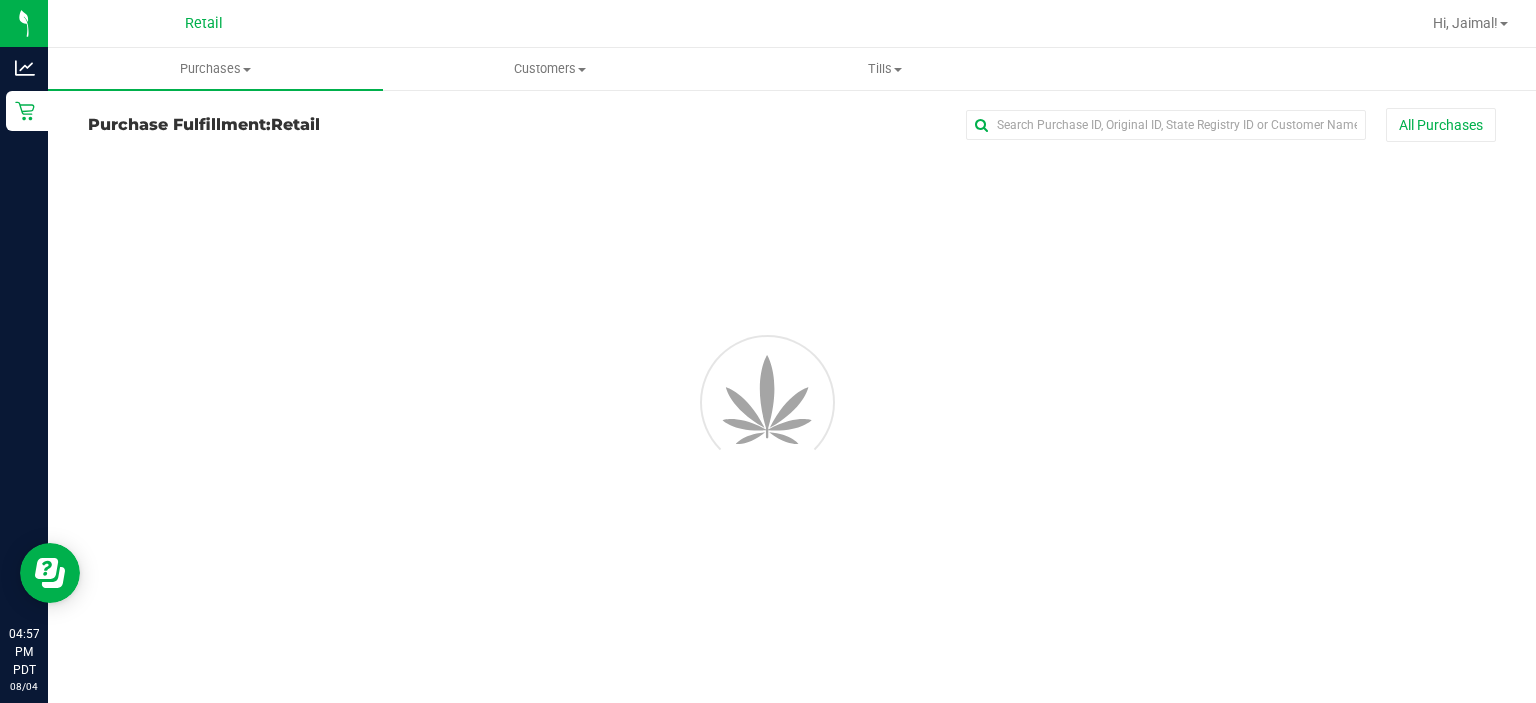scroll, scrollTop: 0, scrollLeft: 0, axis: both 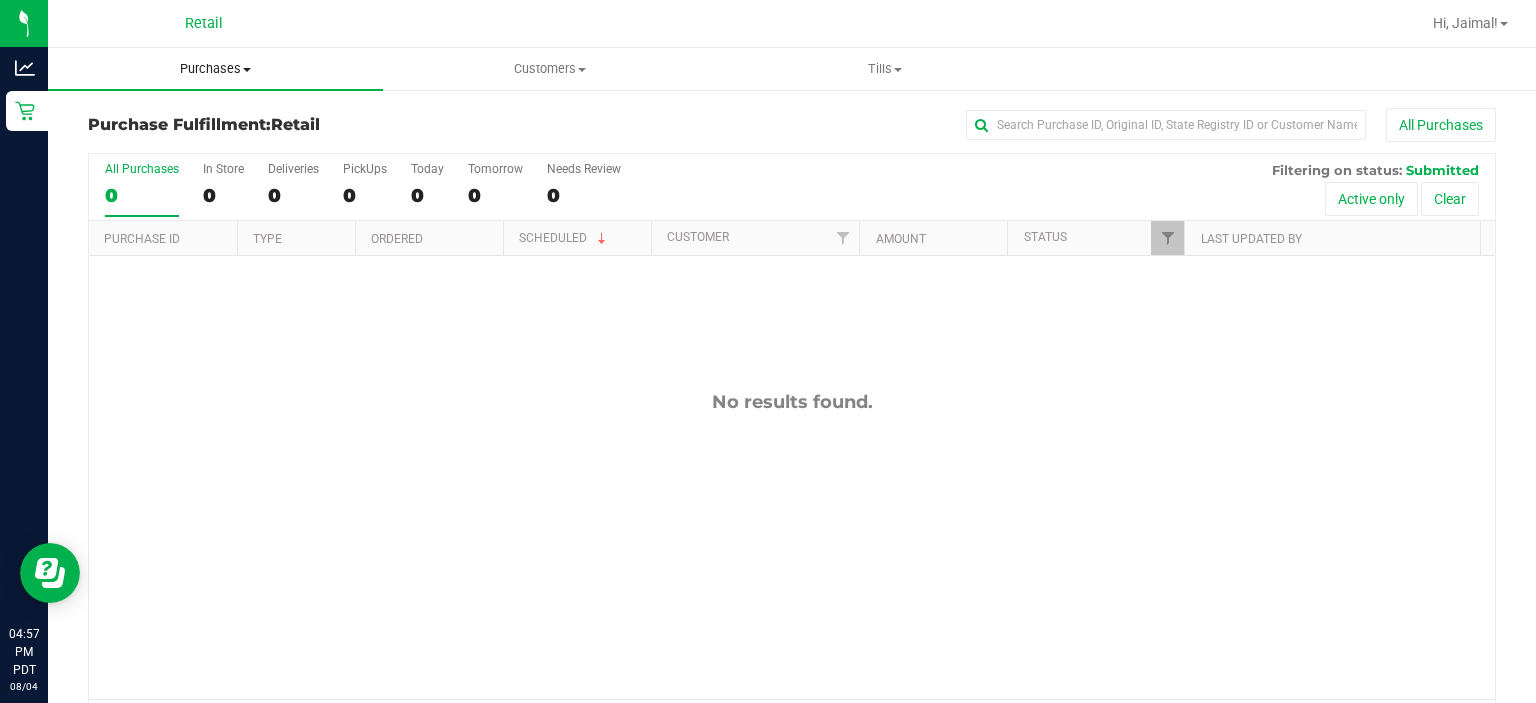 click on "Purchases" at bounding box center [215, 69] 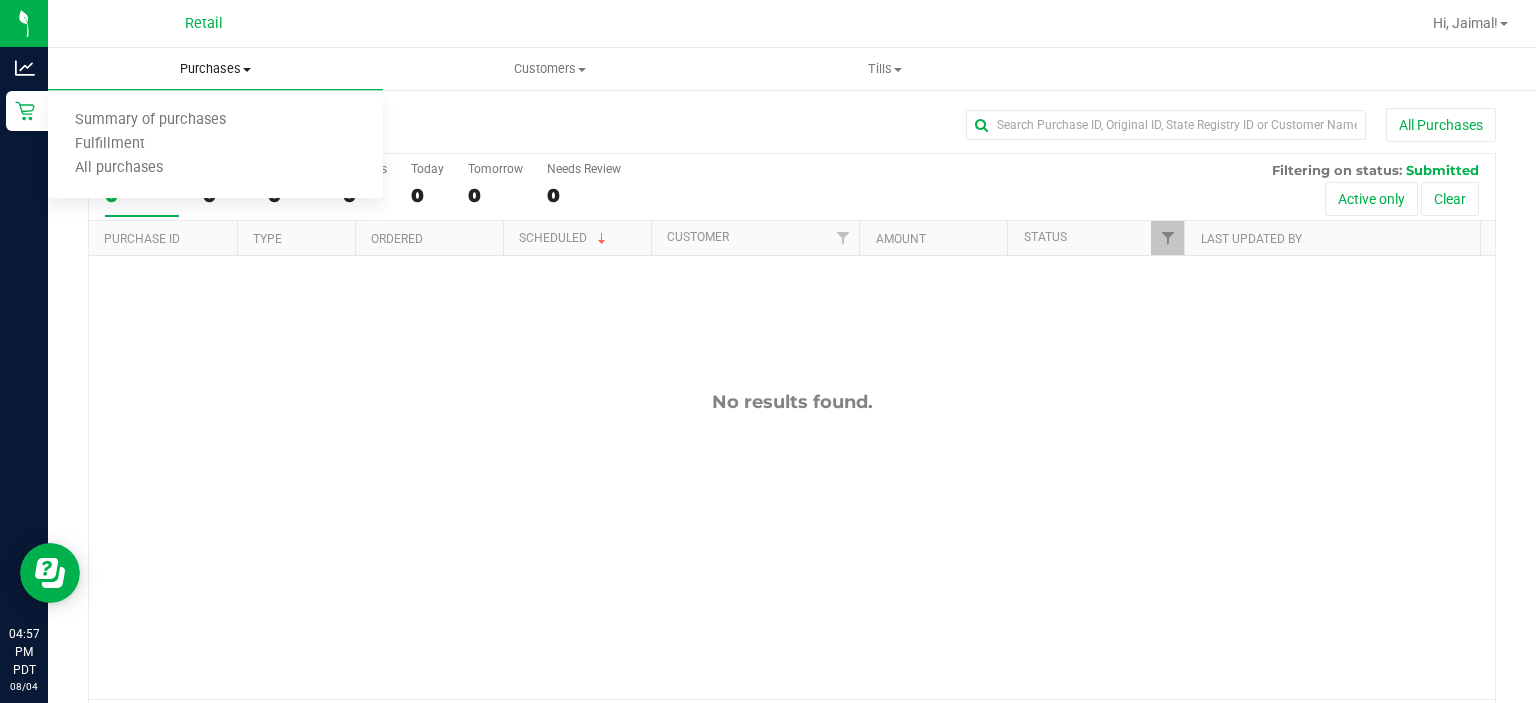 click on "Summary of purchases" at bounding box center (150, 120) 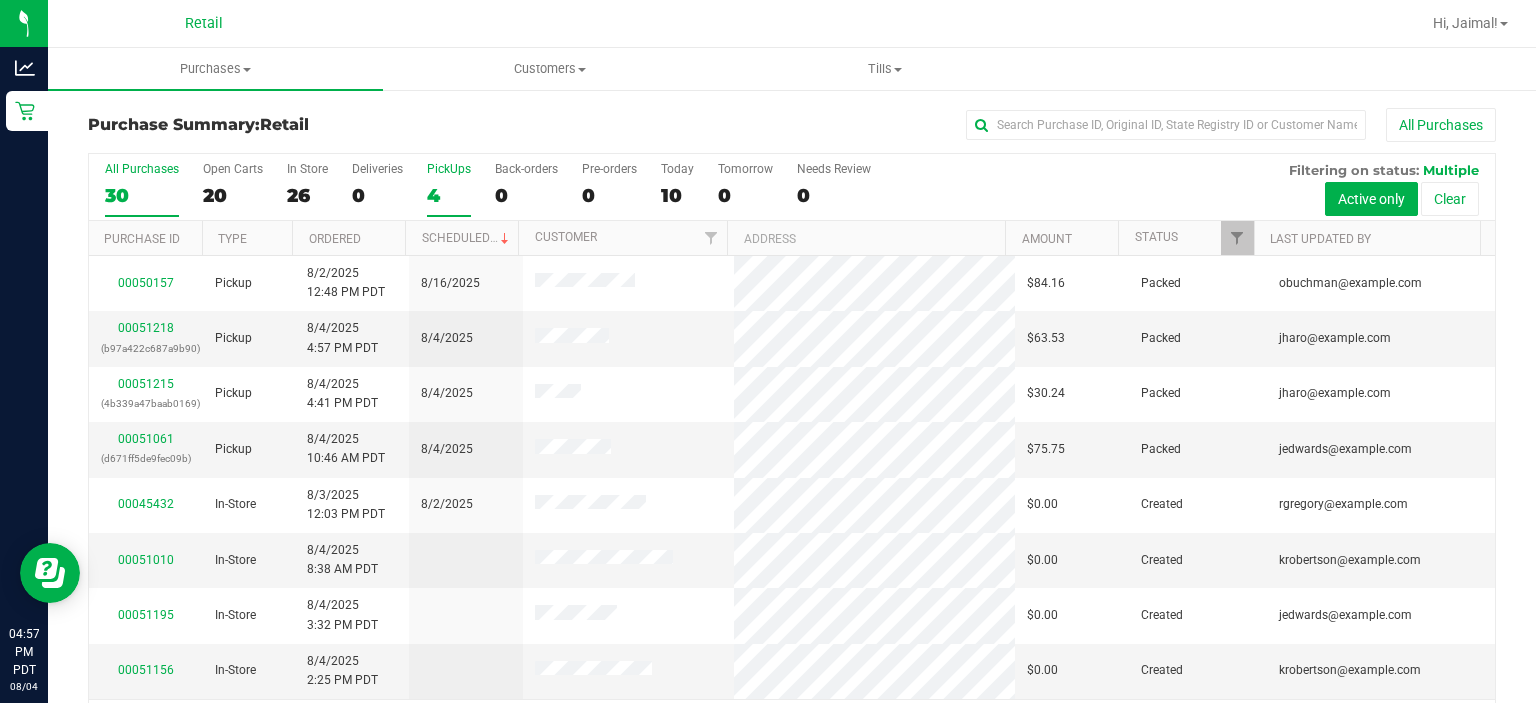 click on "4" at bounding box center [449, 195] 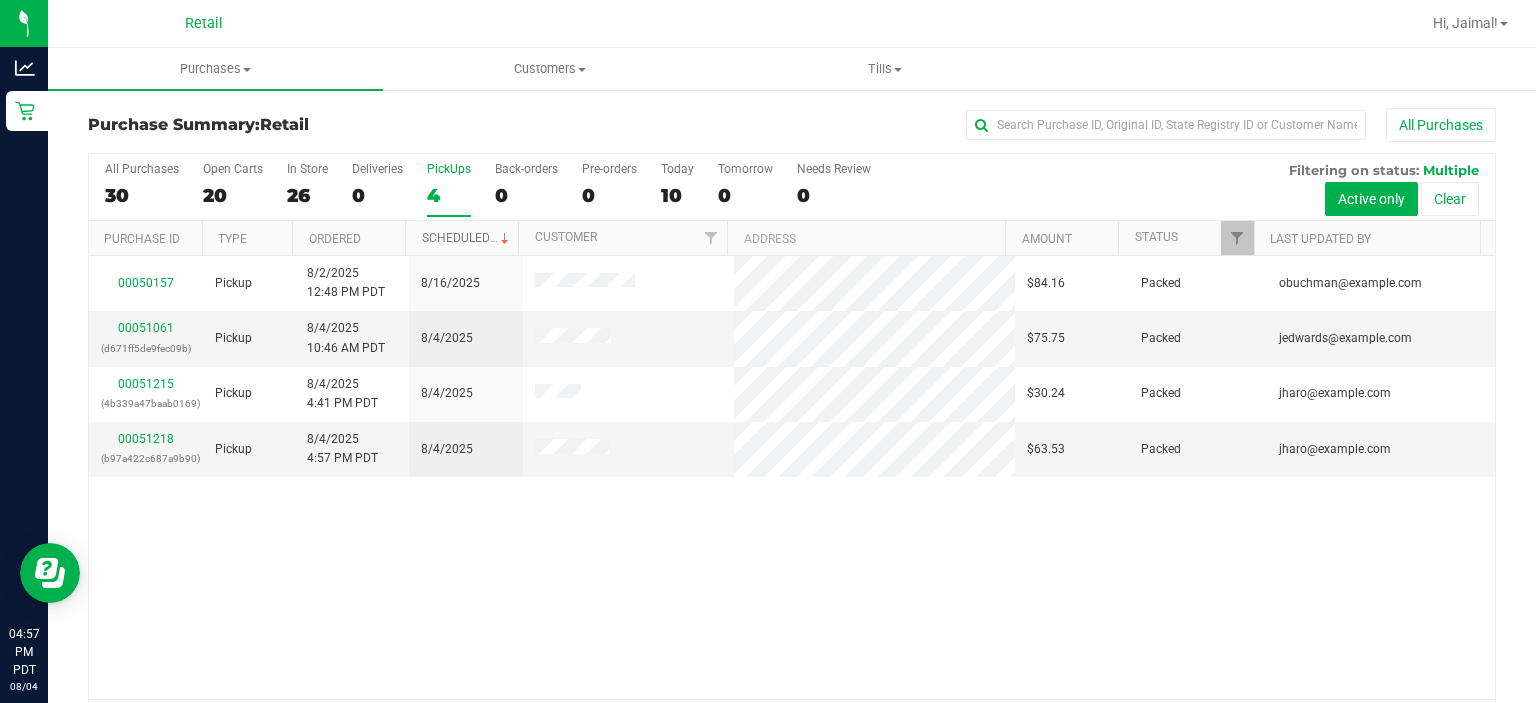 click at bounding box center (505, 239) 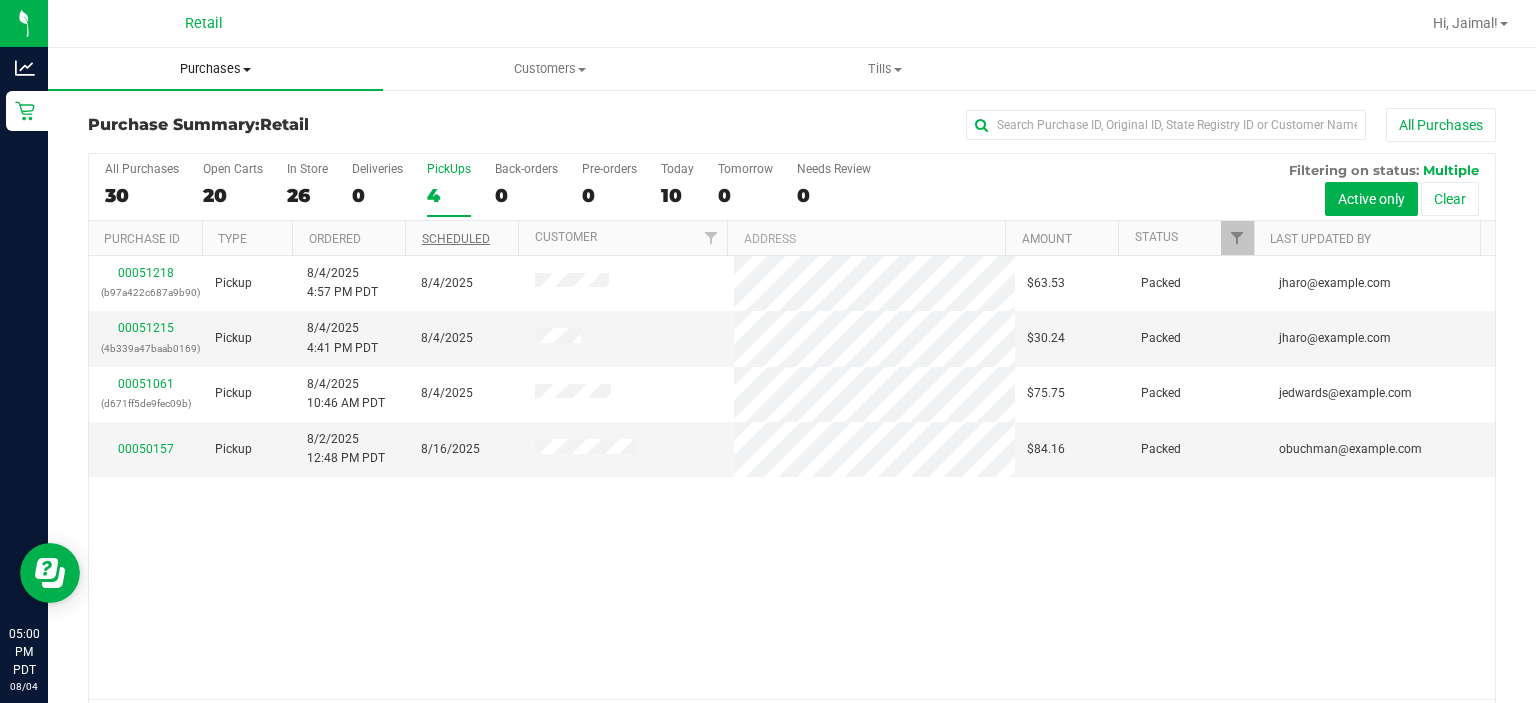 click on "Purchases" at bounding box center [215, 69] 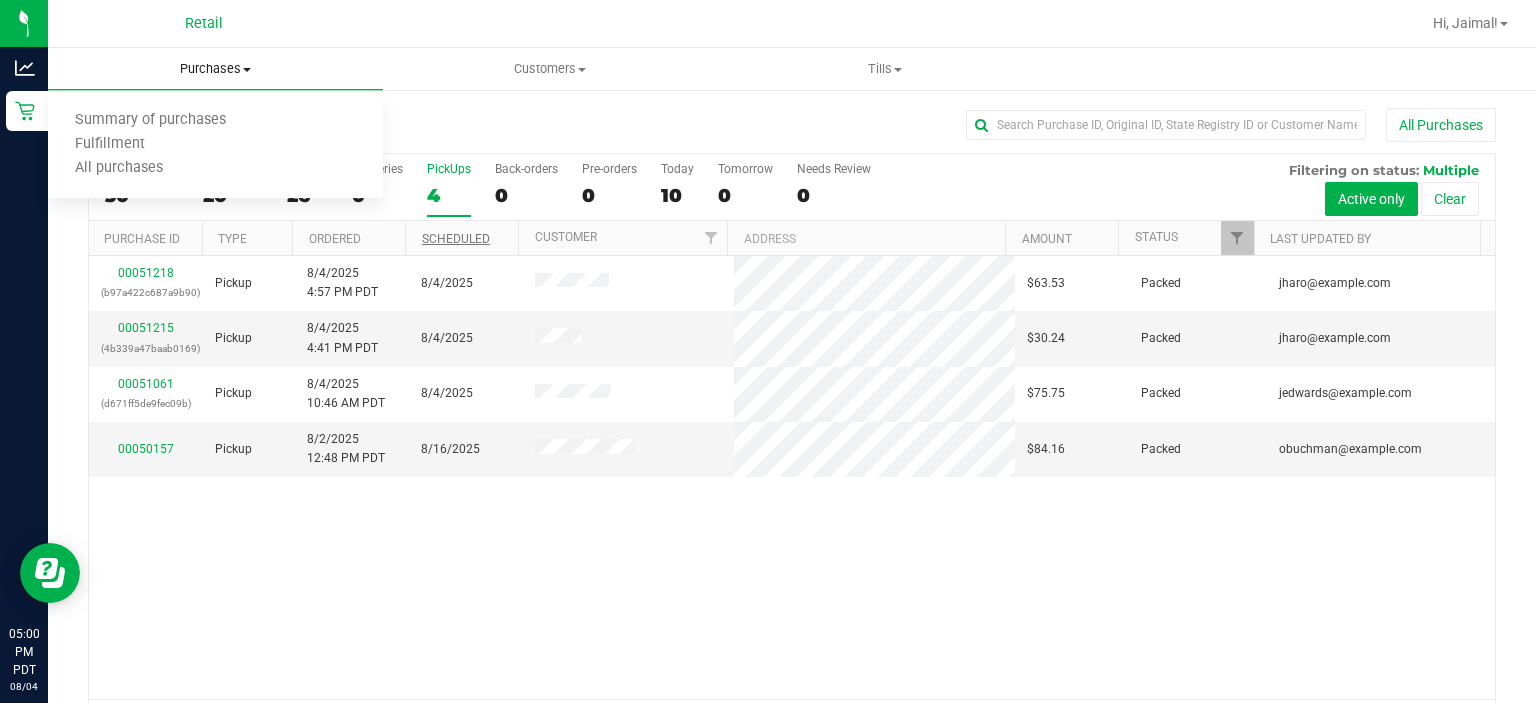 click on "Summary of purchases" at bounding box center (215, 121) 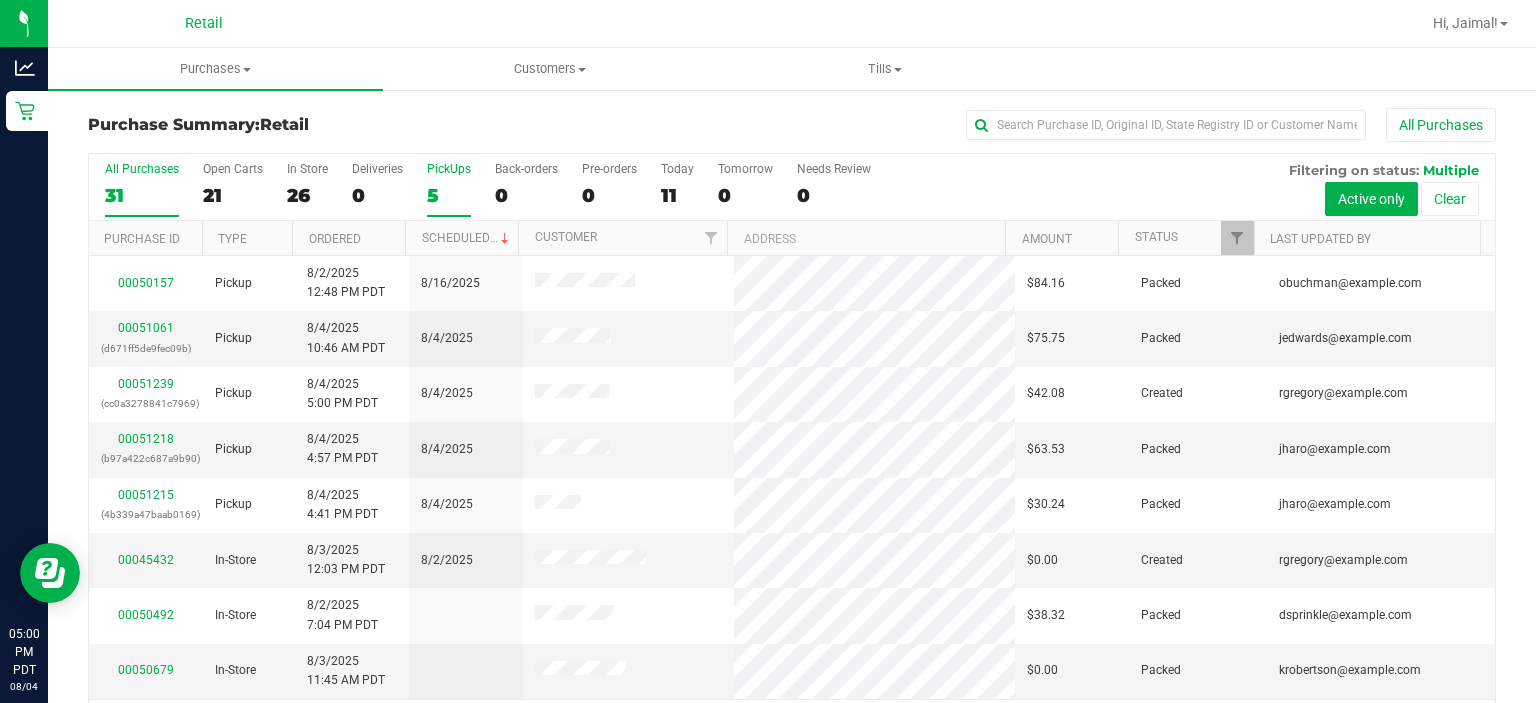 click on "PickUps" at bounding box center [449, 169] 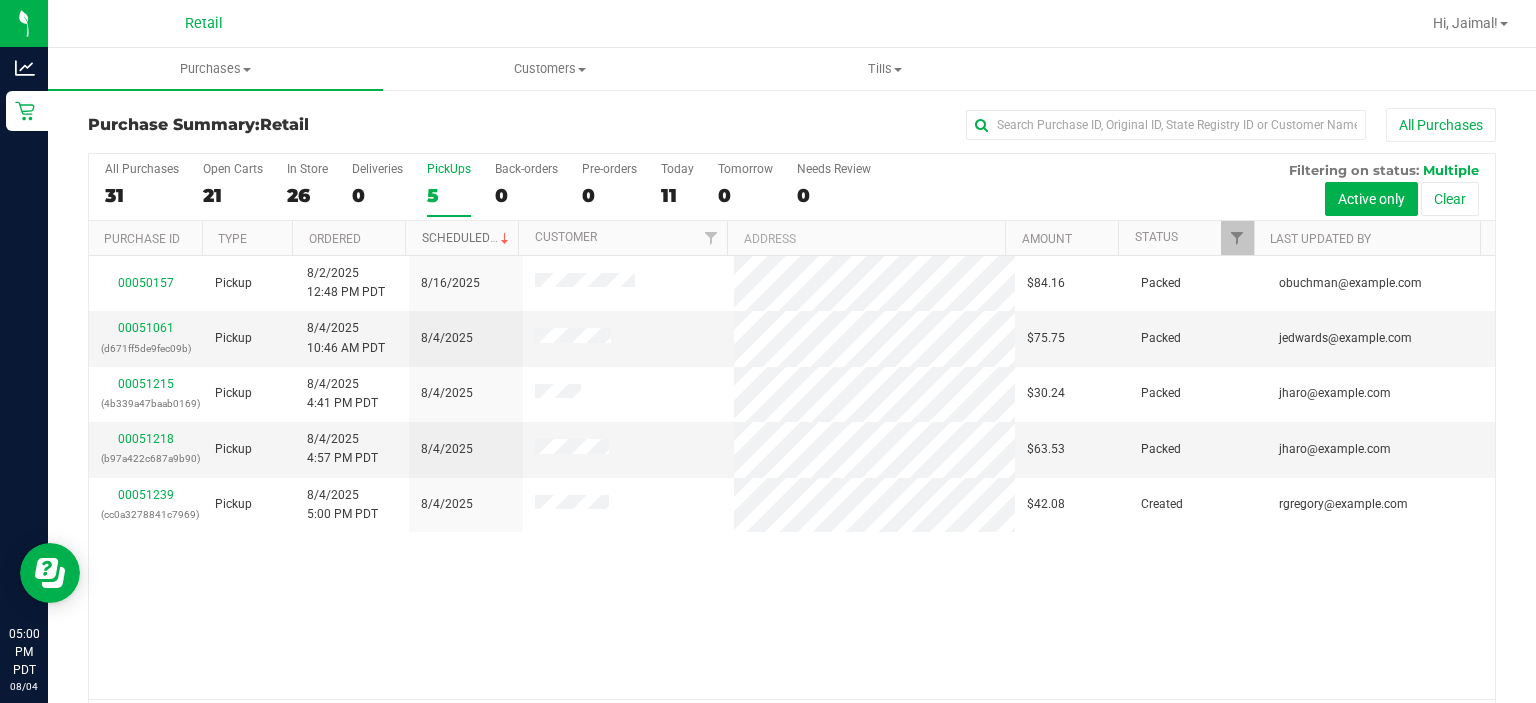 click on "Scheduled" at bounding box center [467, 238] 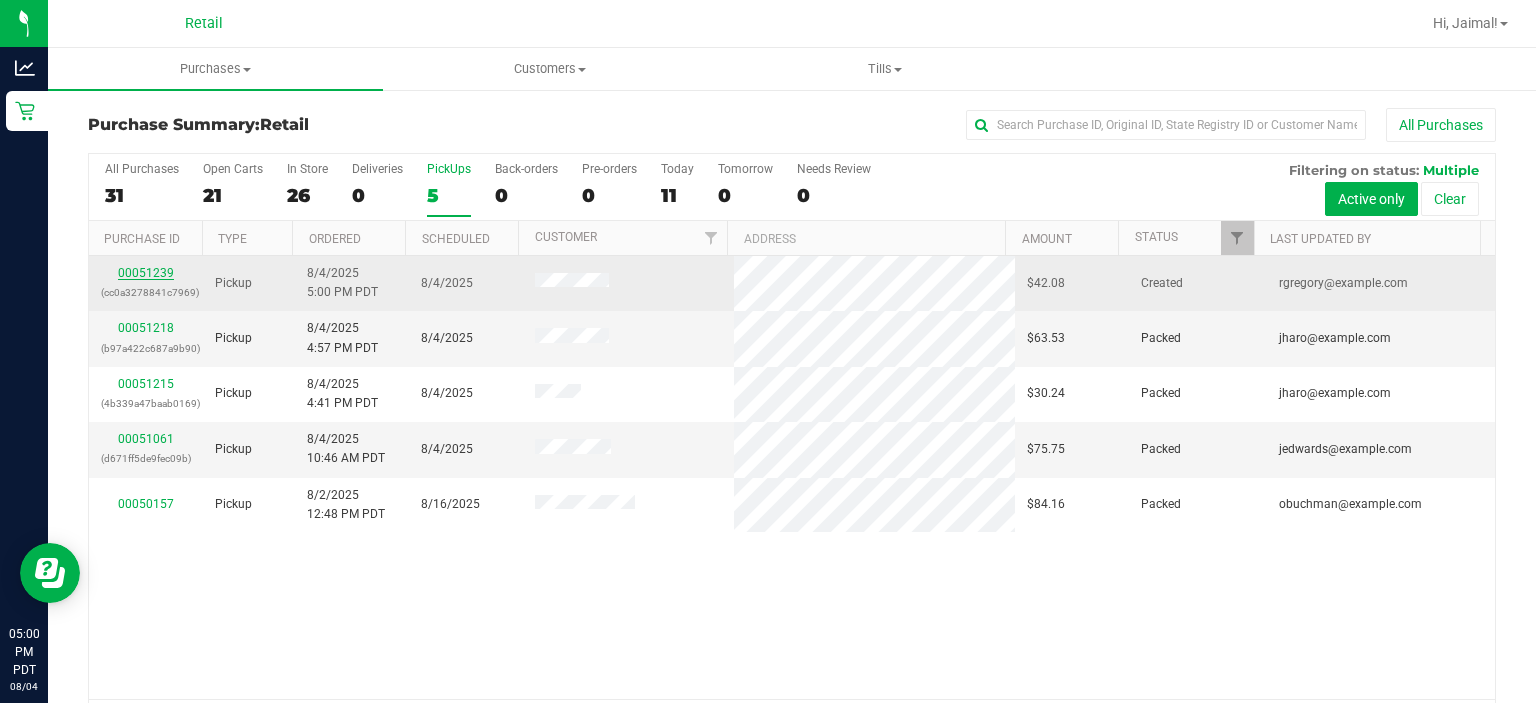 click on "00051239" at bounding box center [146, 273] 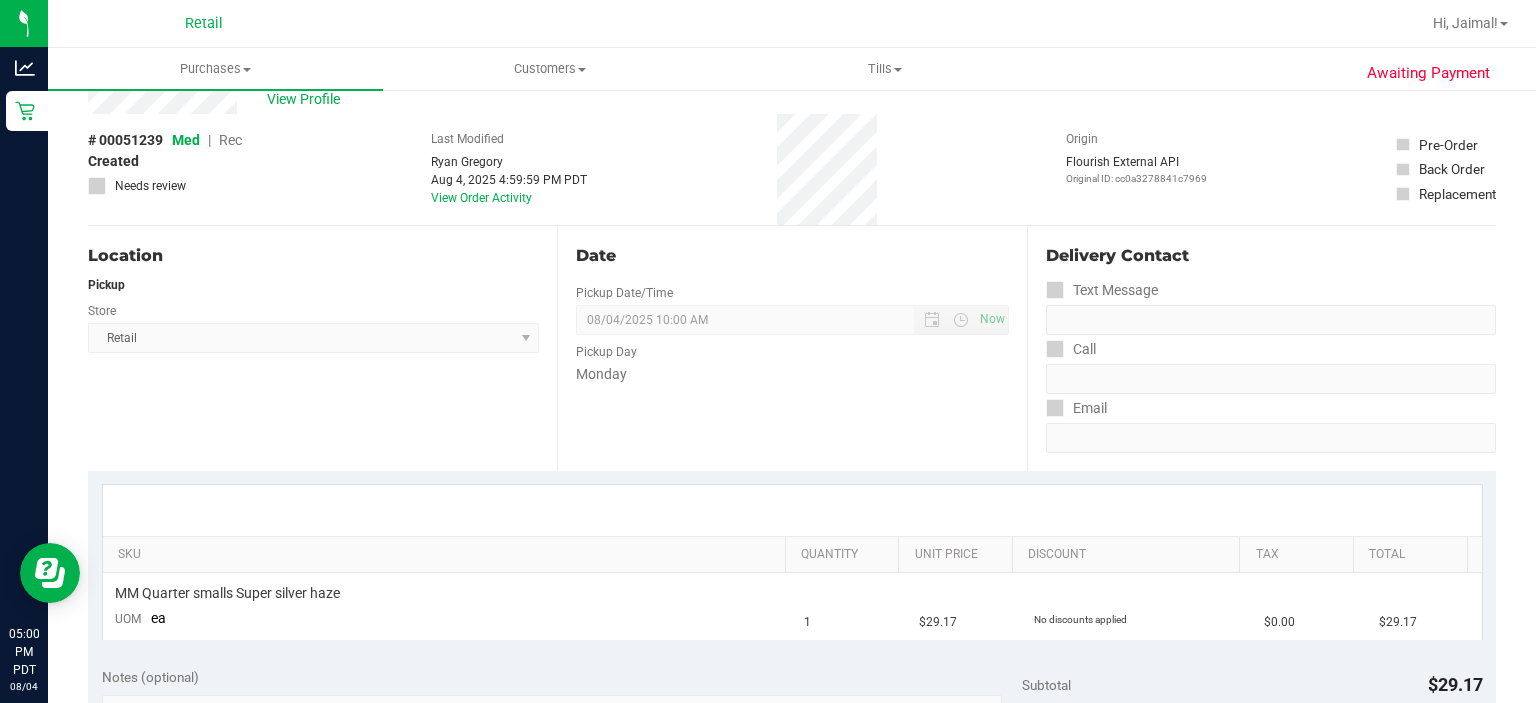scroll, scrollTop: 0, scrollLeft: 0, axis: both 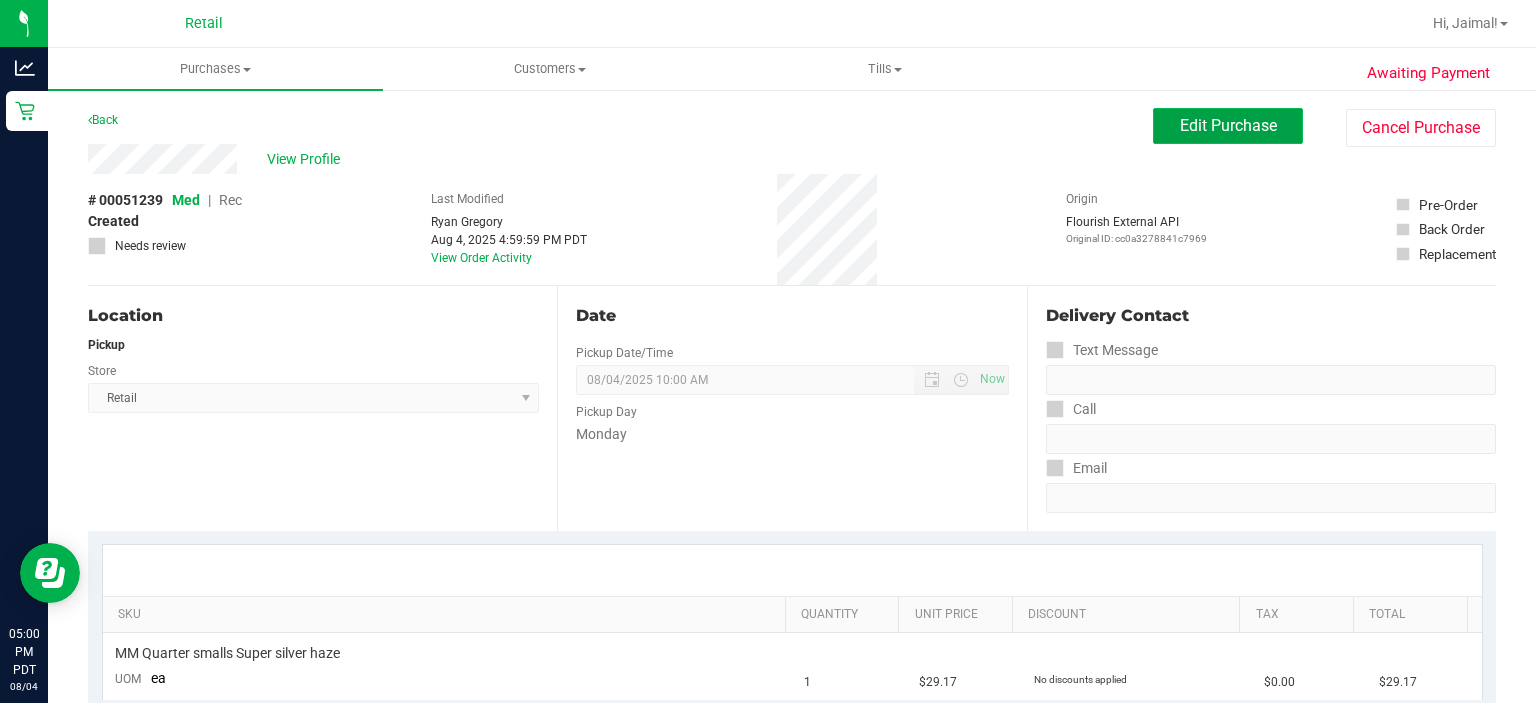 click on "Edit Purchase" at bounding box center [1228, 125] 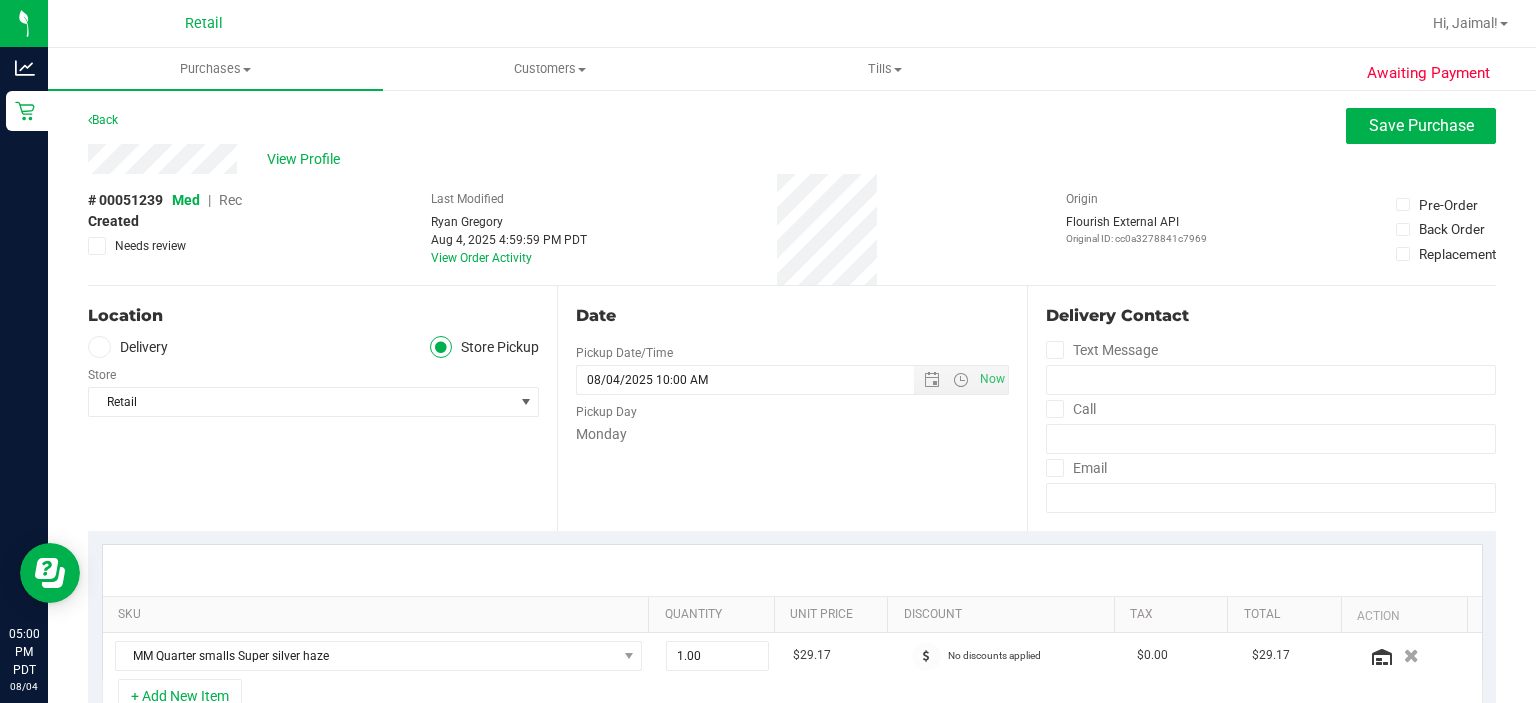 click on "Rec" at bounding box center (230, 200) 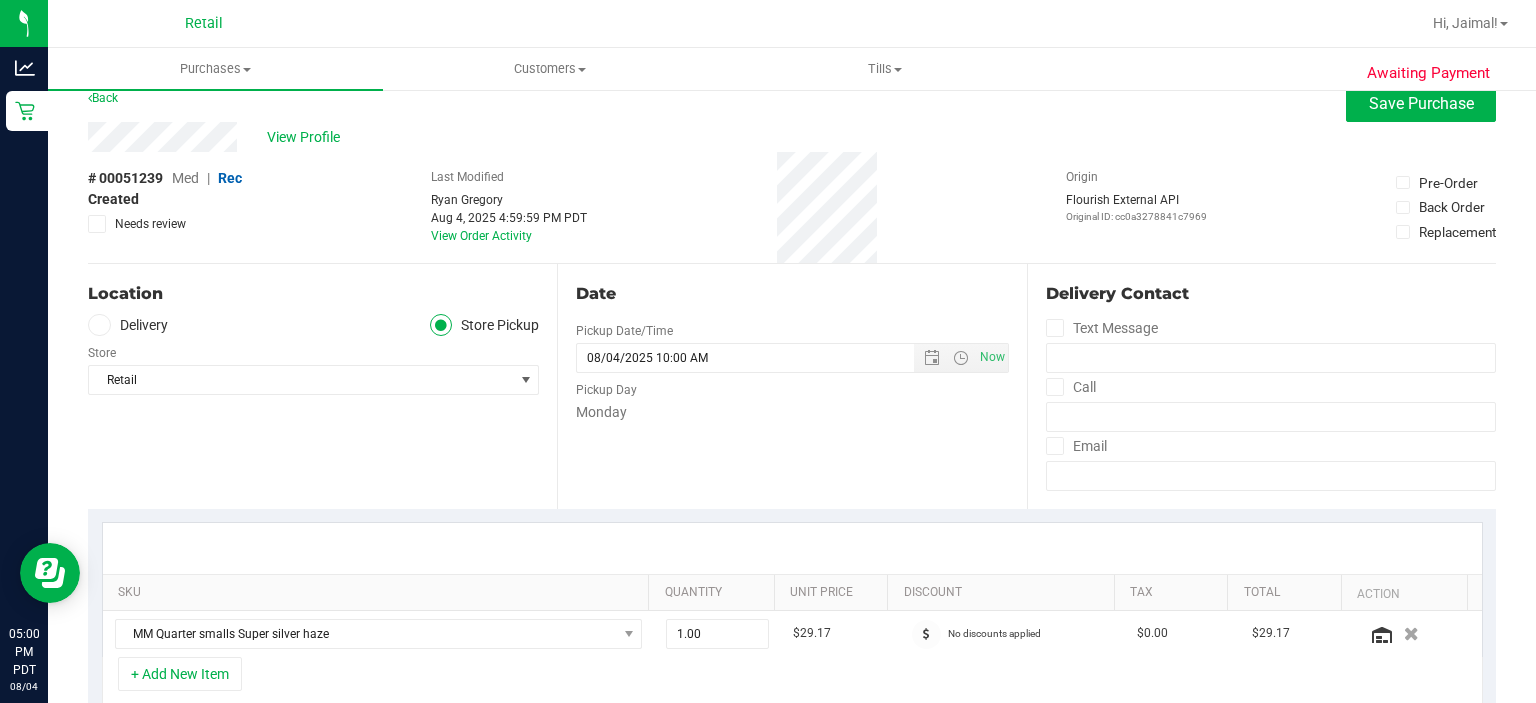 scroll, scrollTop: 0, scrollLeft: 0, axis: both 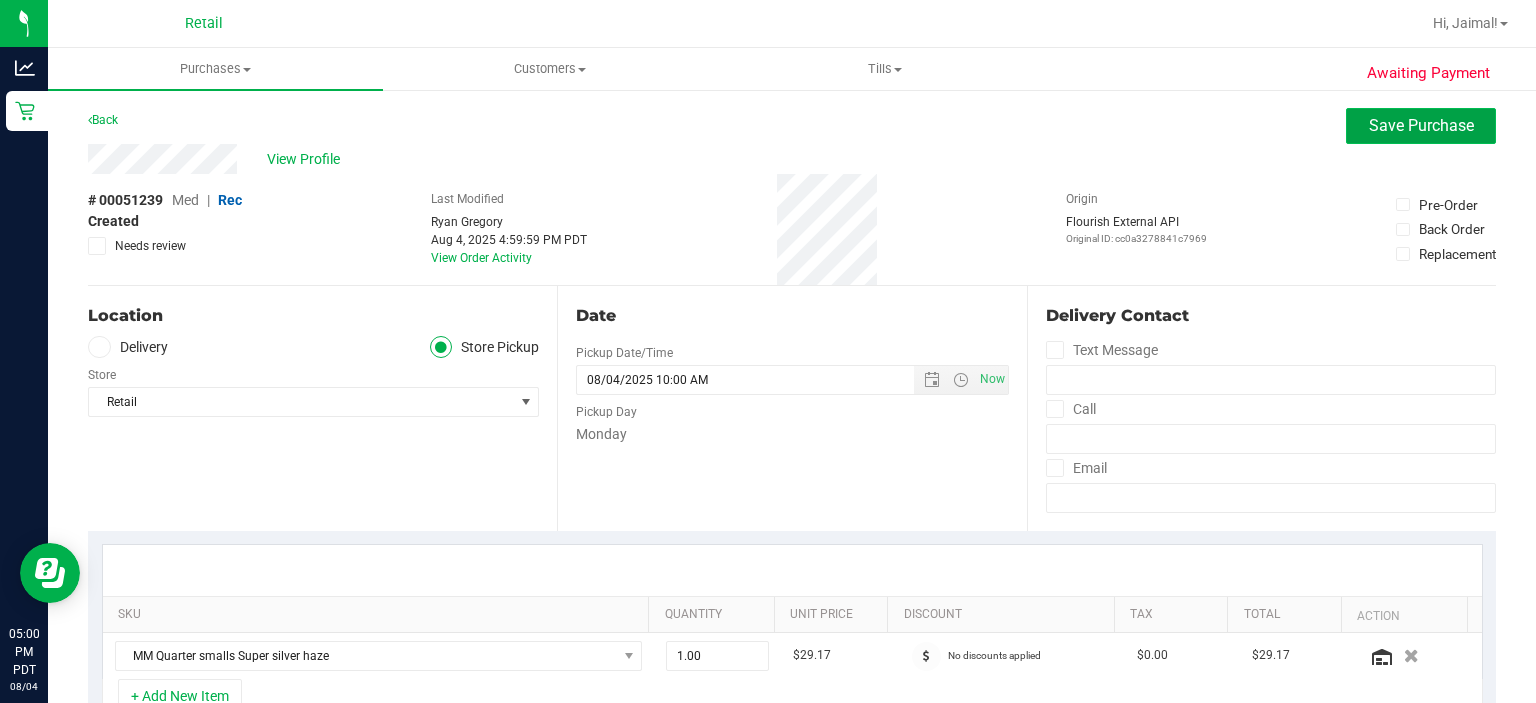 click on "Save Purchase" at bounding box center (1421, 126) 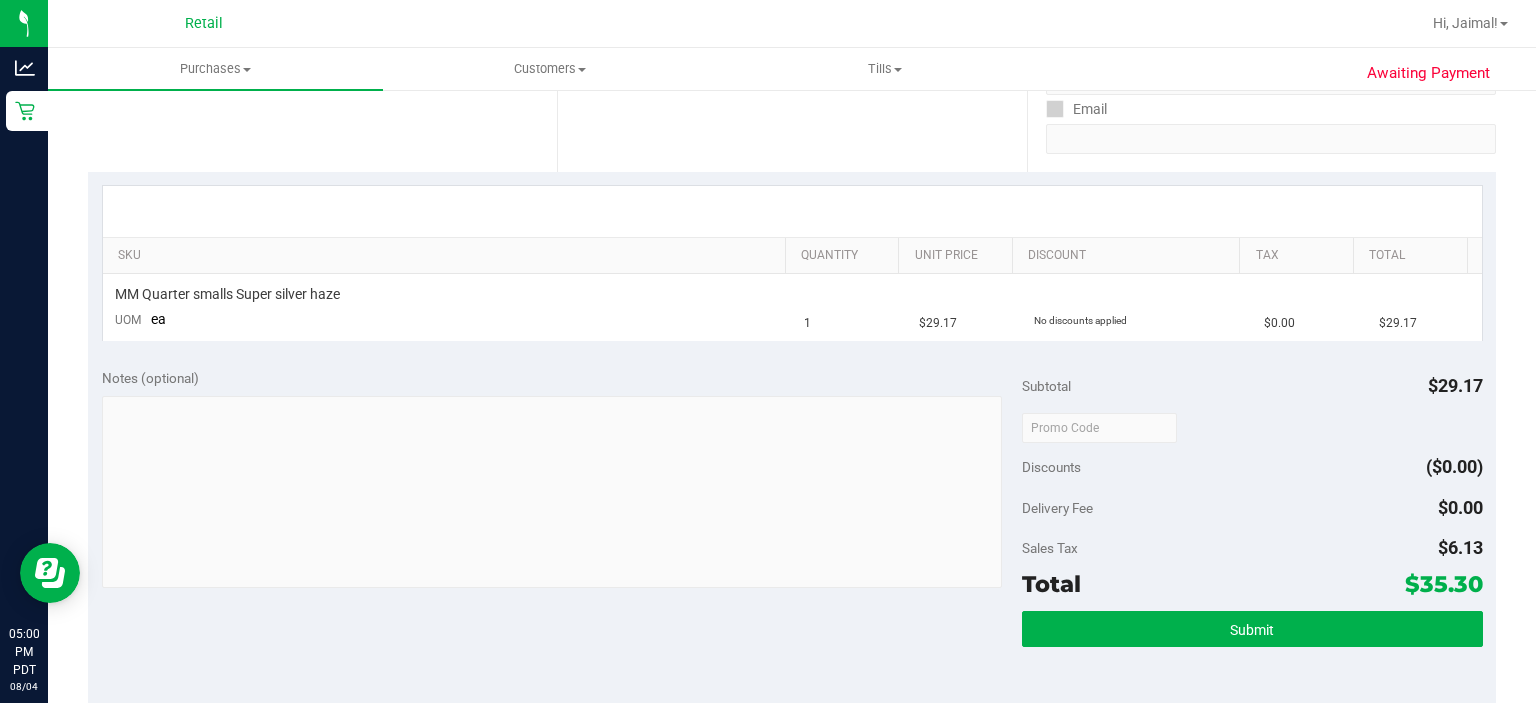 scroll, scrollTop: 360, scrollLeft: 0, axis: vertical 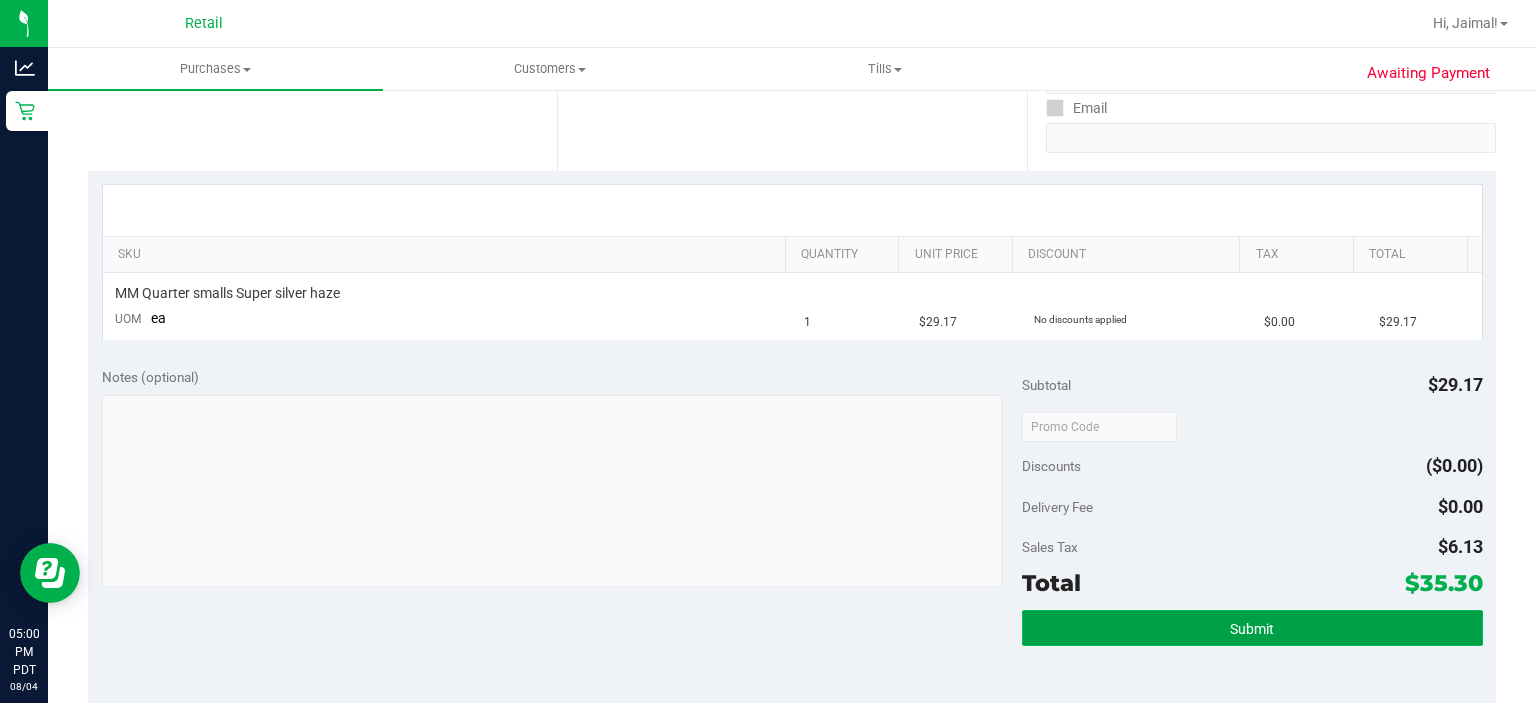 click on "Submit" at bounding box center [1252, 628] 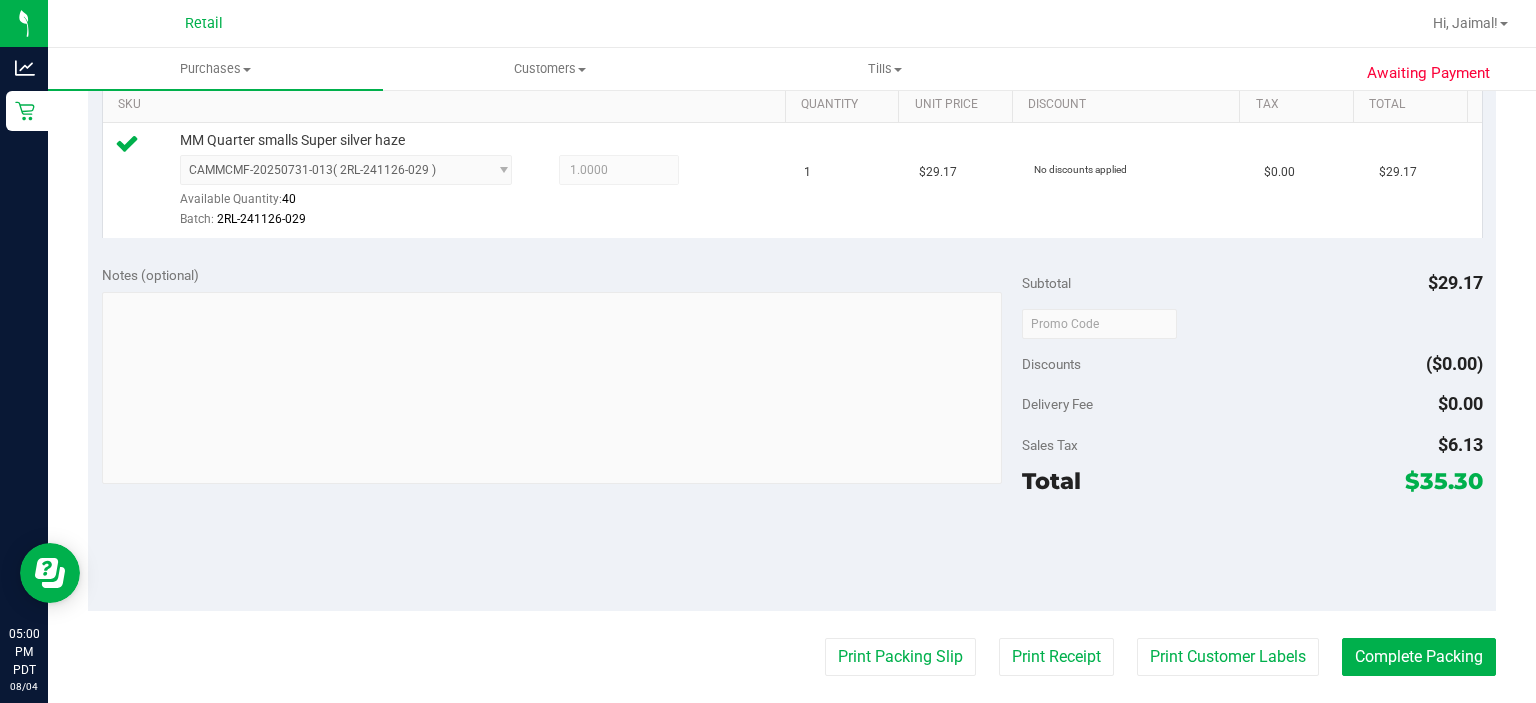 scroll, scrollTop: 585, scrollLeft: 0, axis: vertical 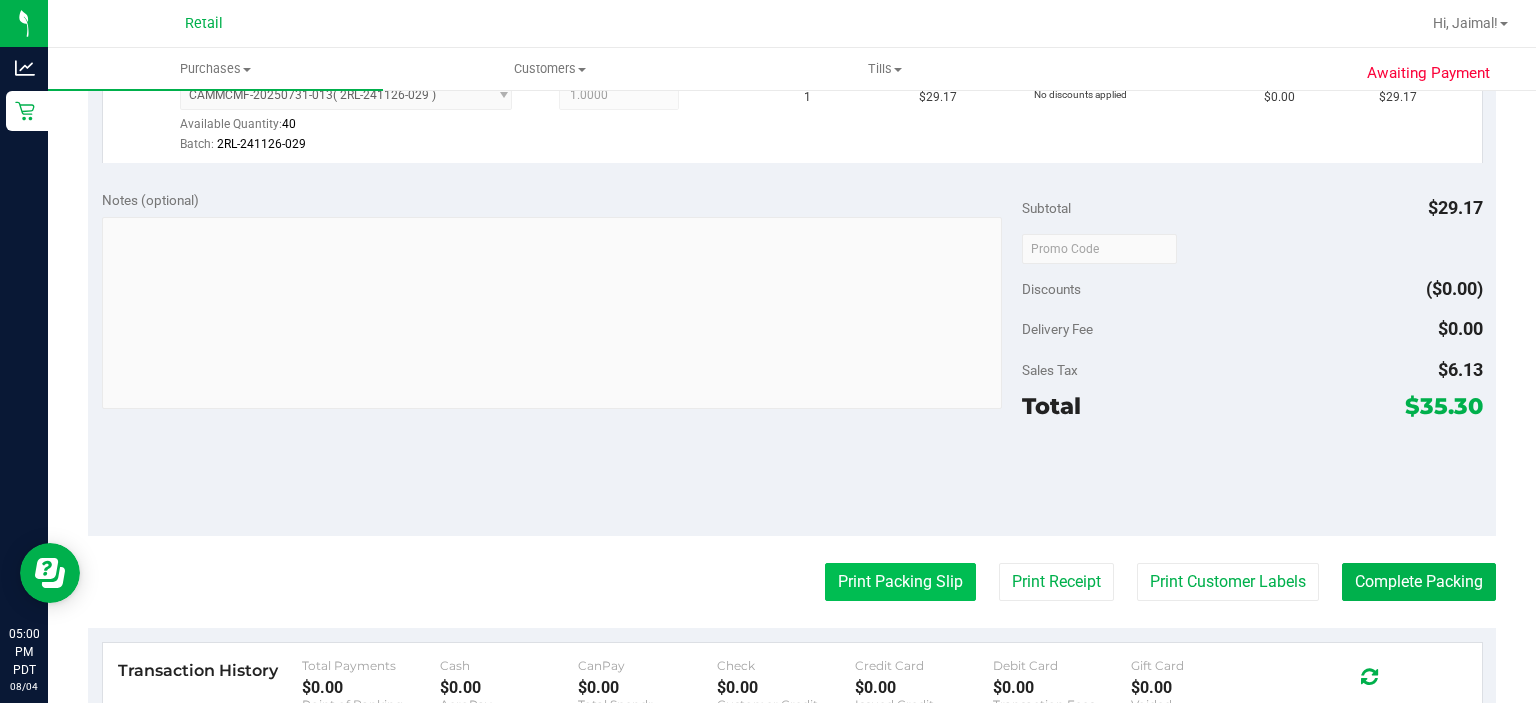 click on "Print Packing Slip" at bounding box center (900, 582) 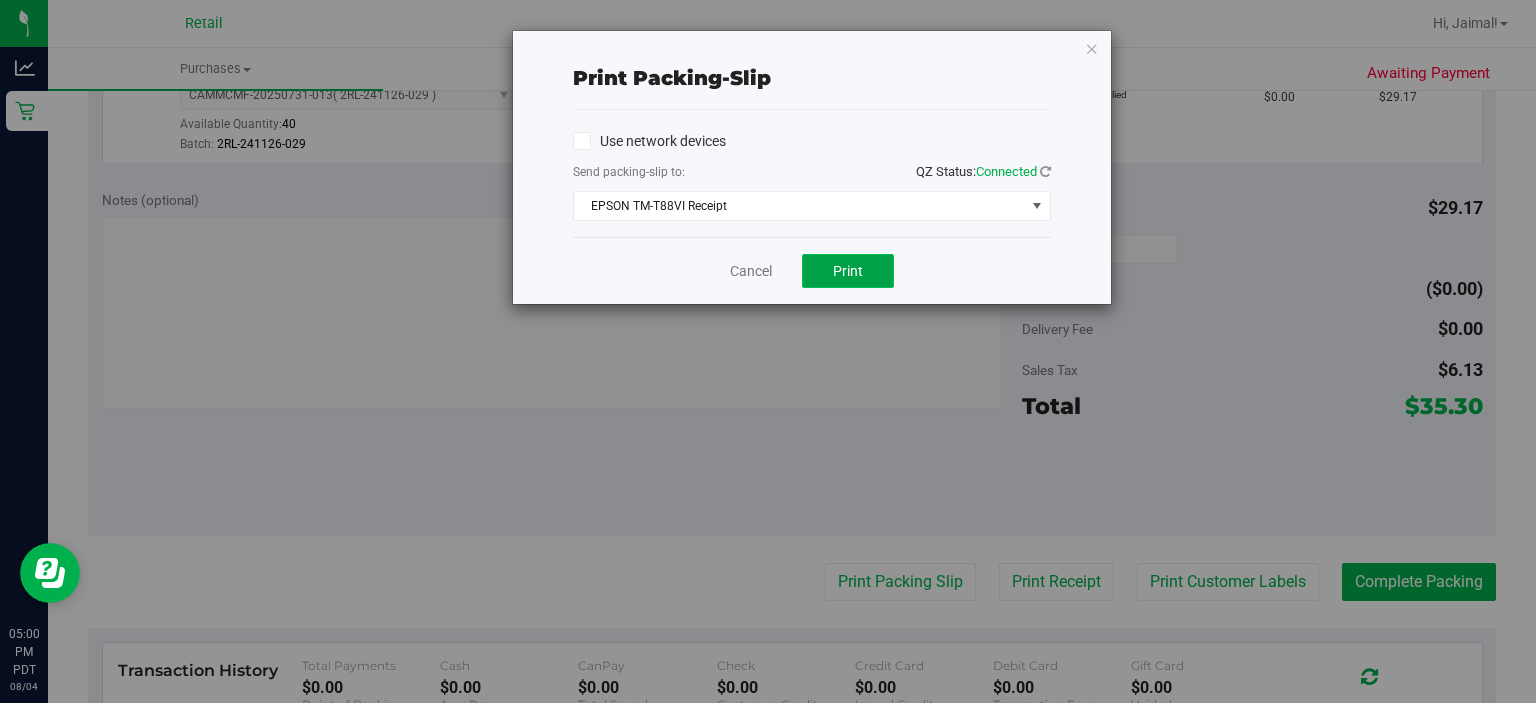 click on "Print" at bounding box center (848, 271) 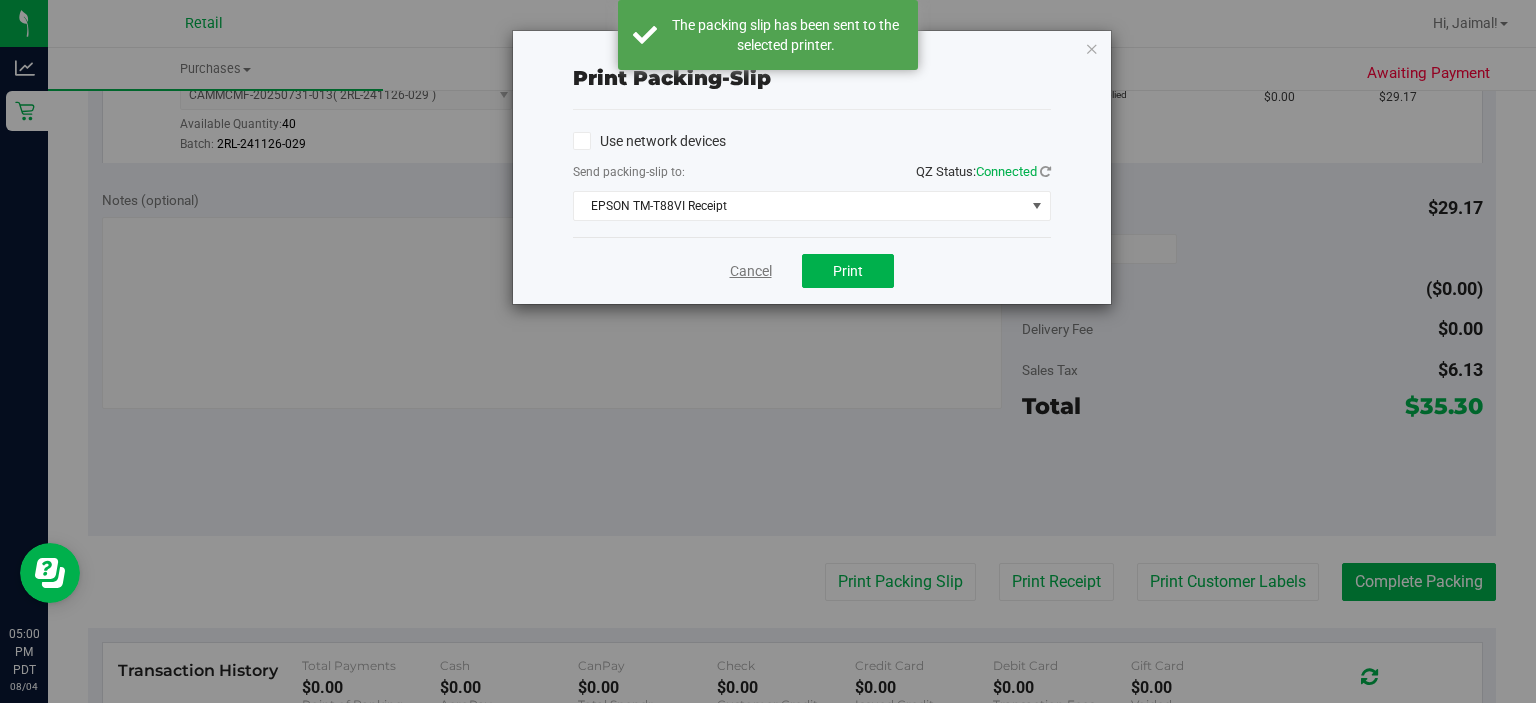 click on "Cancel" at bounding box center (751, 271) 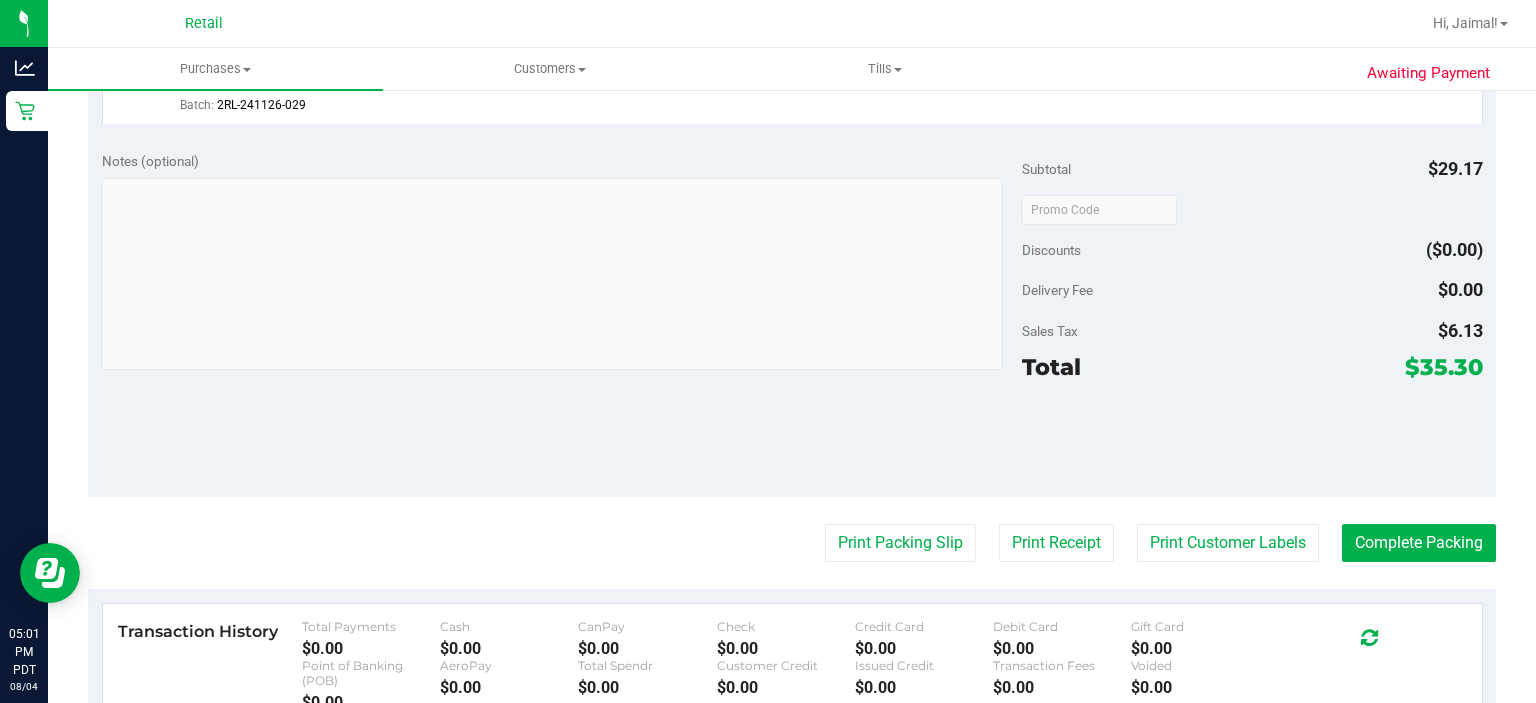 scroll, scrollTop: 625, scrollLeft: 0, axis: vertical 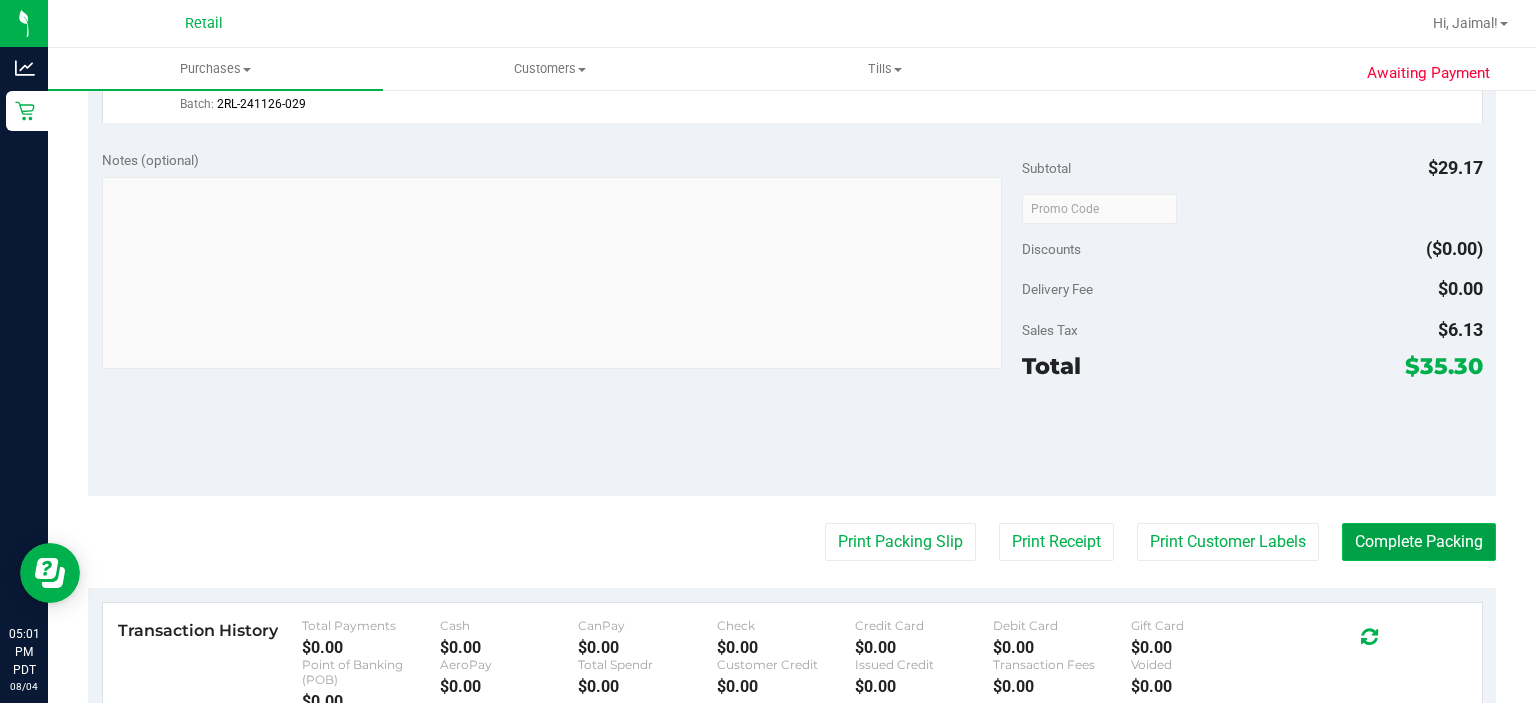click on "Complete Packing" at bounding box center [1419, 542] 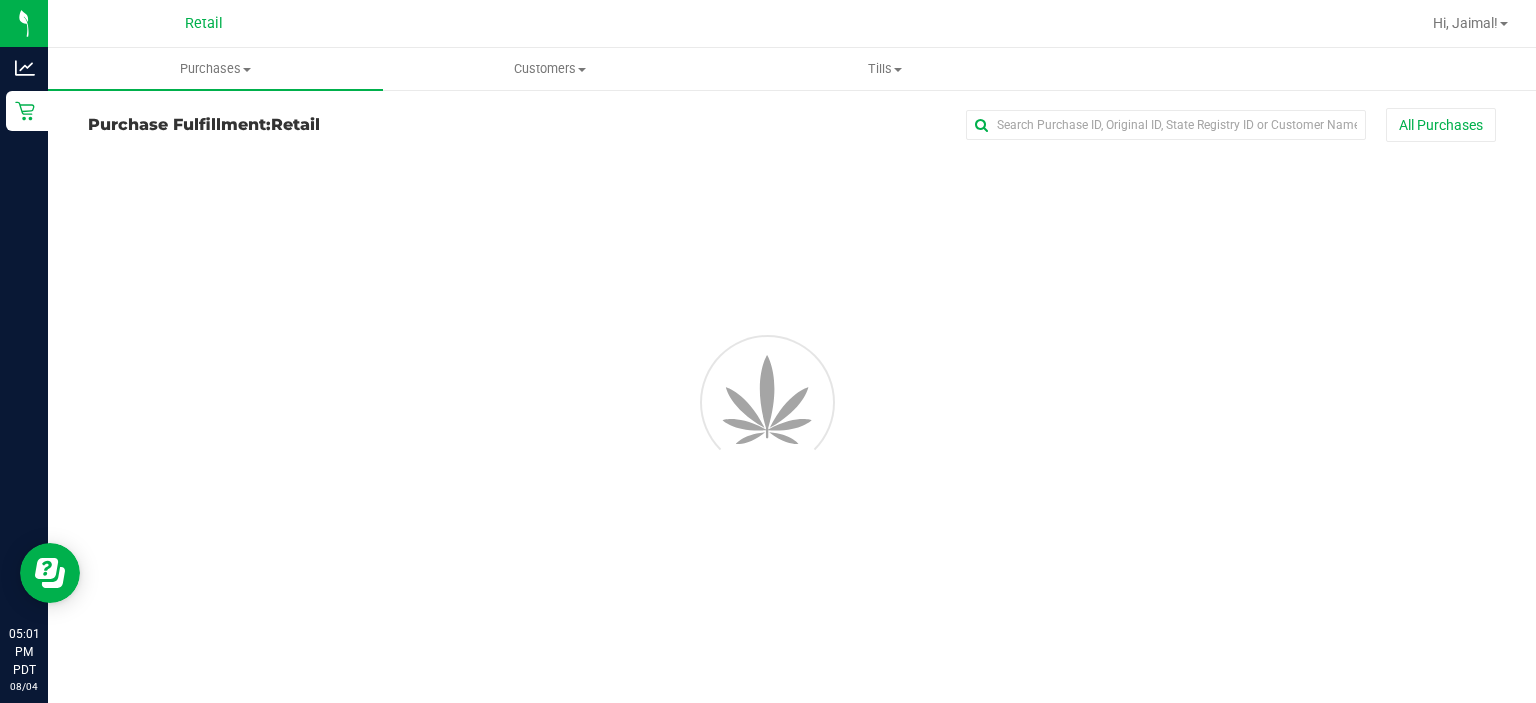 scroll, scrollTop: 0, scrollLeft: 0, axis: both 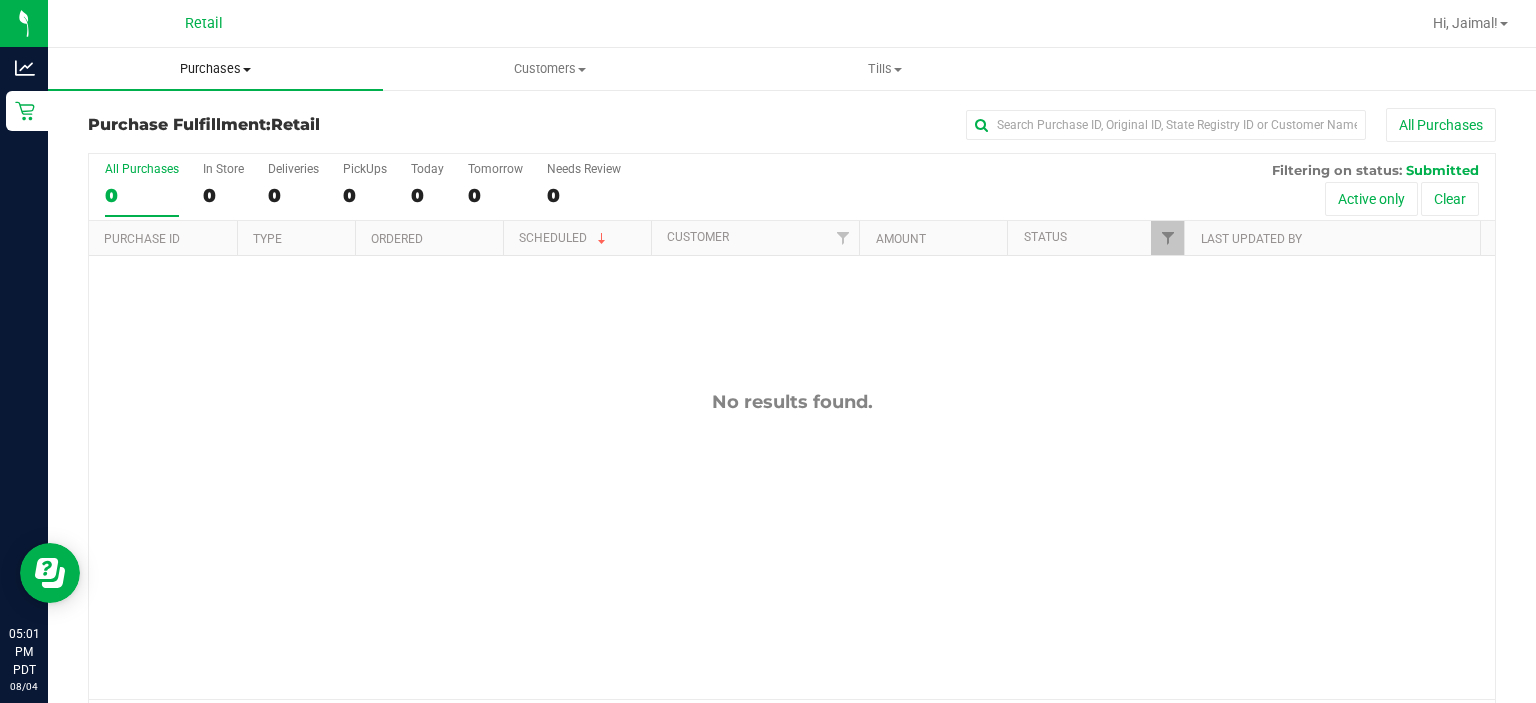 click on "Purchases
Summary of purchases
Fulfillment
All purchases" at bounding box center (215, 69) 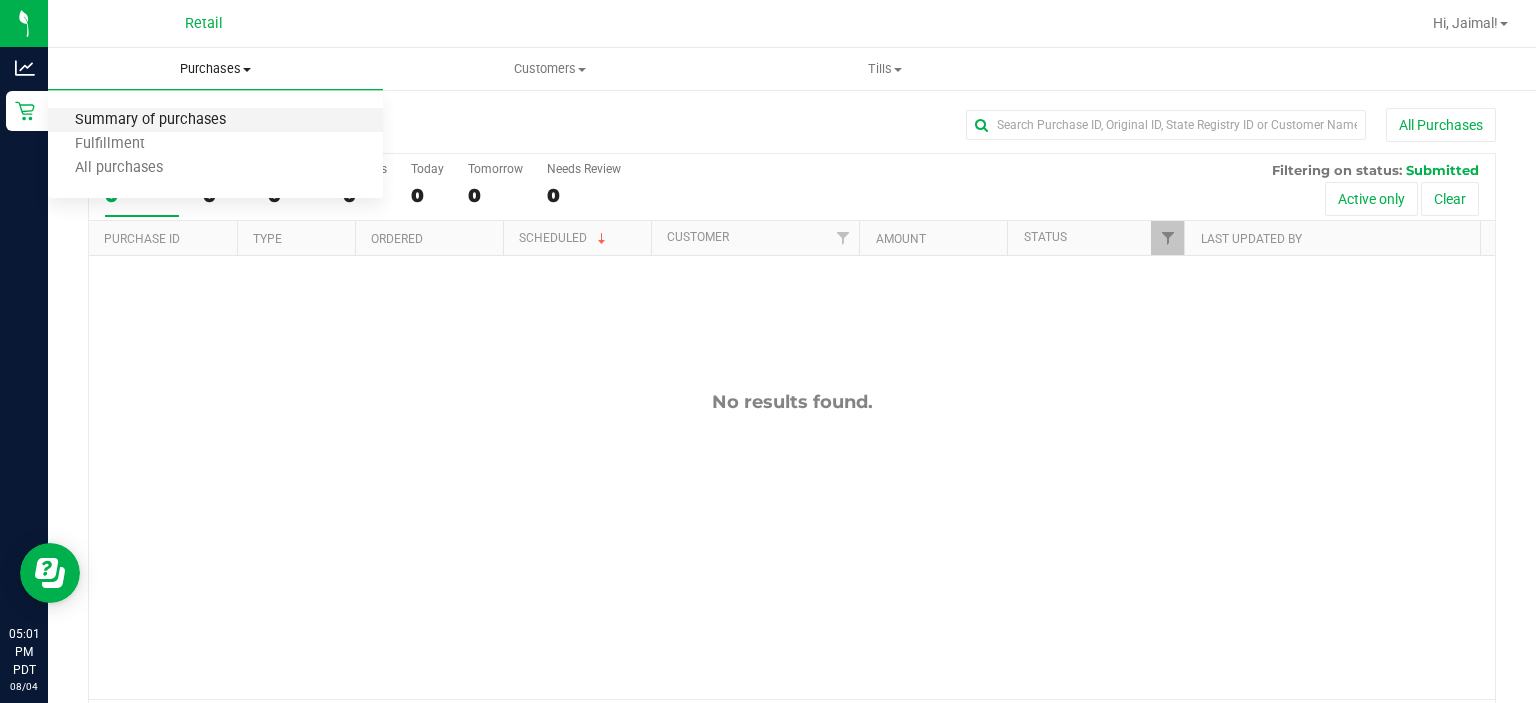 click on "Summary of purchases" at bounding box center (150, 120) 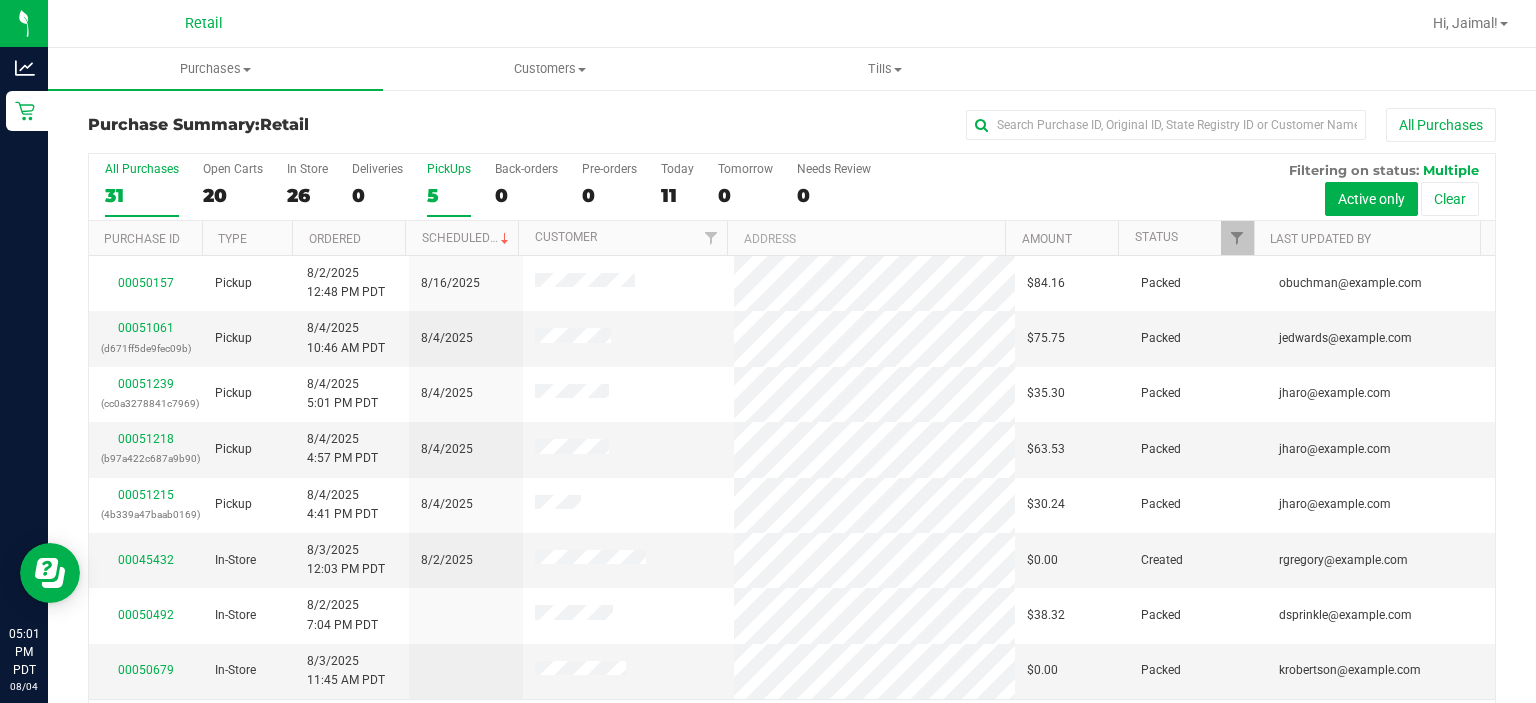 click on "PickUps" at bounding box center (449, 169) 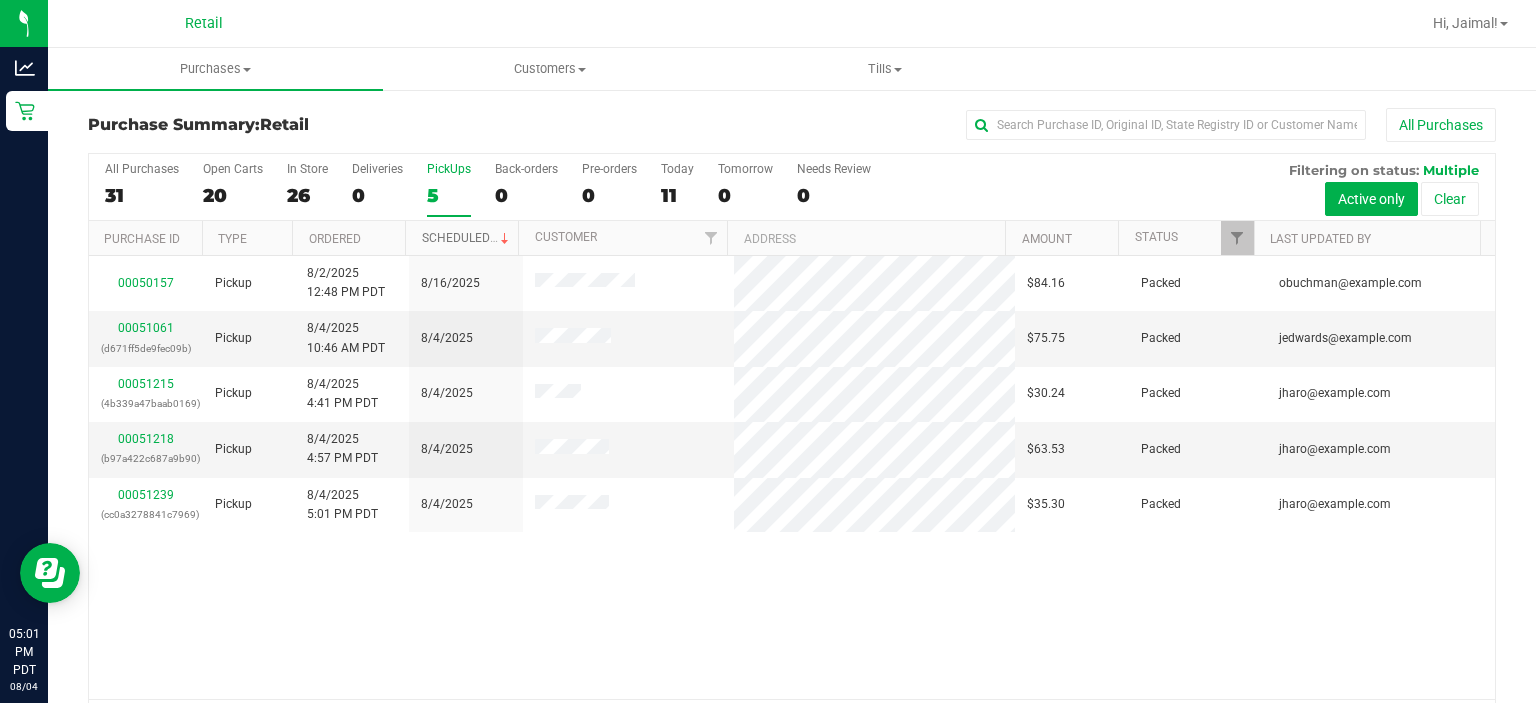 click on "Scheduled" at bounding box center [467, 238] 